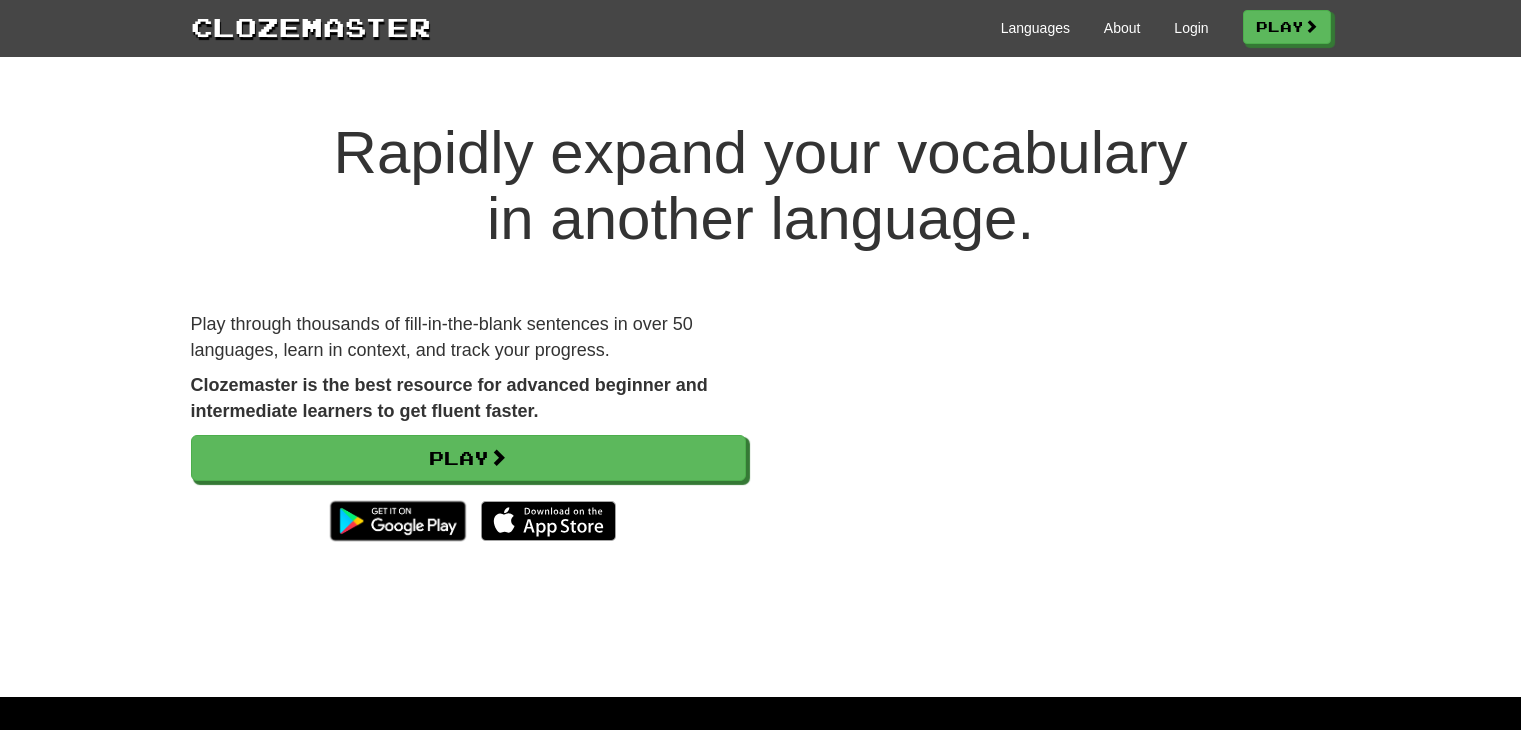 scroll, scrollTop: 0, scrollLeft: 0, axis: both 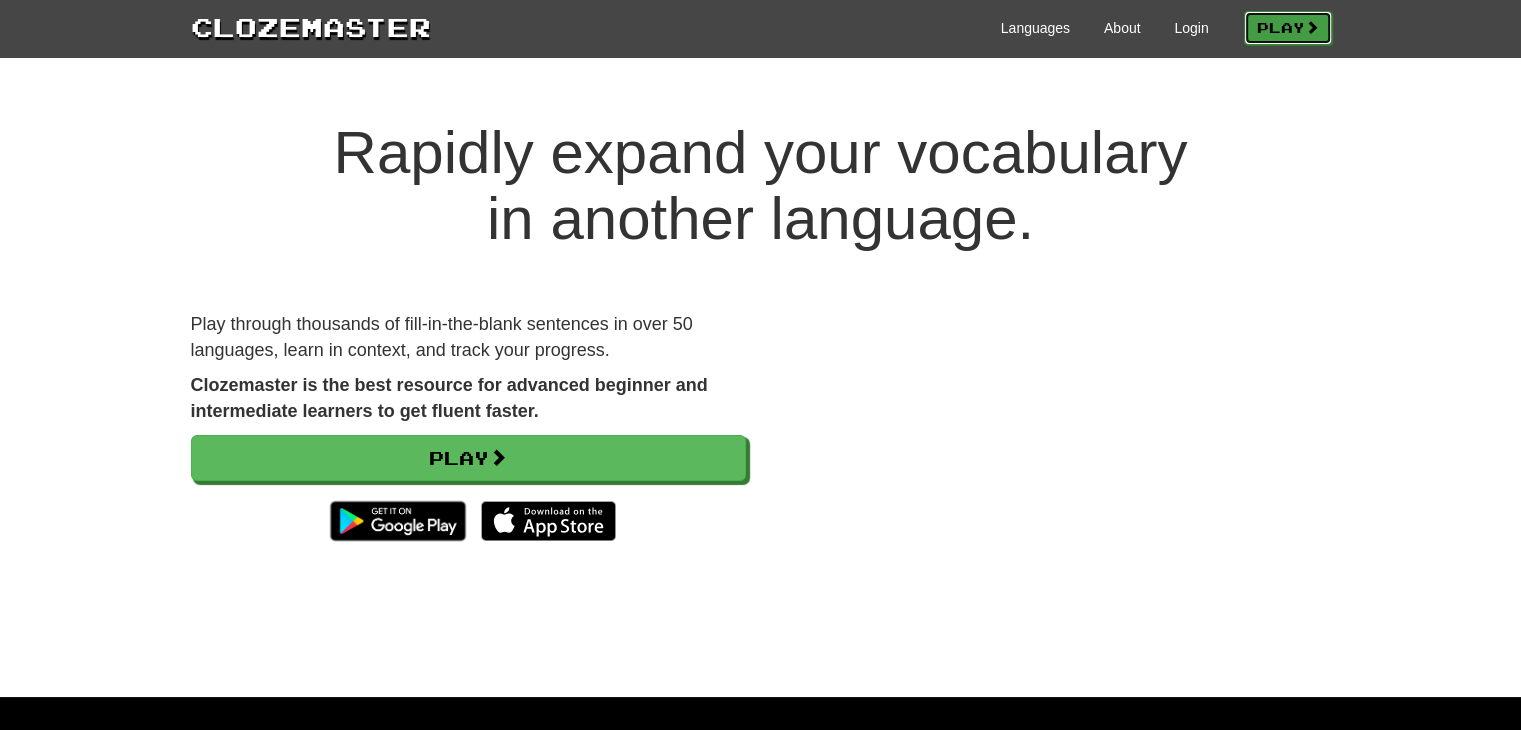 click on "Play" at bounding box center [1288, 28] 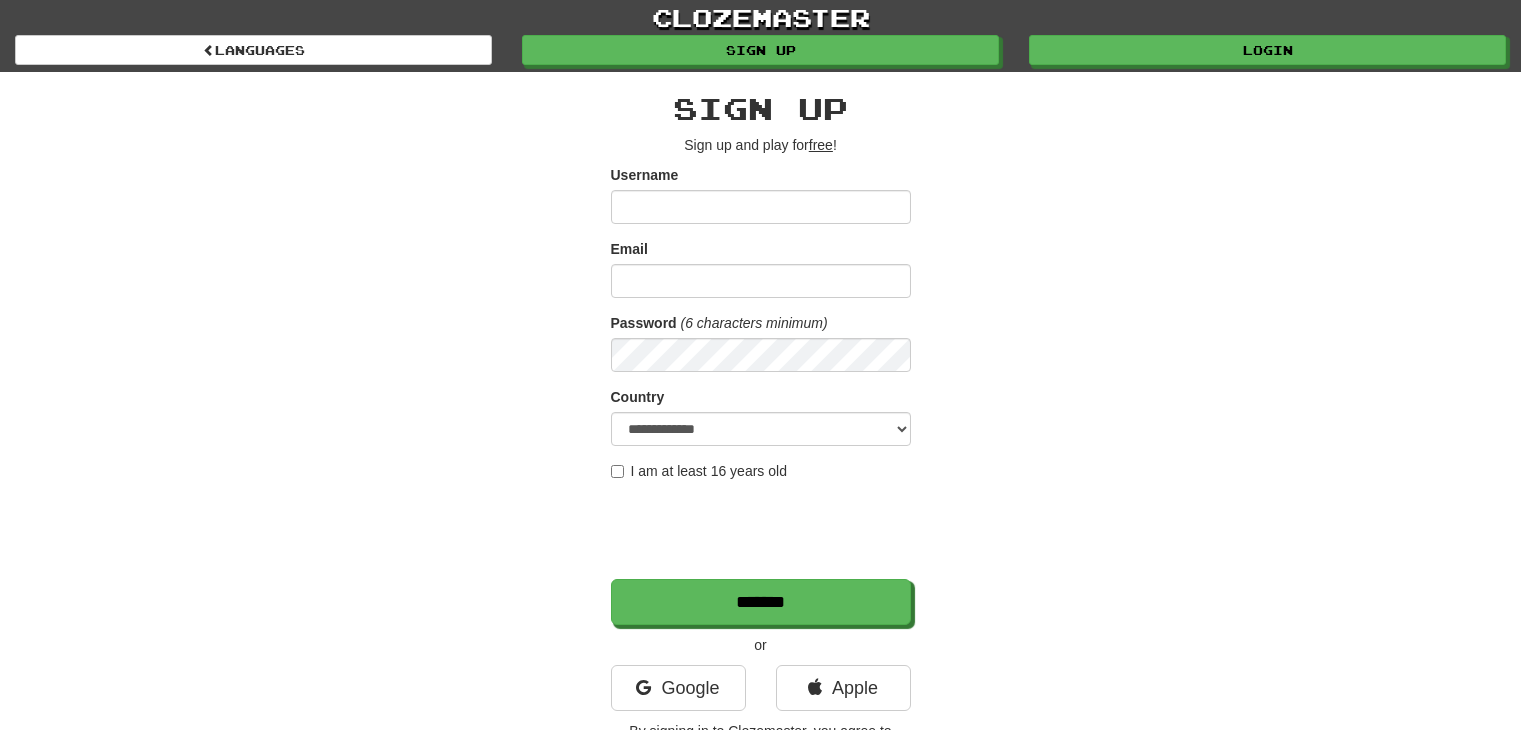 scroll, scrollTop: 0, scrollLeft: 0, axis: both 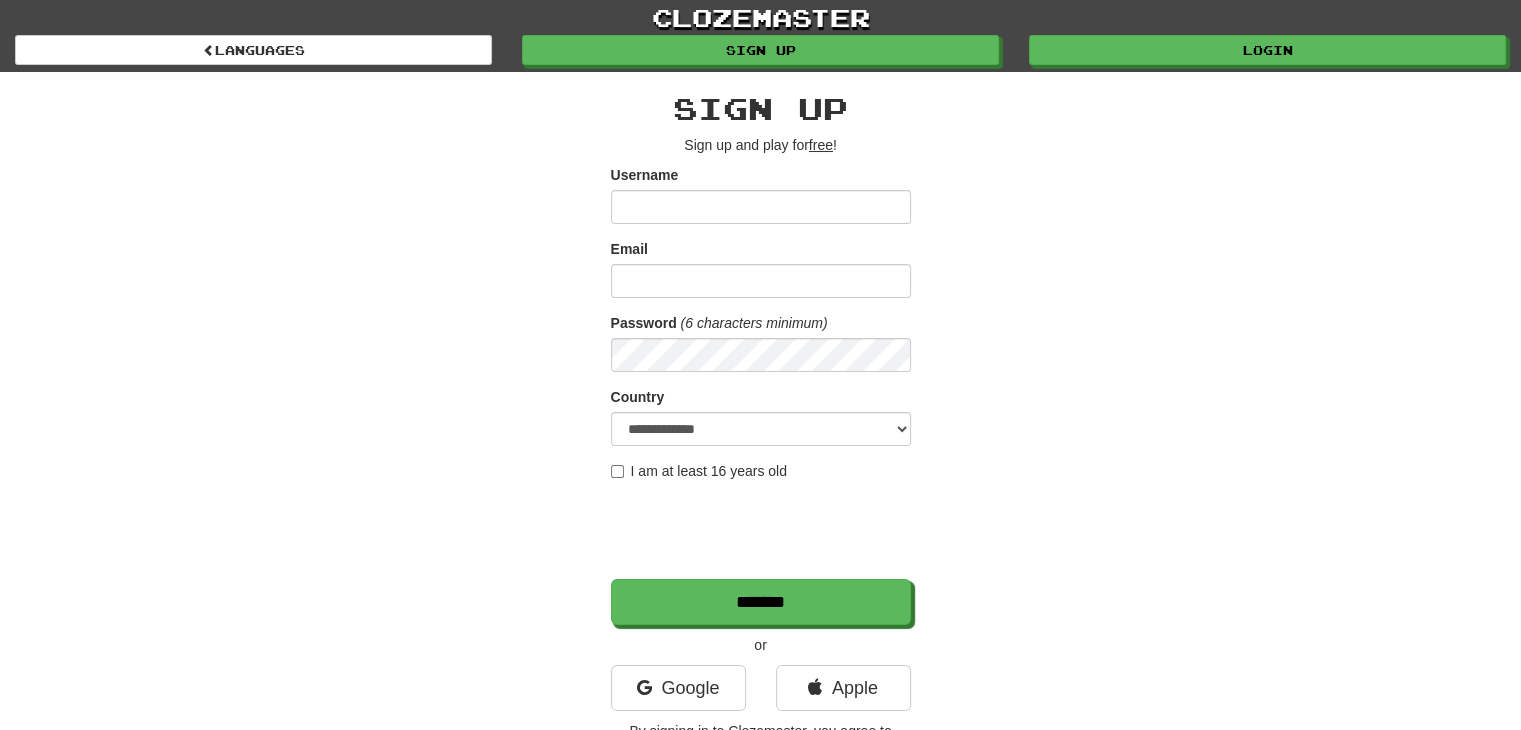 click on "Username" at bounding box center [761, 207] 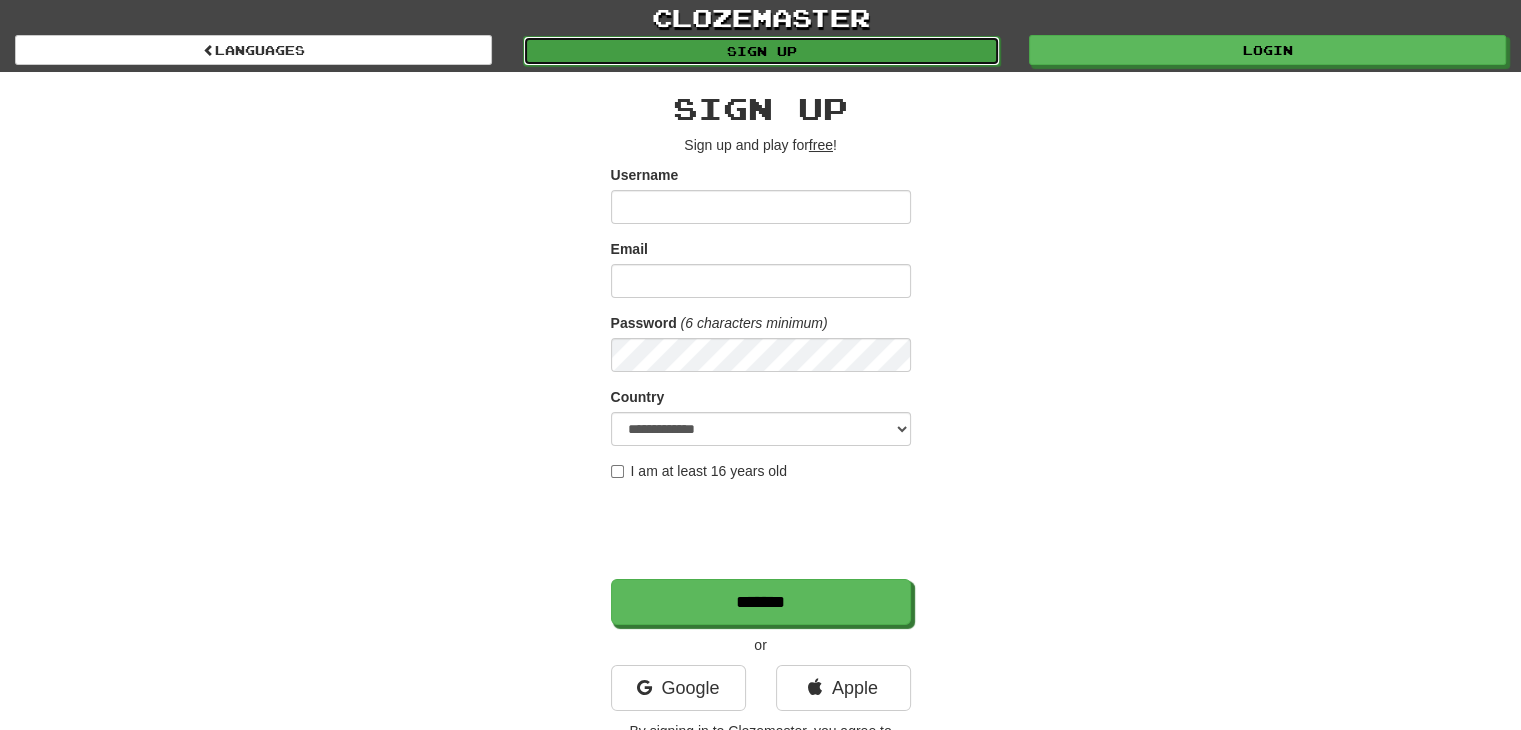 click on "Sign up" at bounding box center [761, 51] 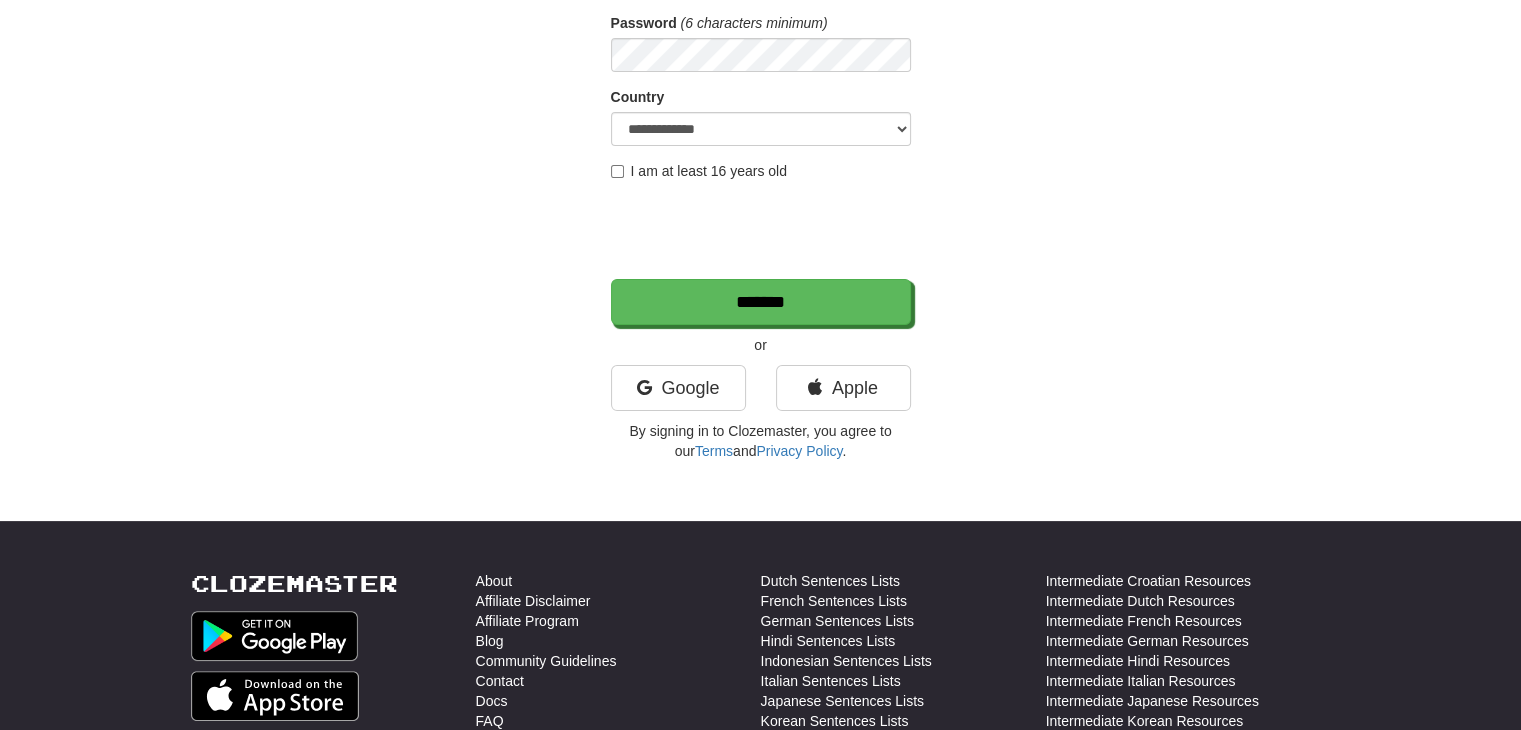 scroll, scrollTop: 0, scrollLeft: 0, axis: both 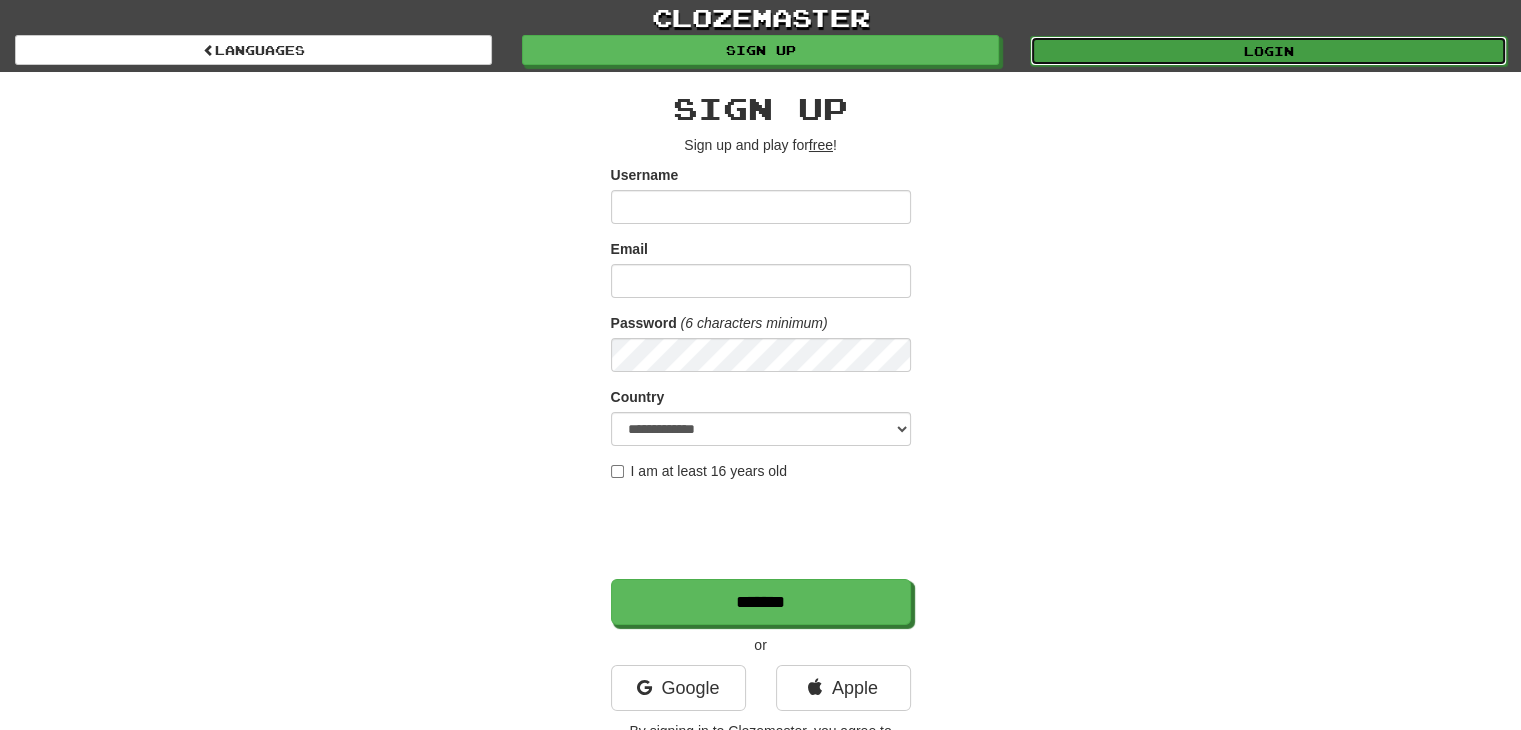 click on "Login" at bounding box center [1268, 51] 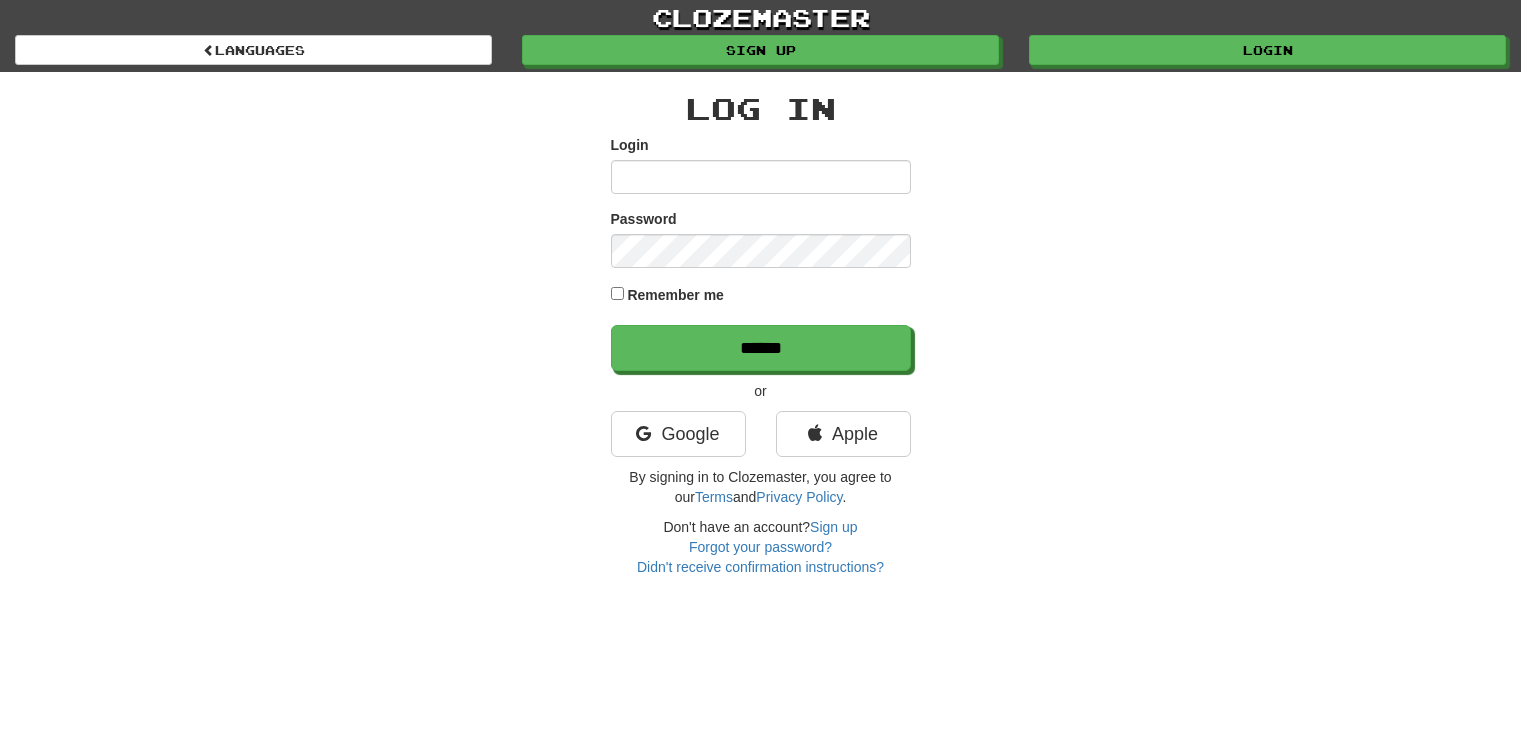 scroll, scrollTop: 0, scrollLeft: 0, axis: both 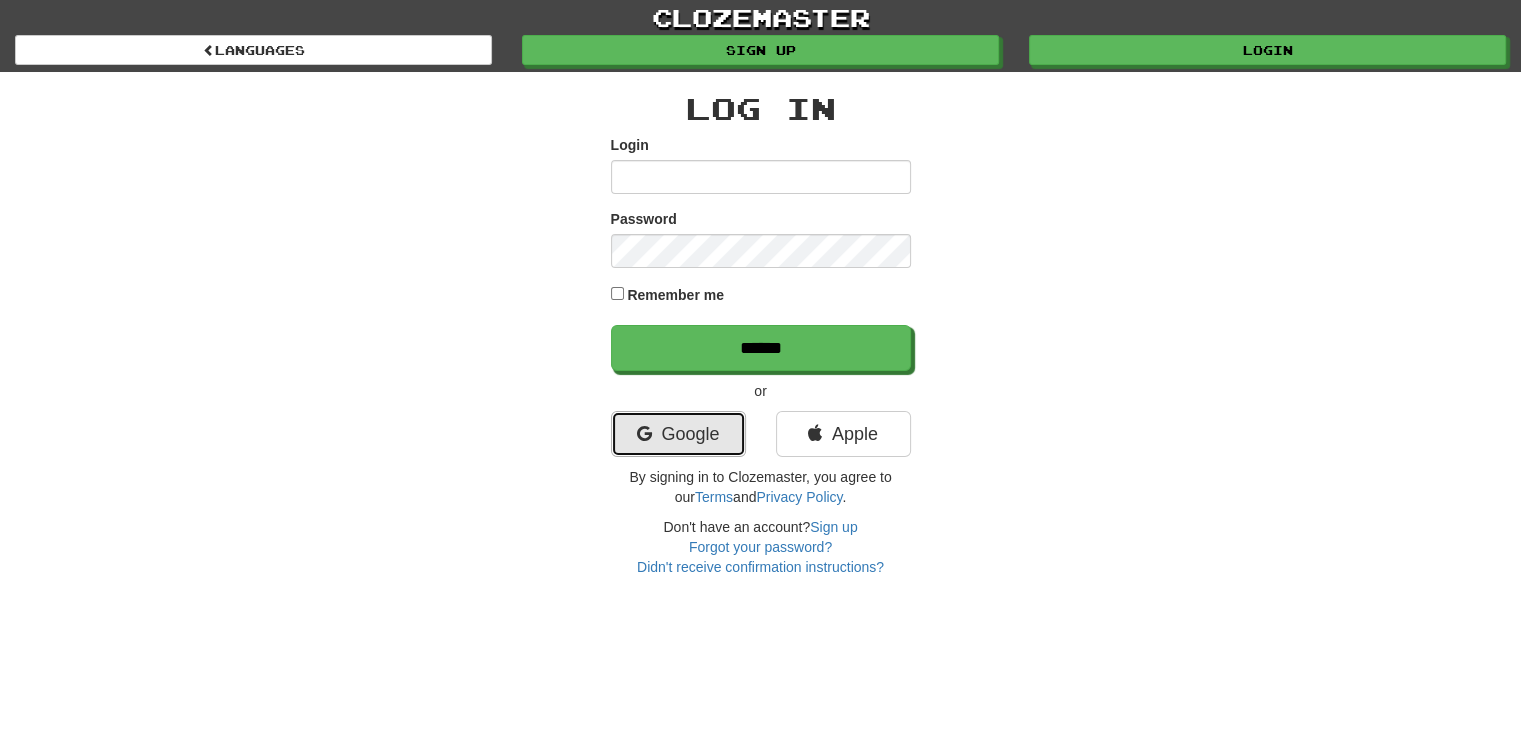 click on "Google" at bounding box center (678, 434) 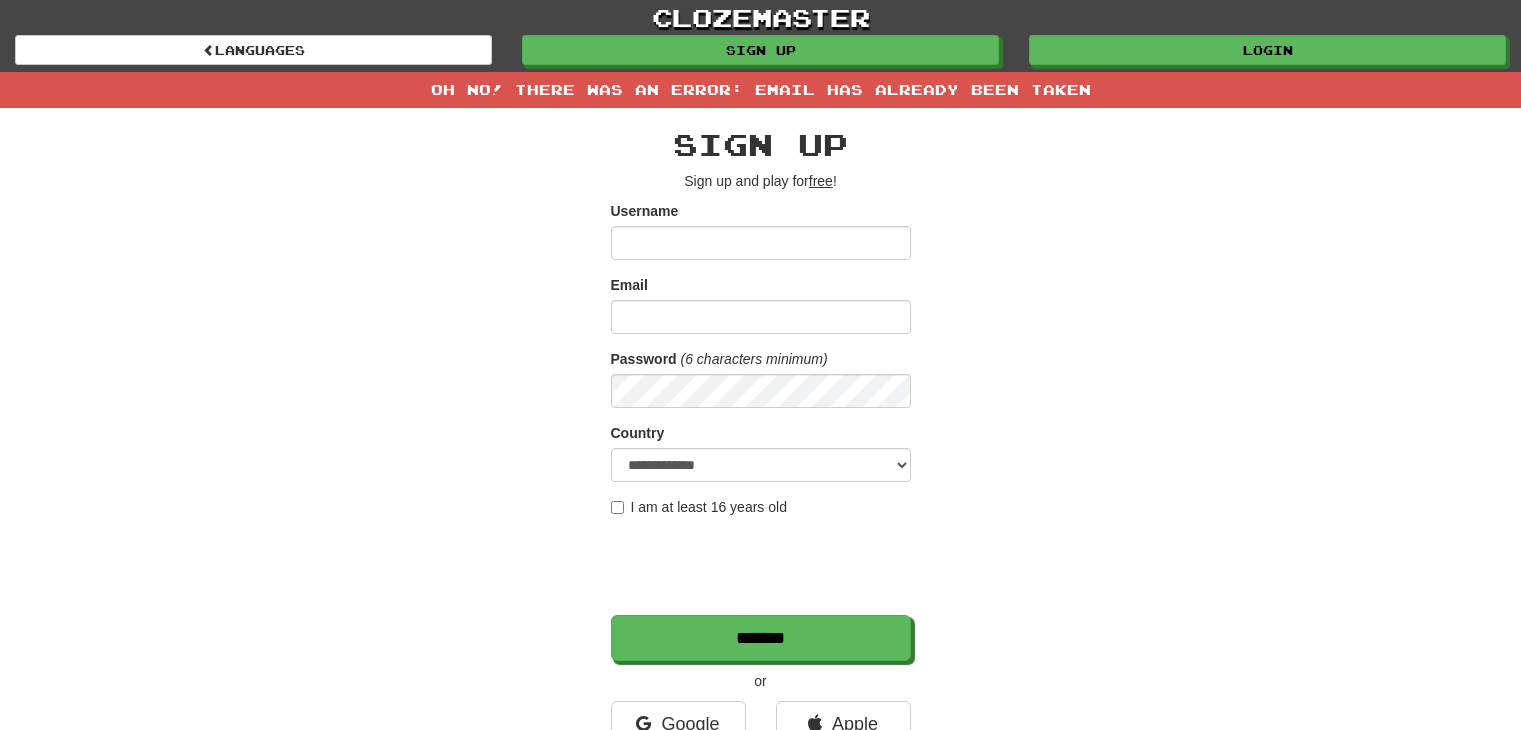 scroll, scrollTop: 0, scrollLeft: 0, axis: both 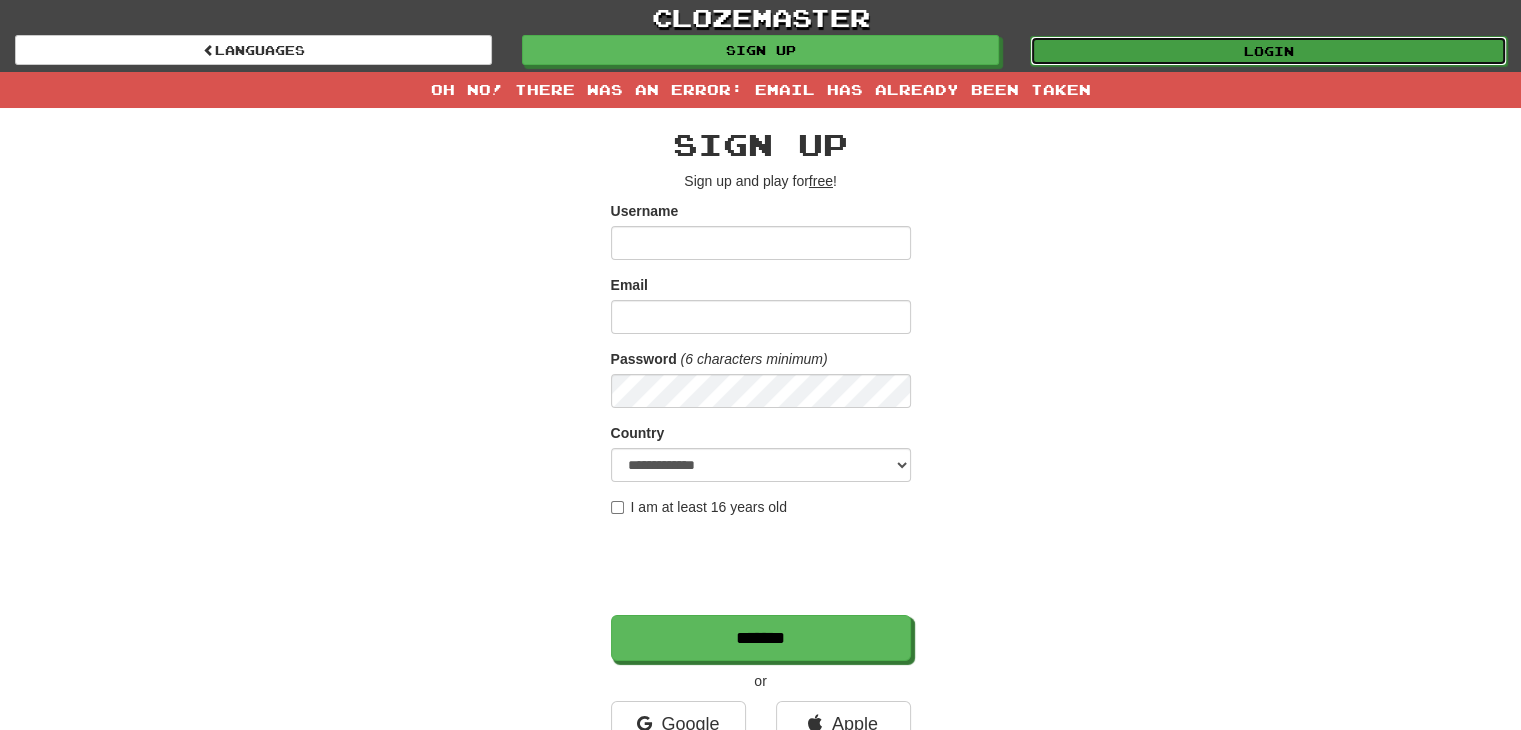 click on "Login" at bounding box center [1268, 51] 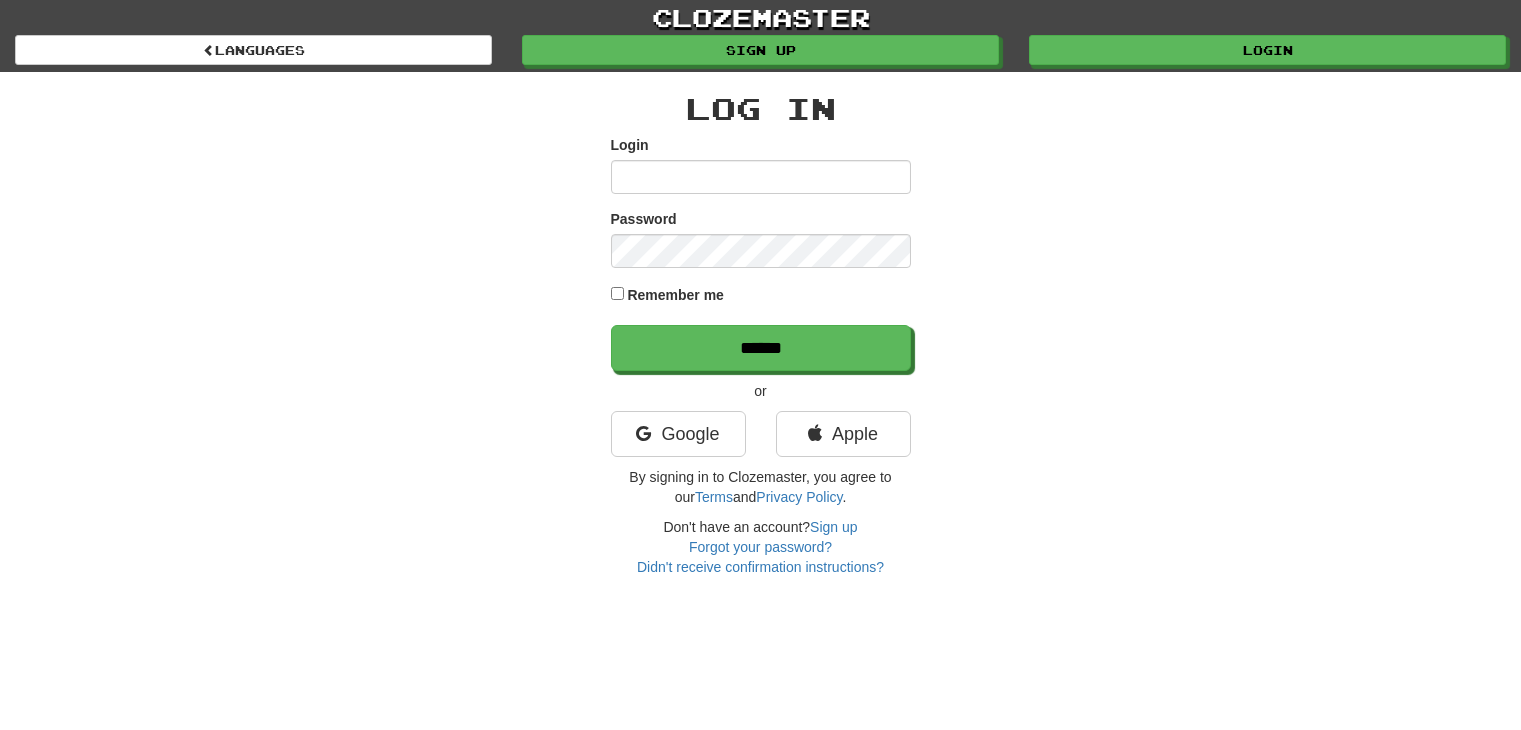 scroll, scrollTop: 0, scrollLeft: 0, axis: both 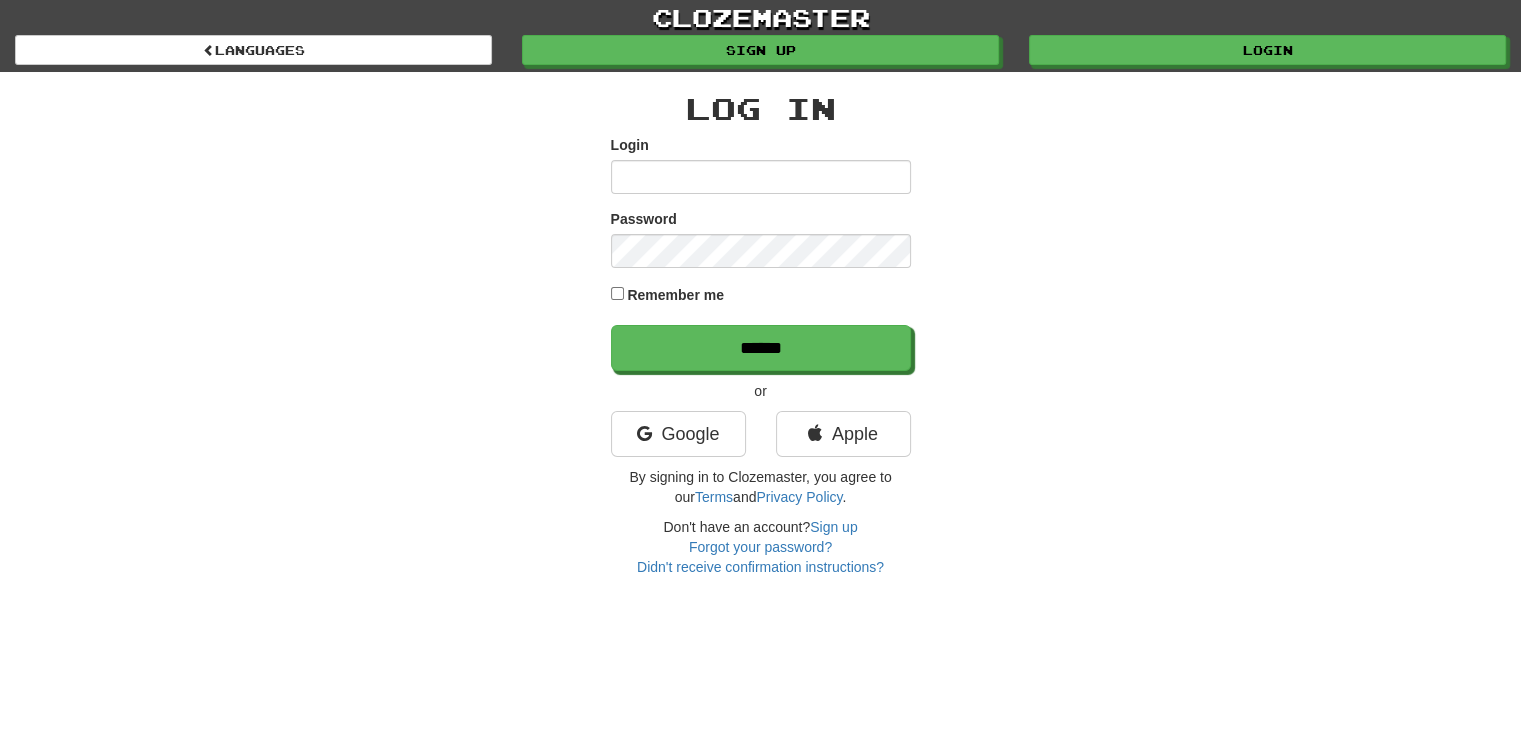 click on "Login" at bounding box center (761, 177) 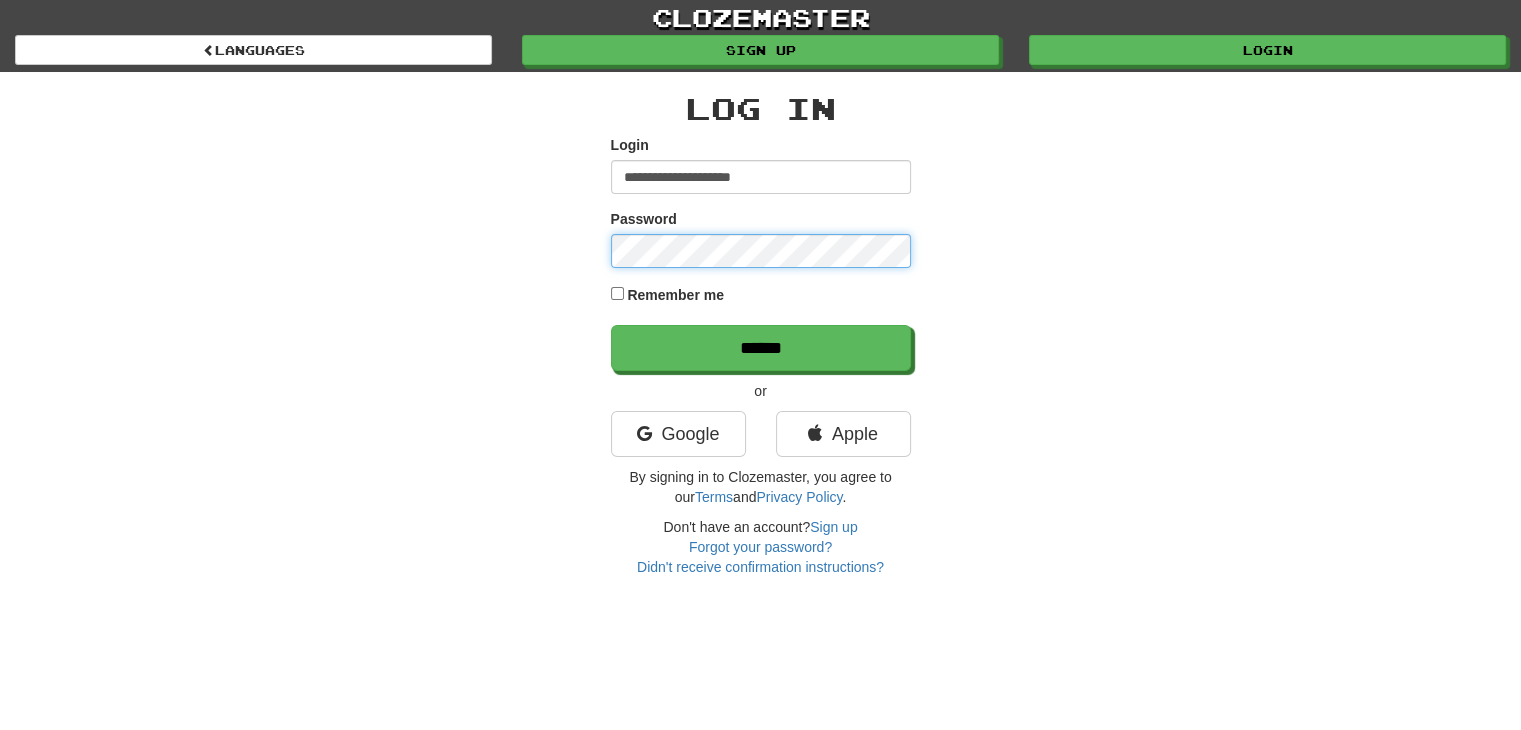click on "******" at bounding box center (761, 348) 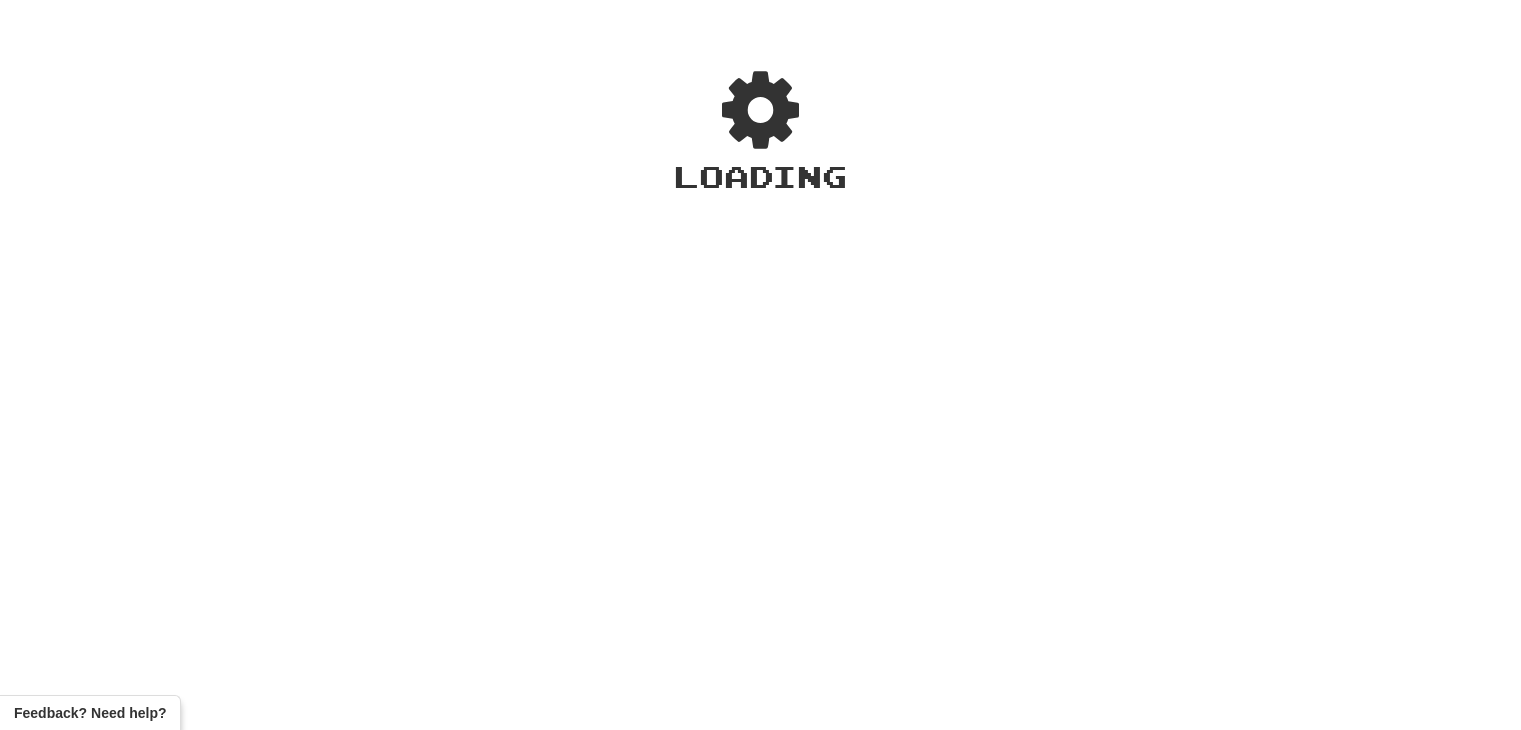 scroll, scrollTop: 0, scrollLeft: 0, axis: both 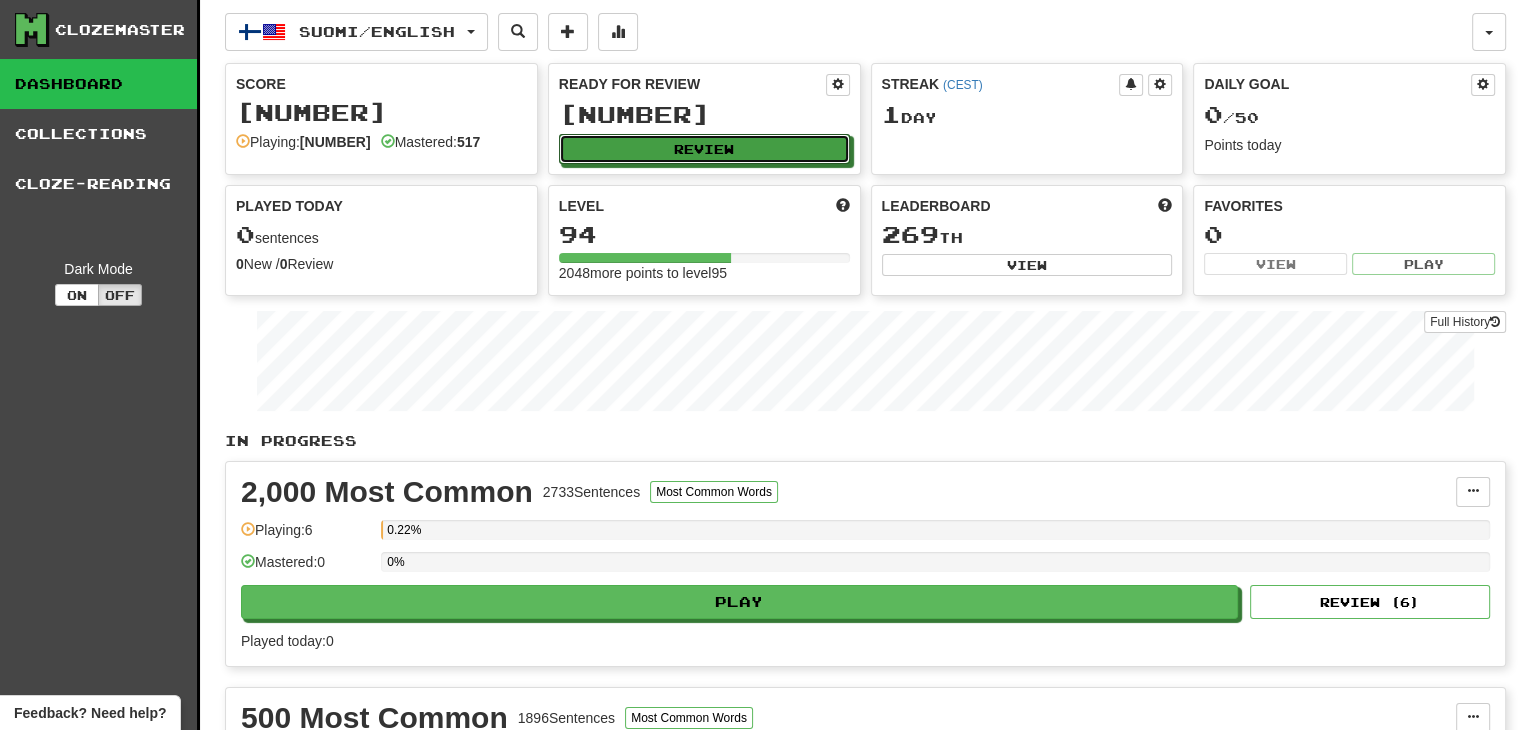 drag, startPoint x: 668, startPoint y: 153, endPoint x: 271, endPoint y: 305, distance: 425.10352 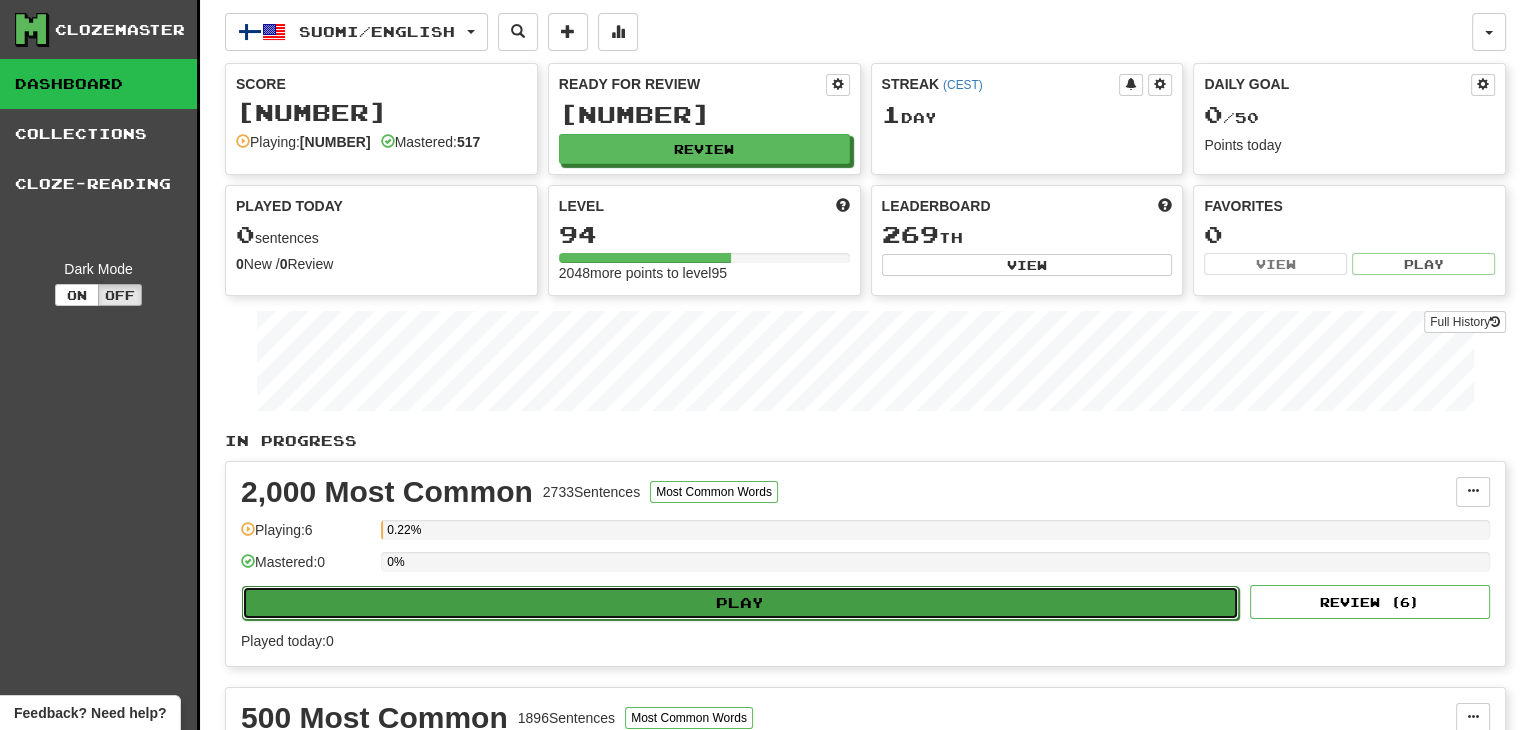 click on "Play" at bounding box center [740, 603] 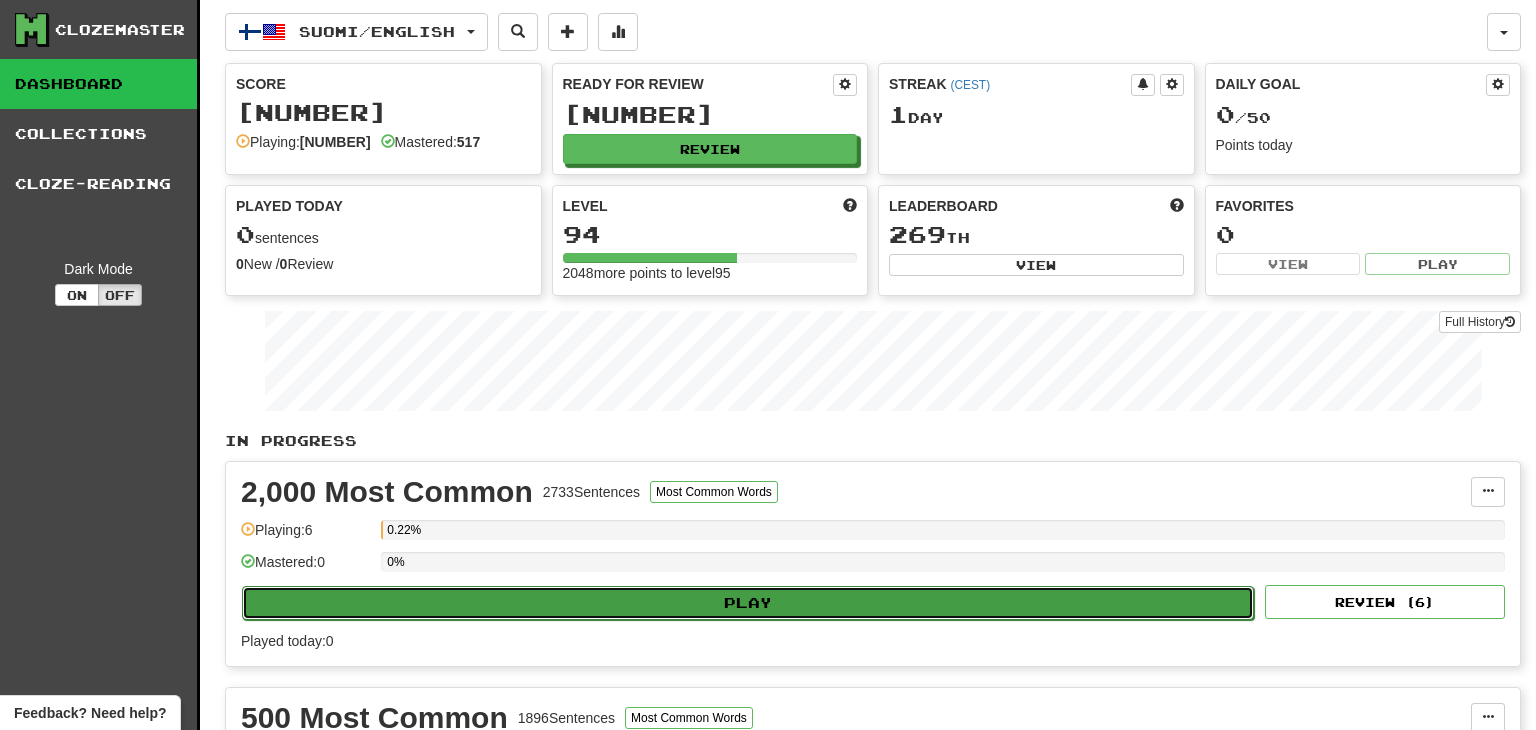 select on "********" 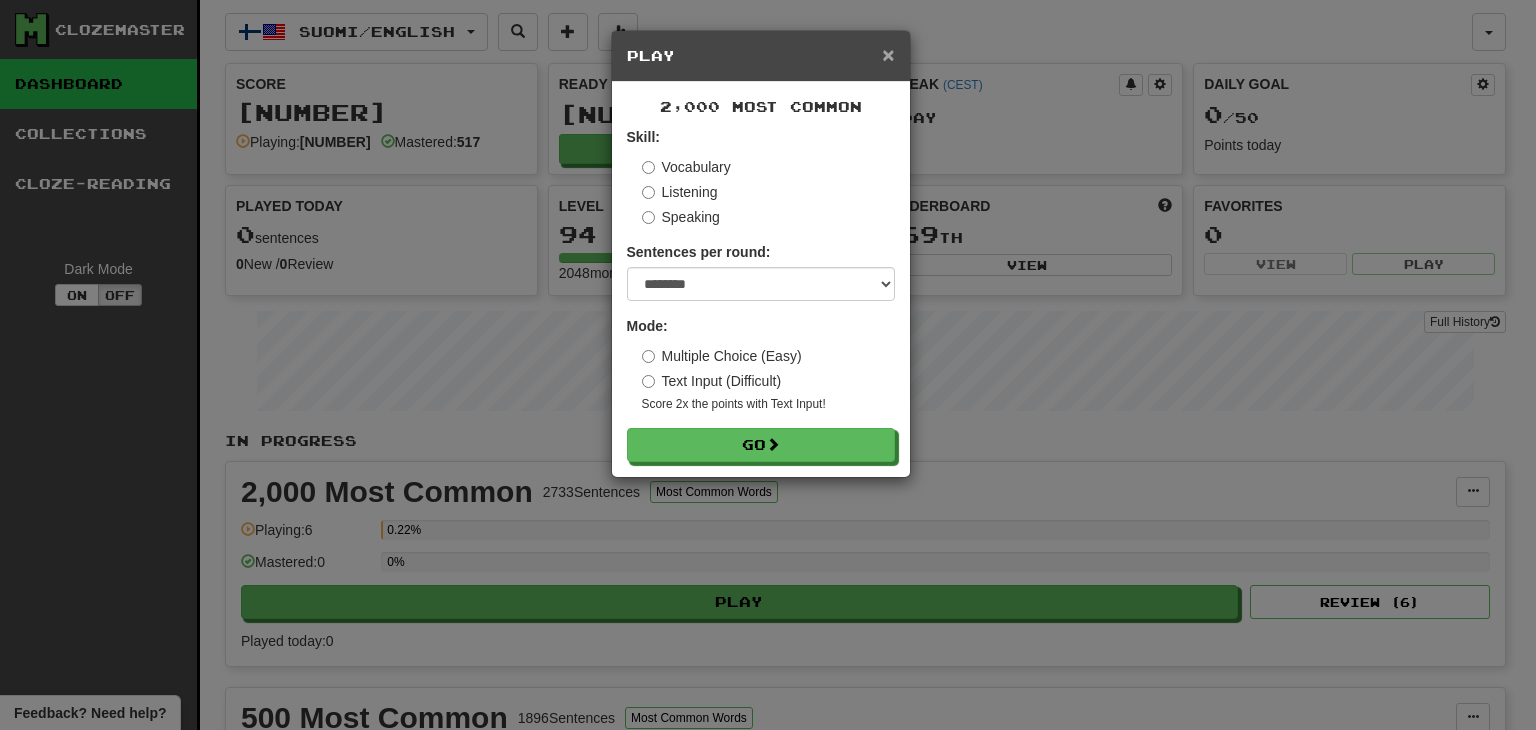 click on "×" at bounding box center [888, 54] 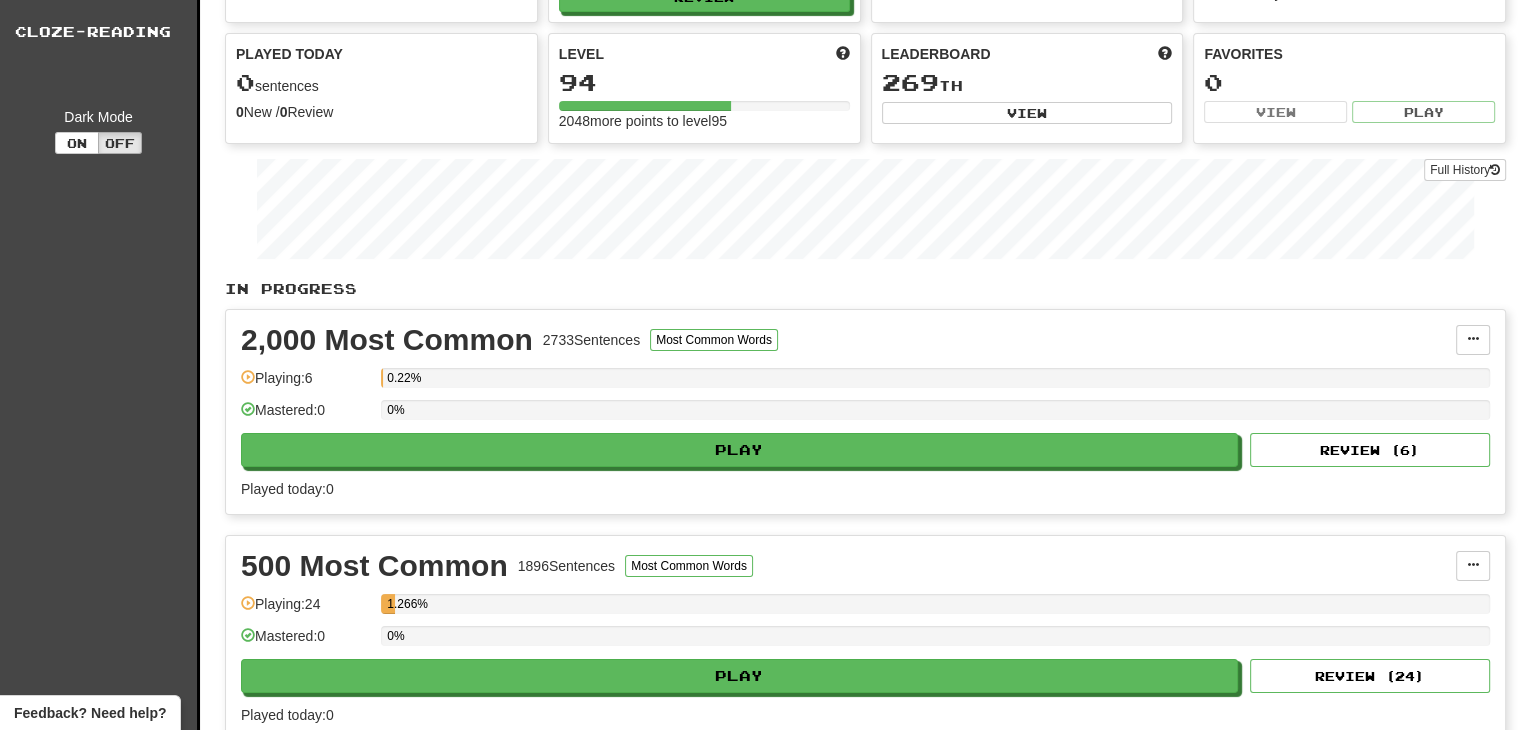 scroll, scrollTop: 0, scrollLeft: 0, axis: both 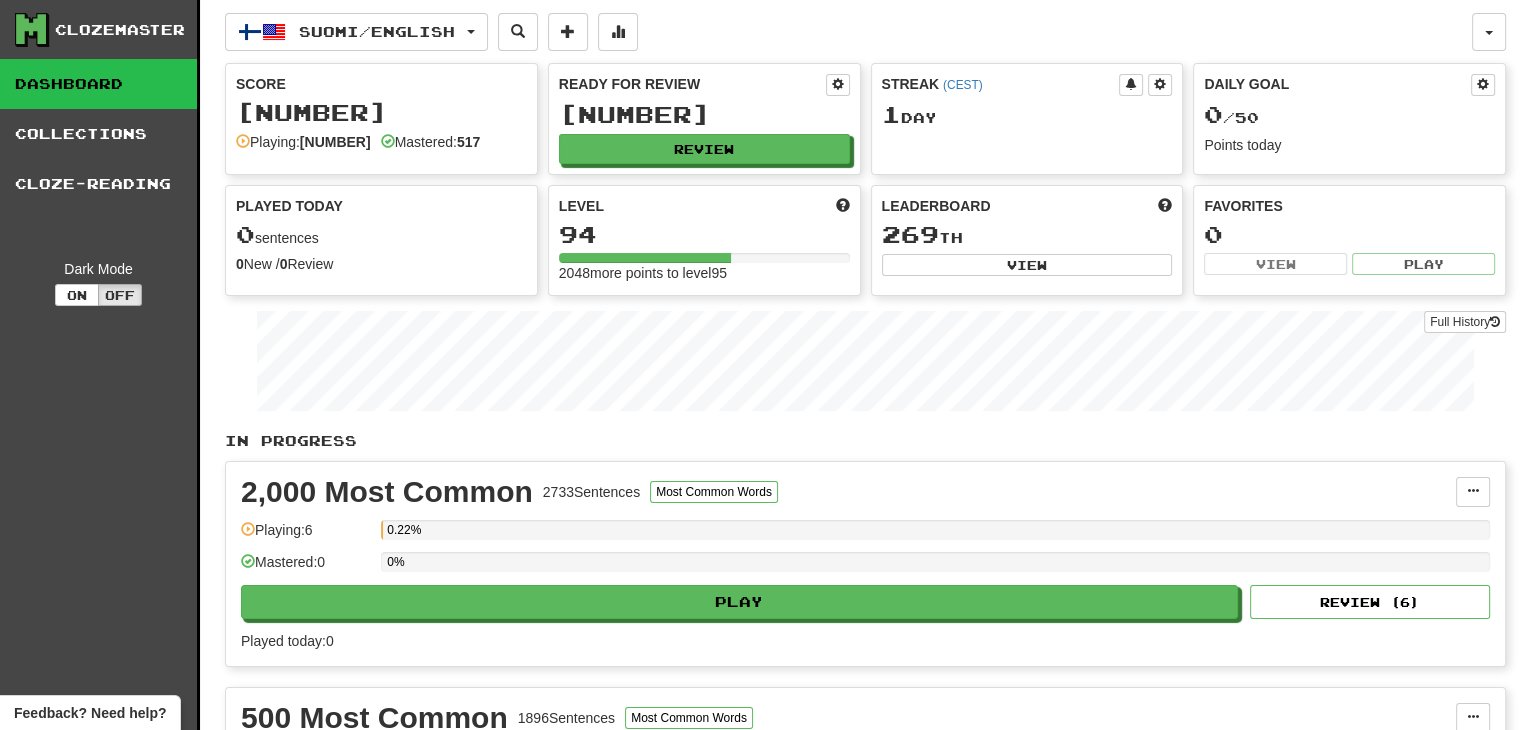 click on "Dashboard" at bounding box center [98, 84] 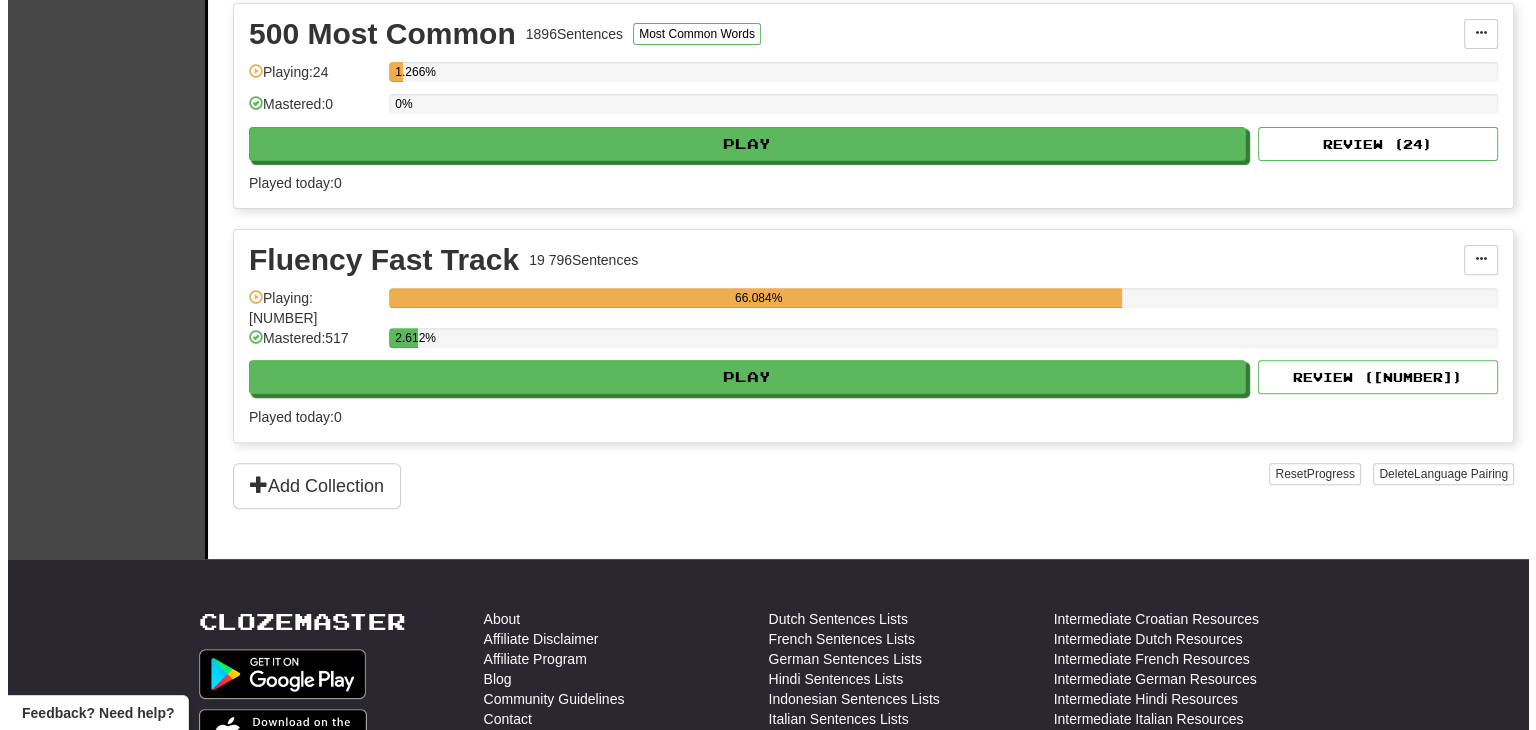 scroll, scrollTop: 700, scrollLeft: 0, axis: vertical 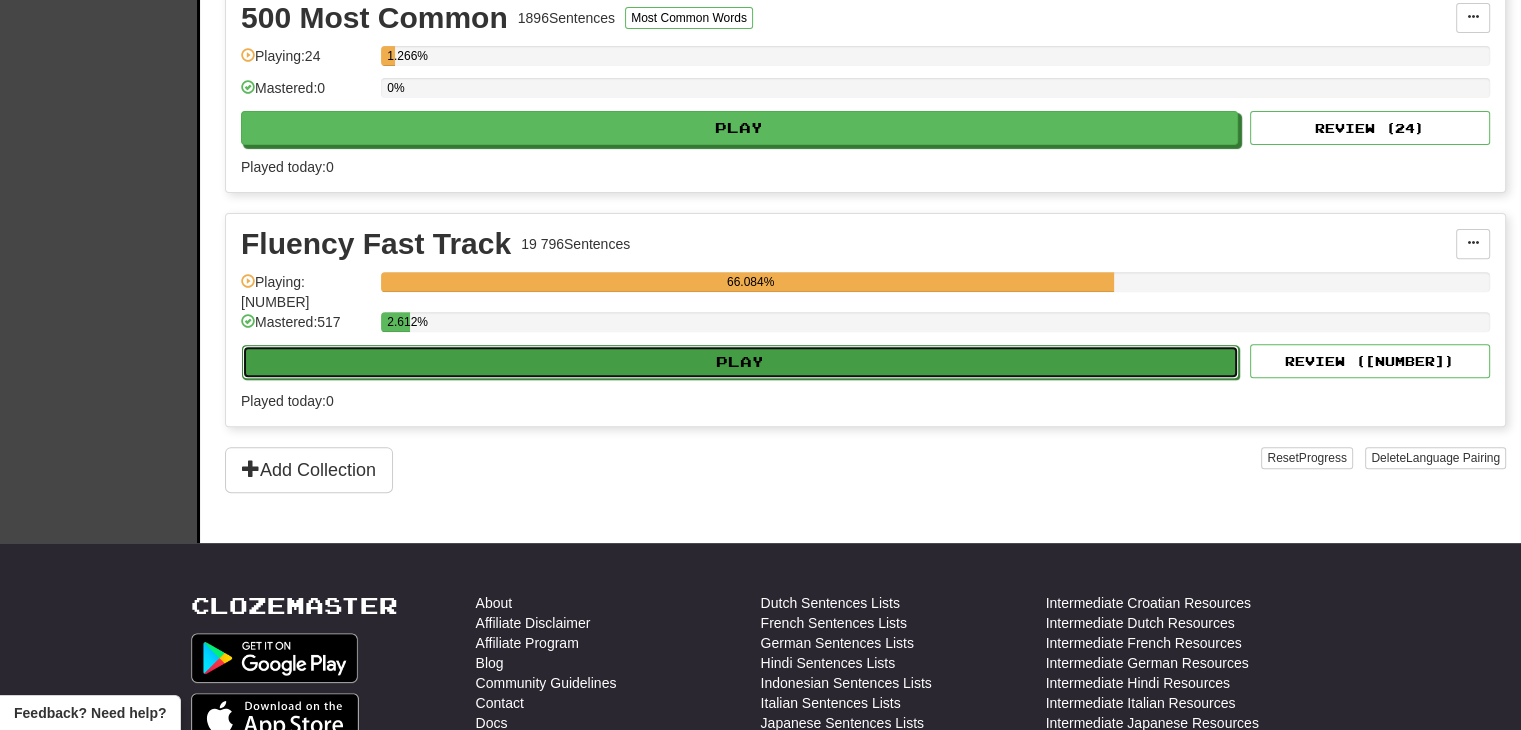 click on "Play" at bounding box center [740, 362] 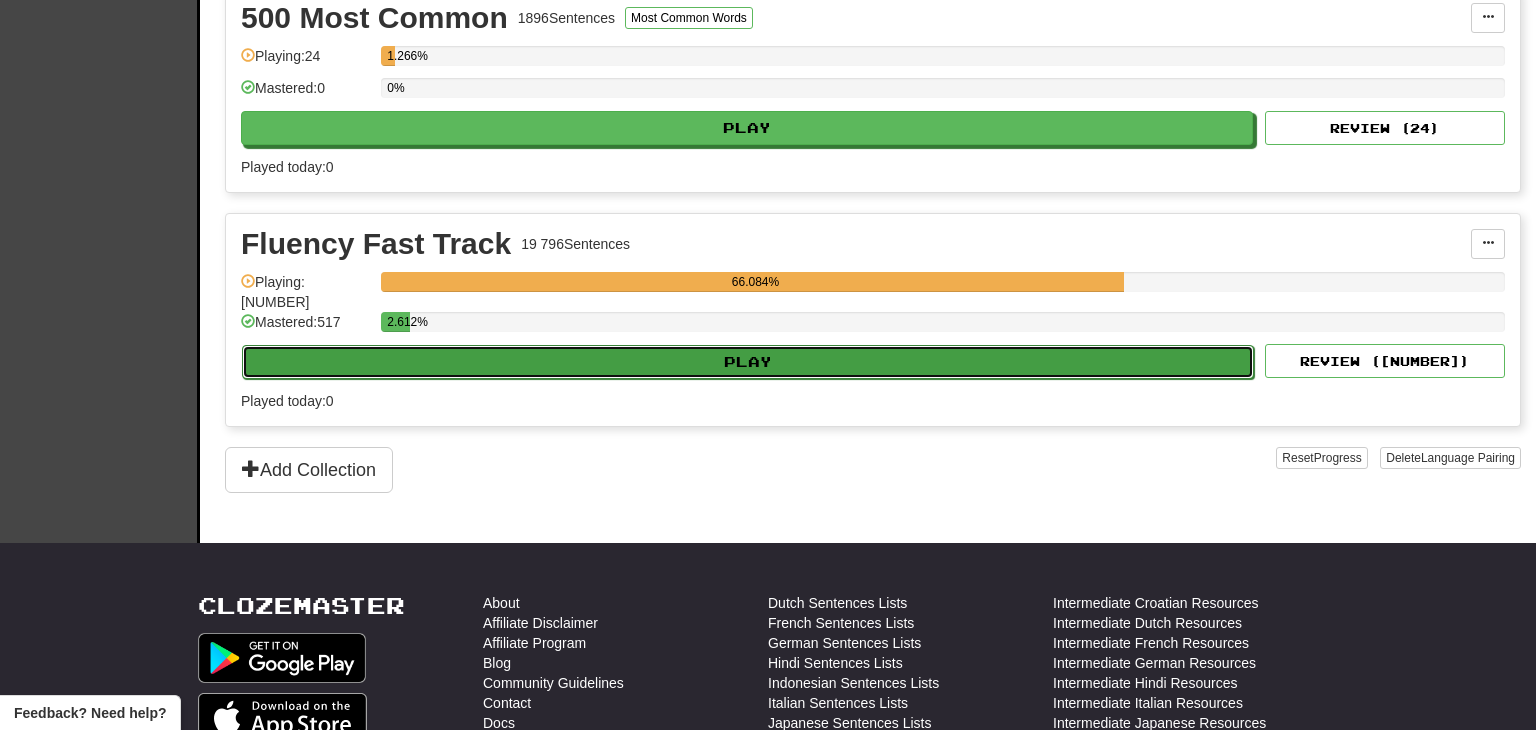 select on "********" 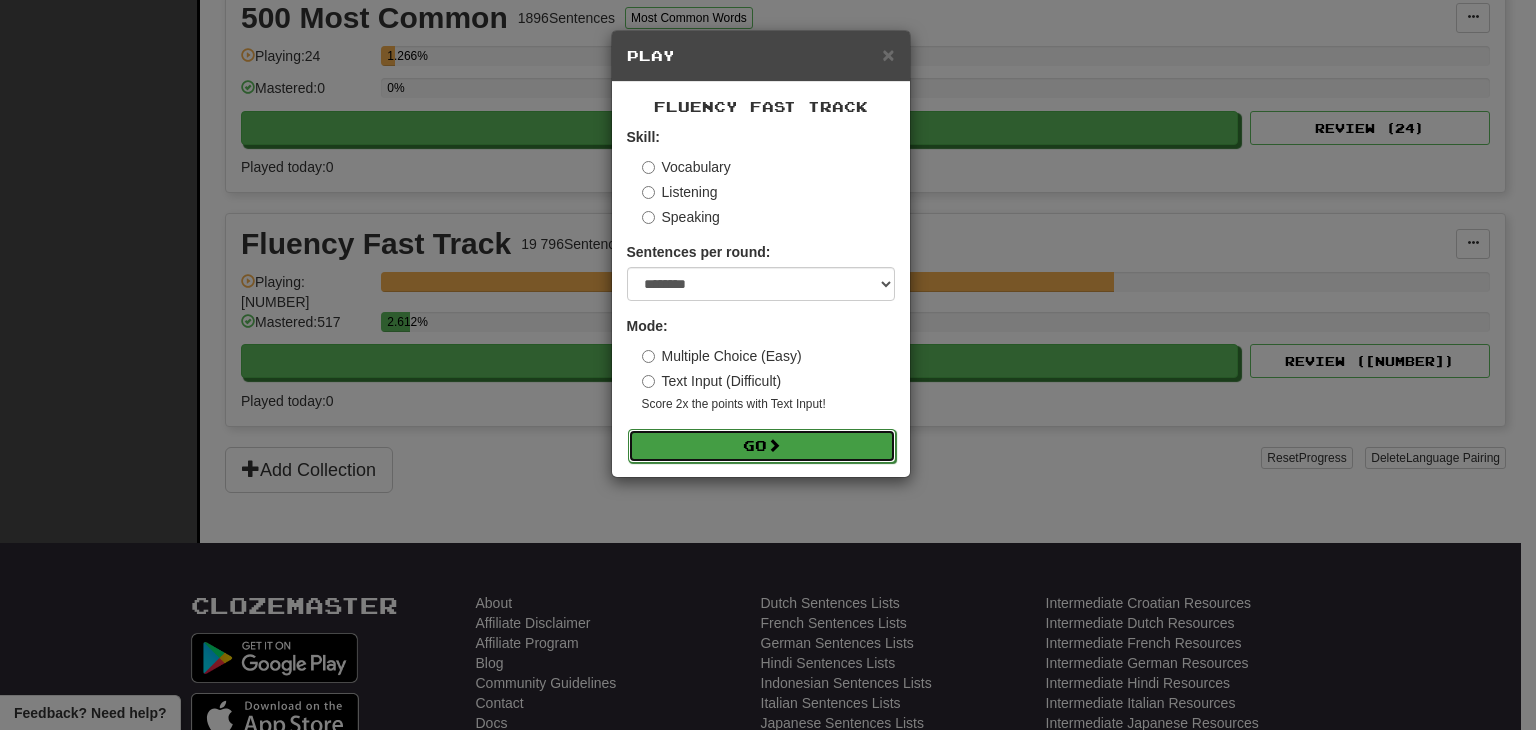 click on "Go" at bounding box center [762, 446] 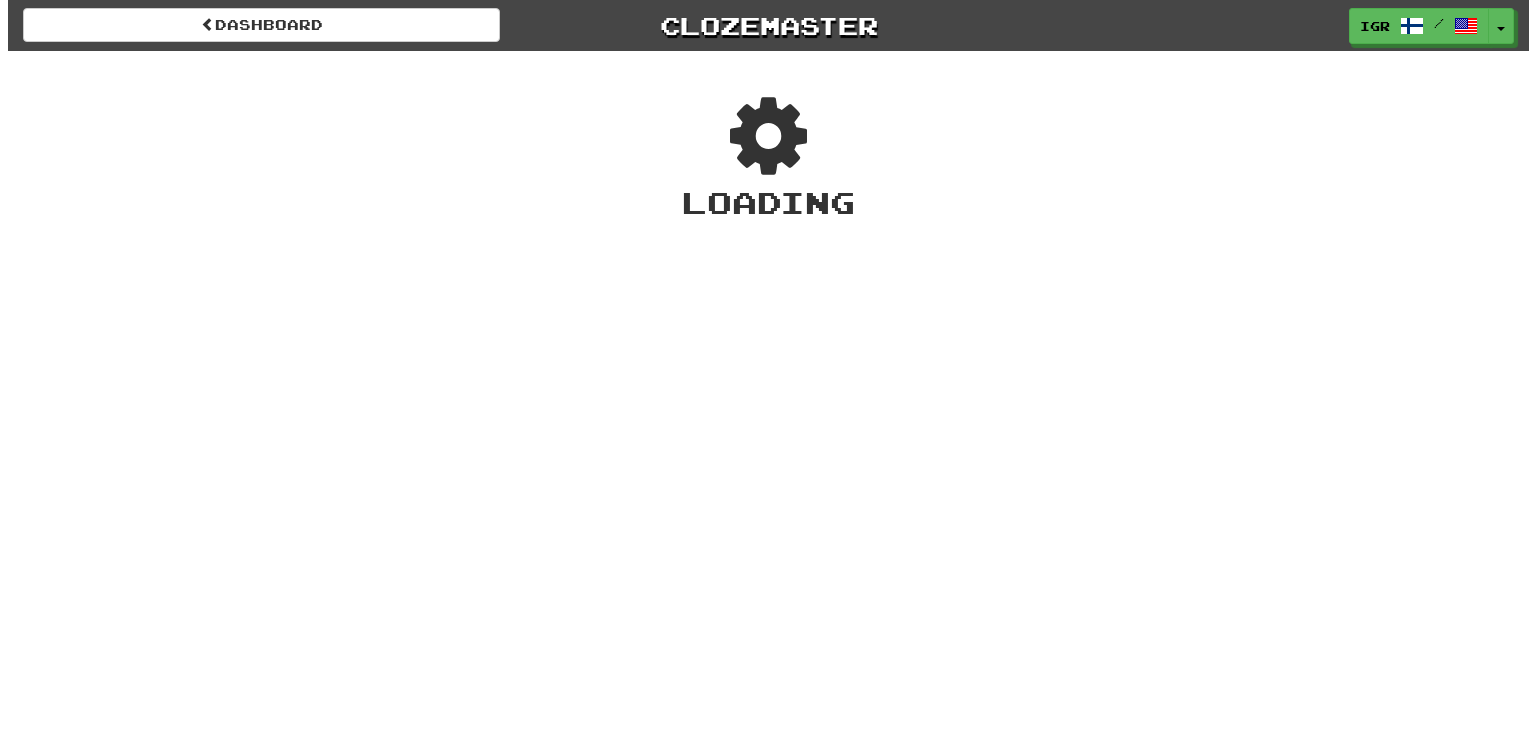 scroll, scrollTop: 0, scrollLeft: 0, axis: both 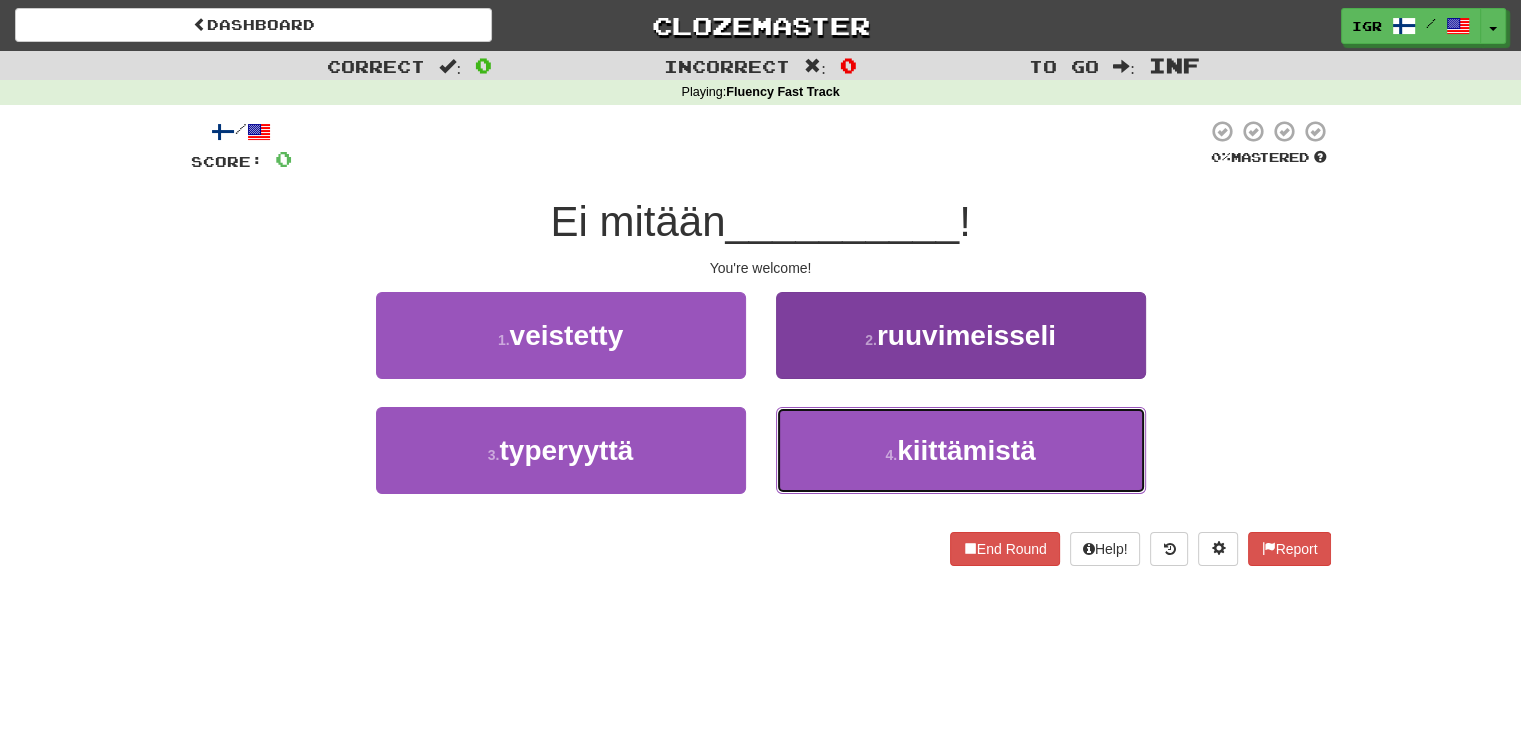 click on "4 .  kiittämistä" at bounding box center (961, 450) 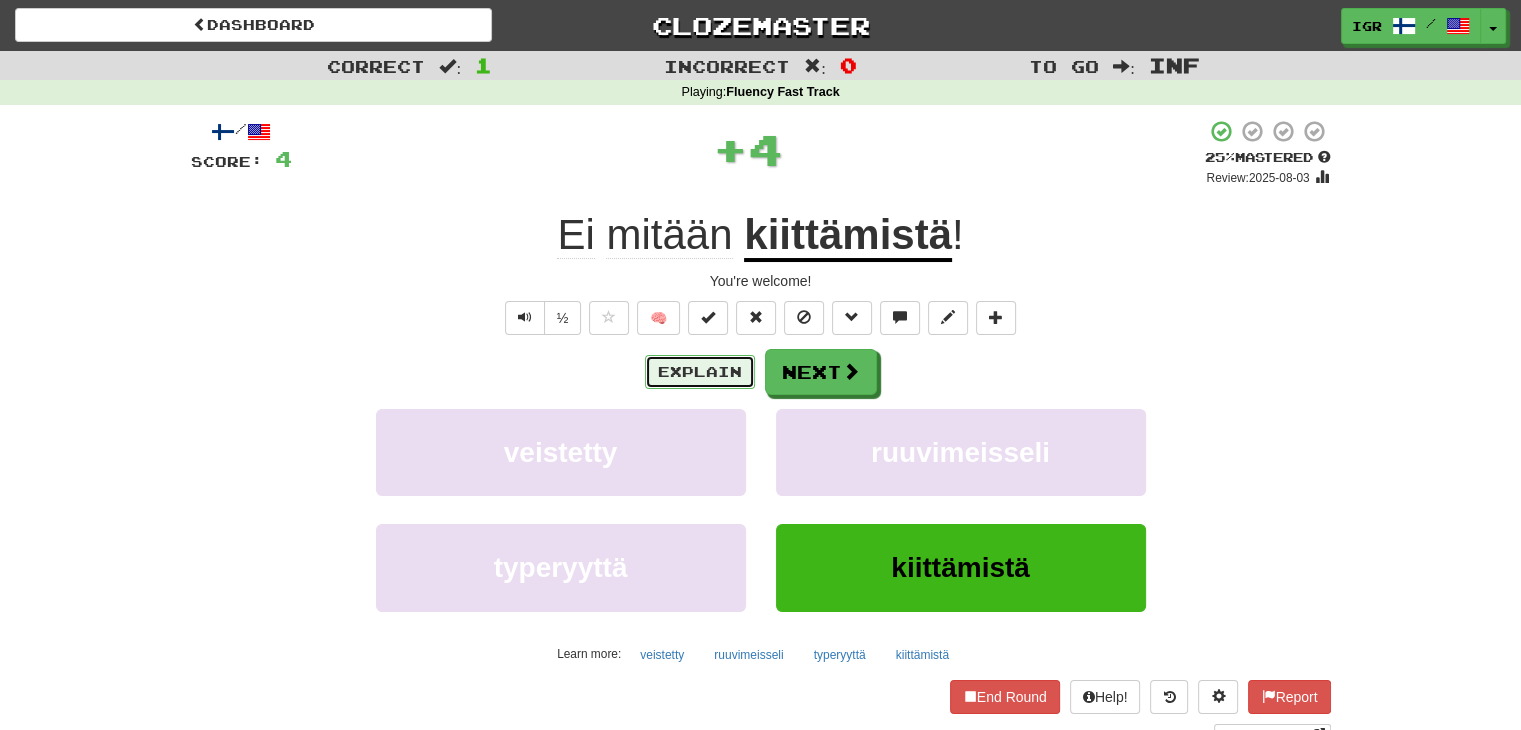 click on "Explain" at bounding box center [700, 372] 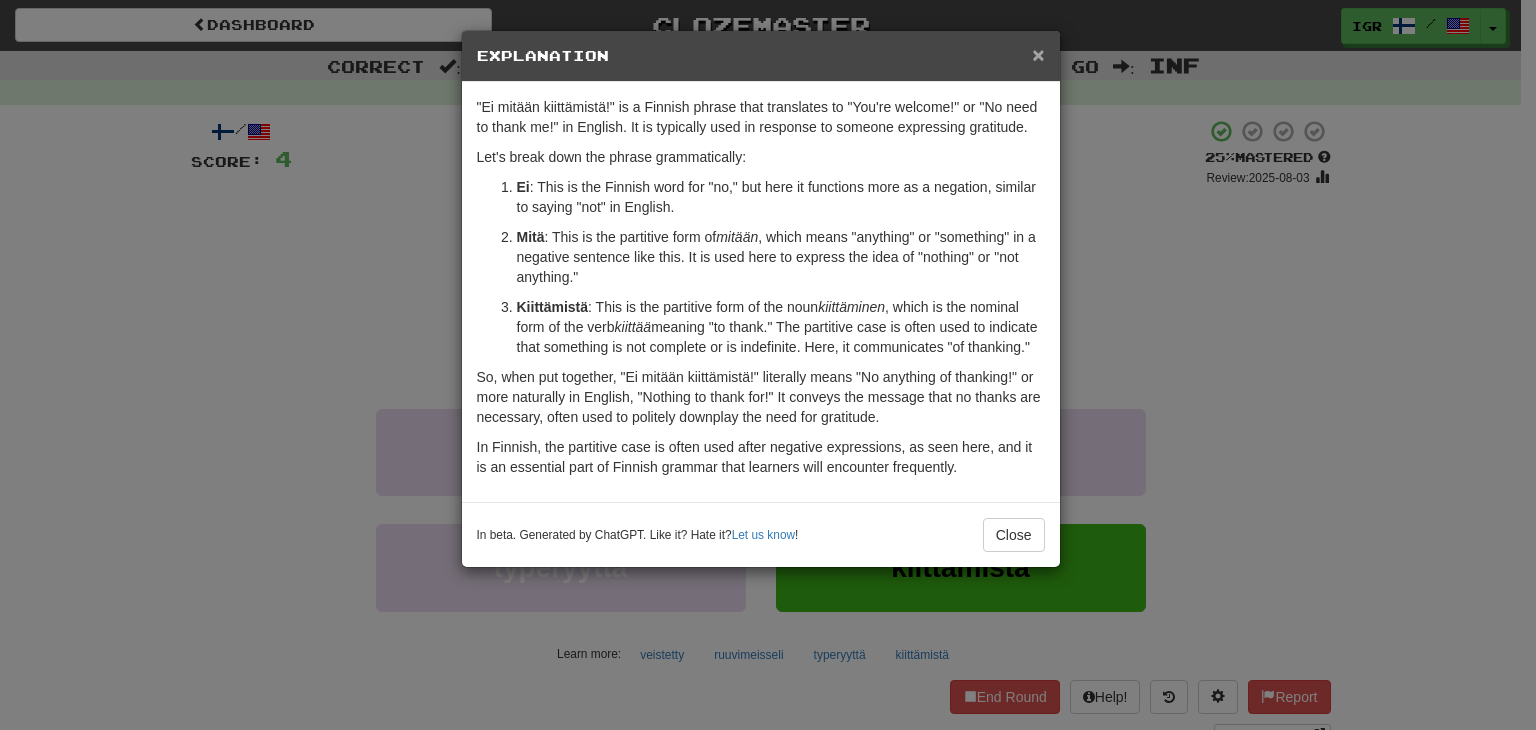 click on "×" at bounding box center (1038, 54) 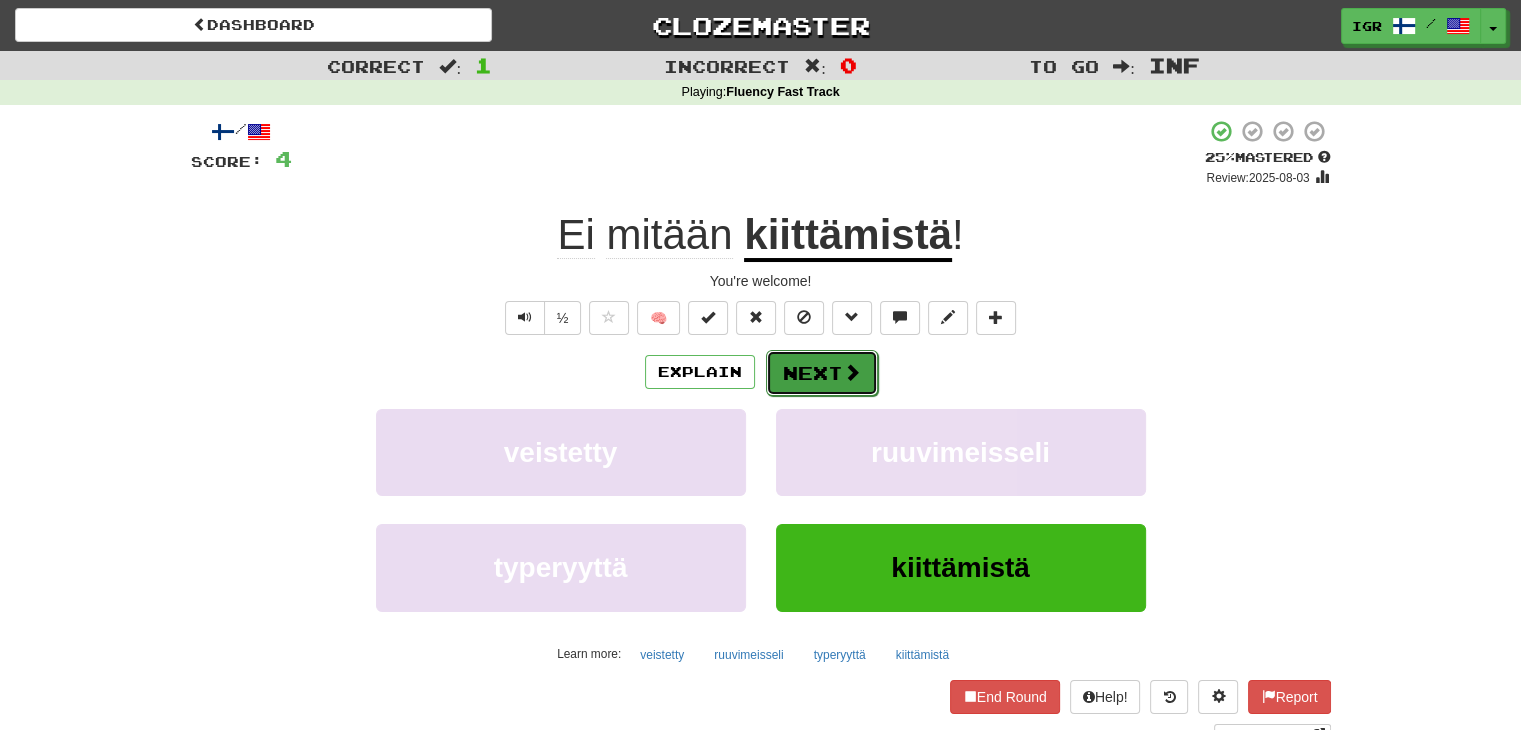 click on "Next" at bounding box center (822, 373) 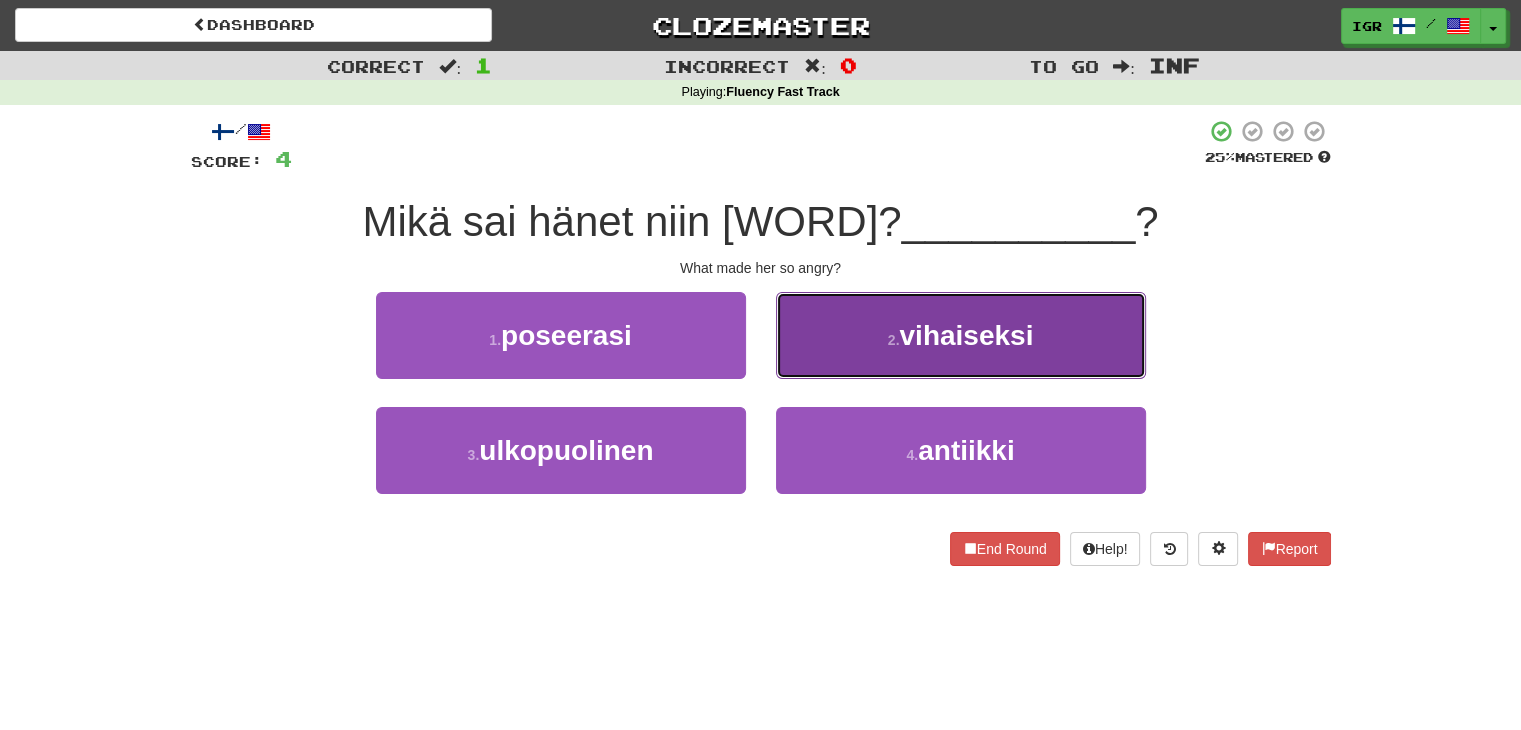 click on "vihaiseksi" at bounding box center (966, 335) 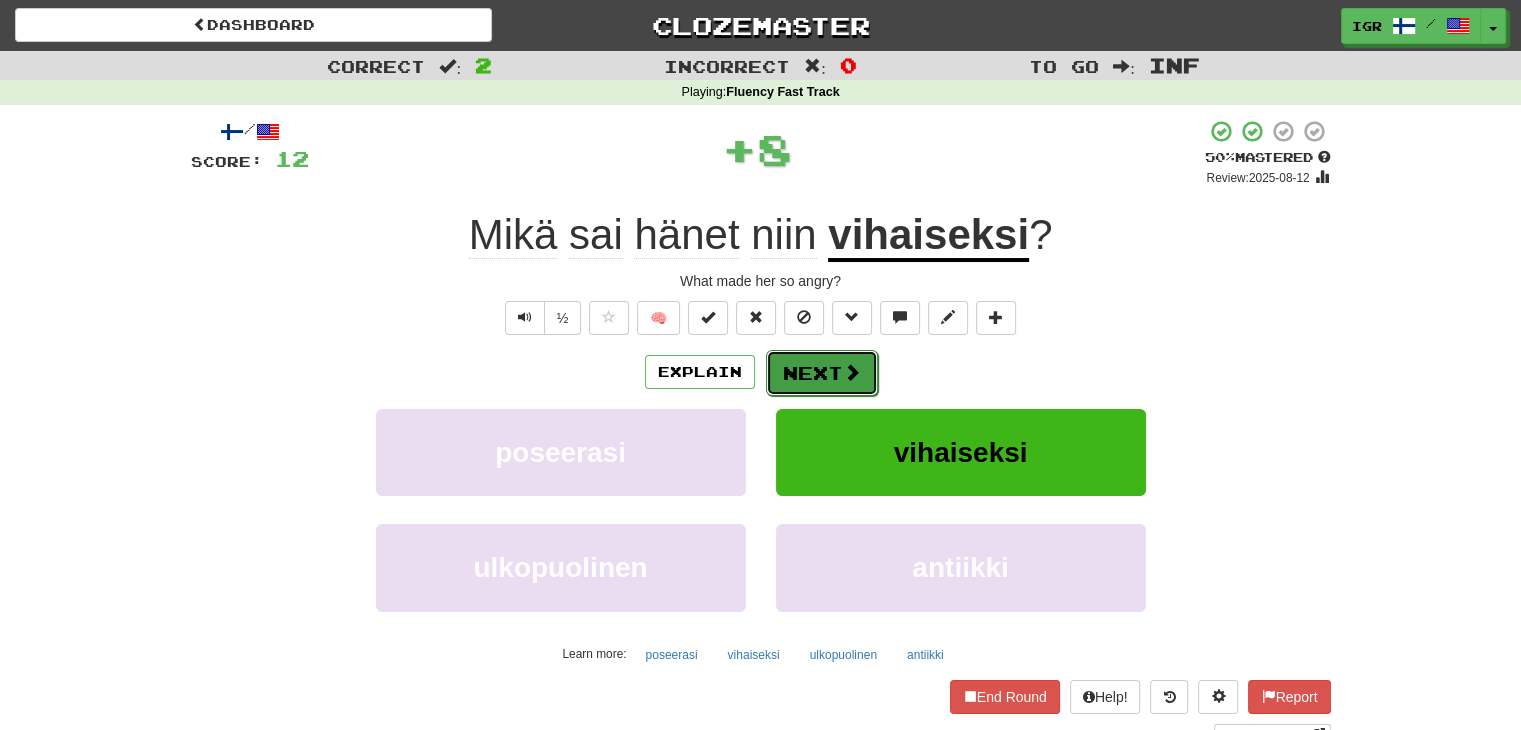 click on "Next" at bounding box center [822, 373] 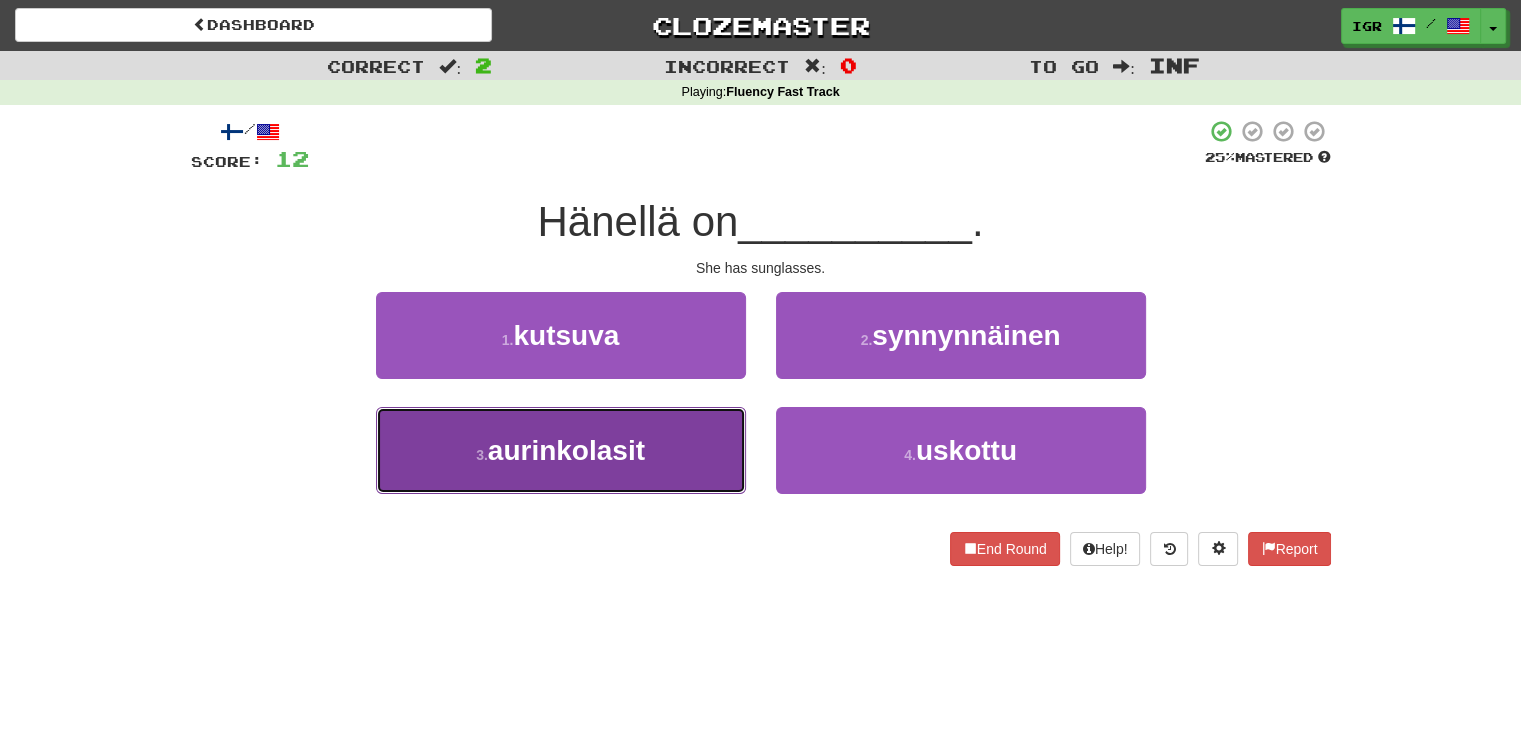 click on "3 .  aurinkolasit" at bounding box center [561, 450] 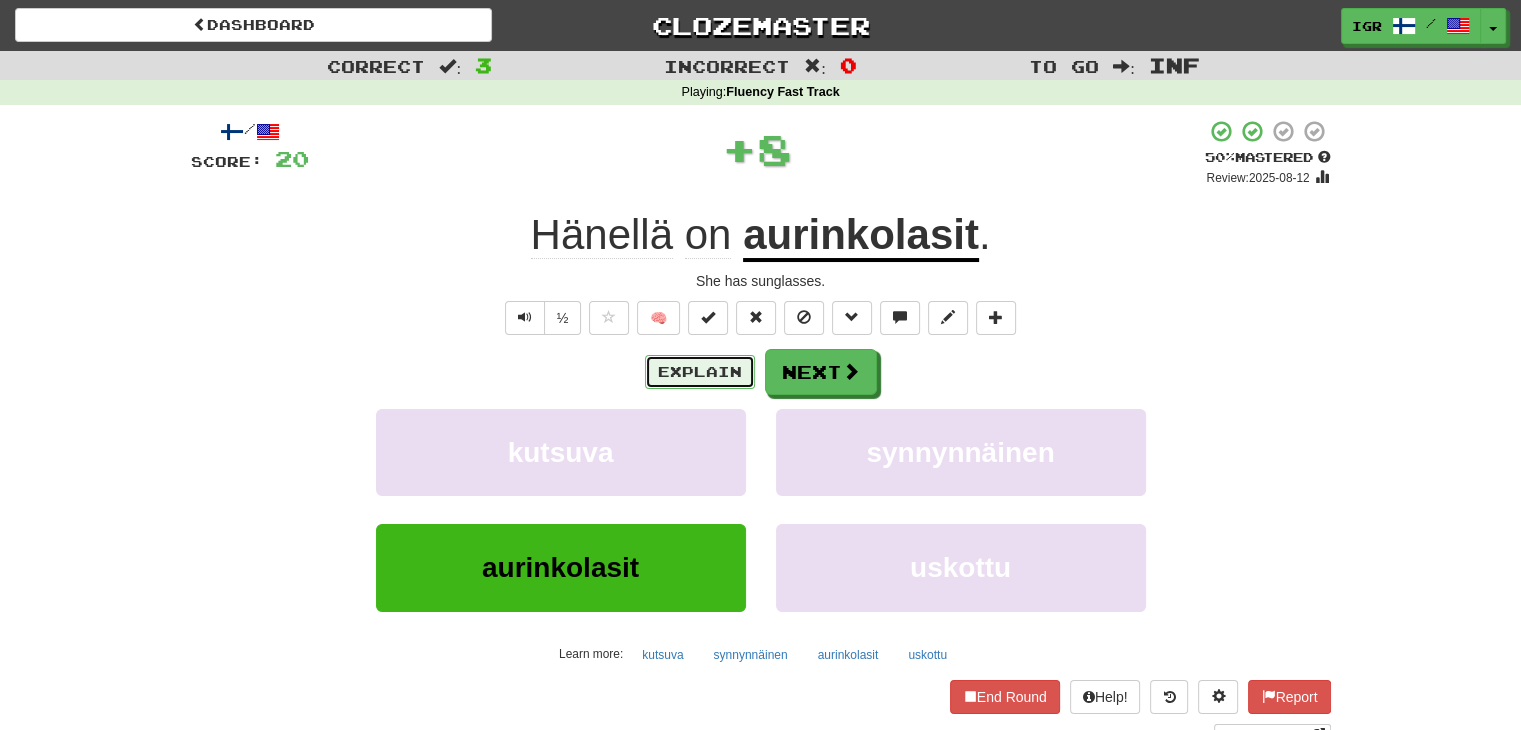 click on "Explain" at bounding box center [700, 372] 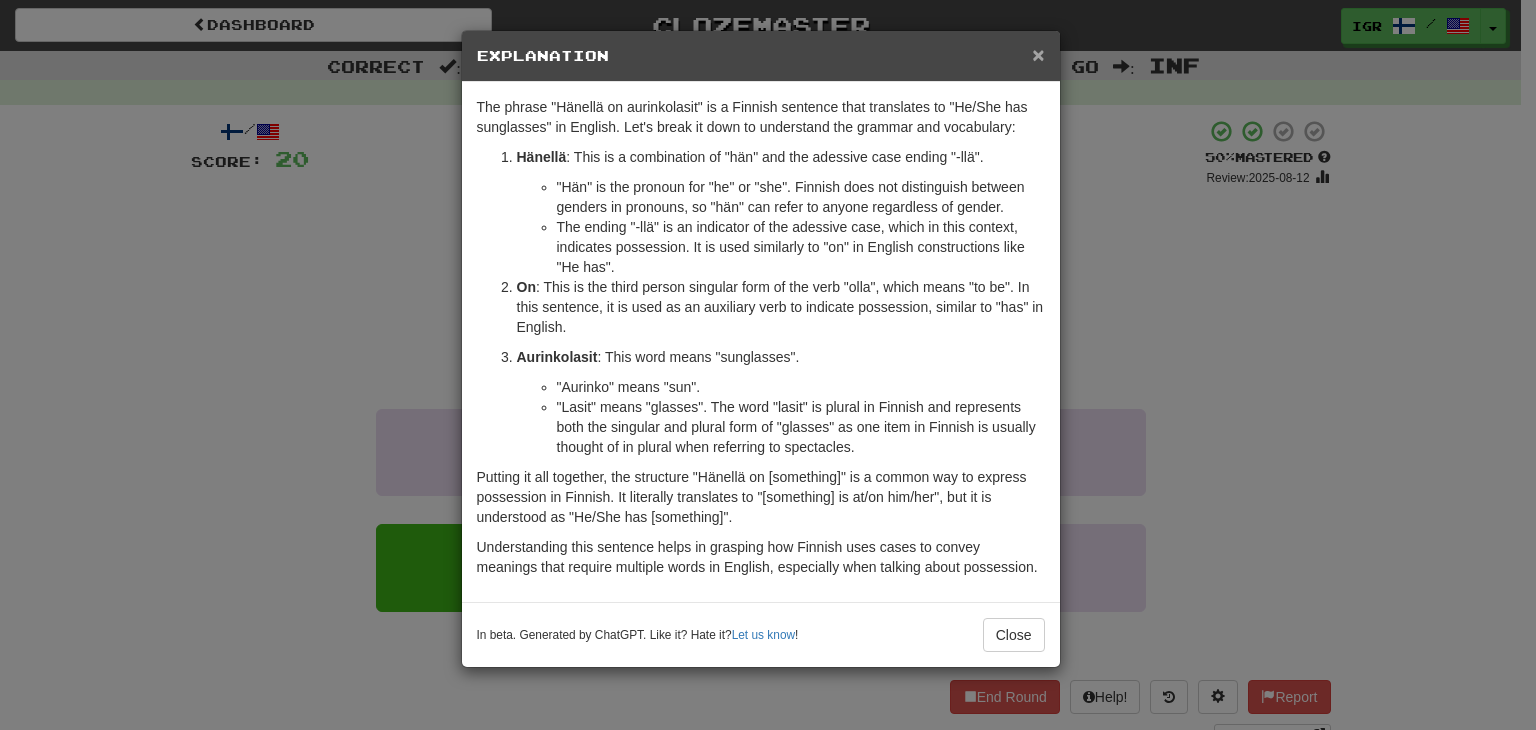 click on "×" at bounding box center [1038, 54] 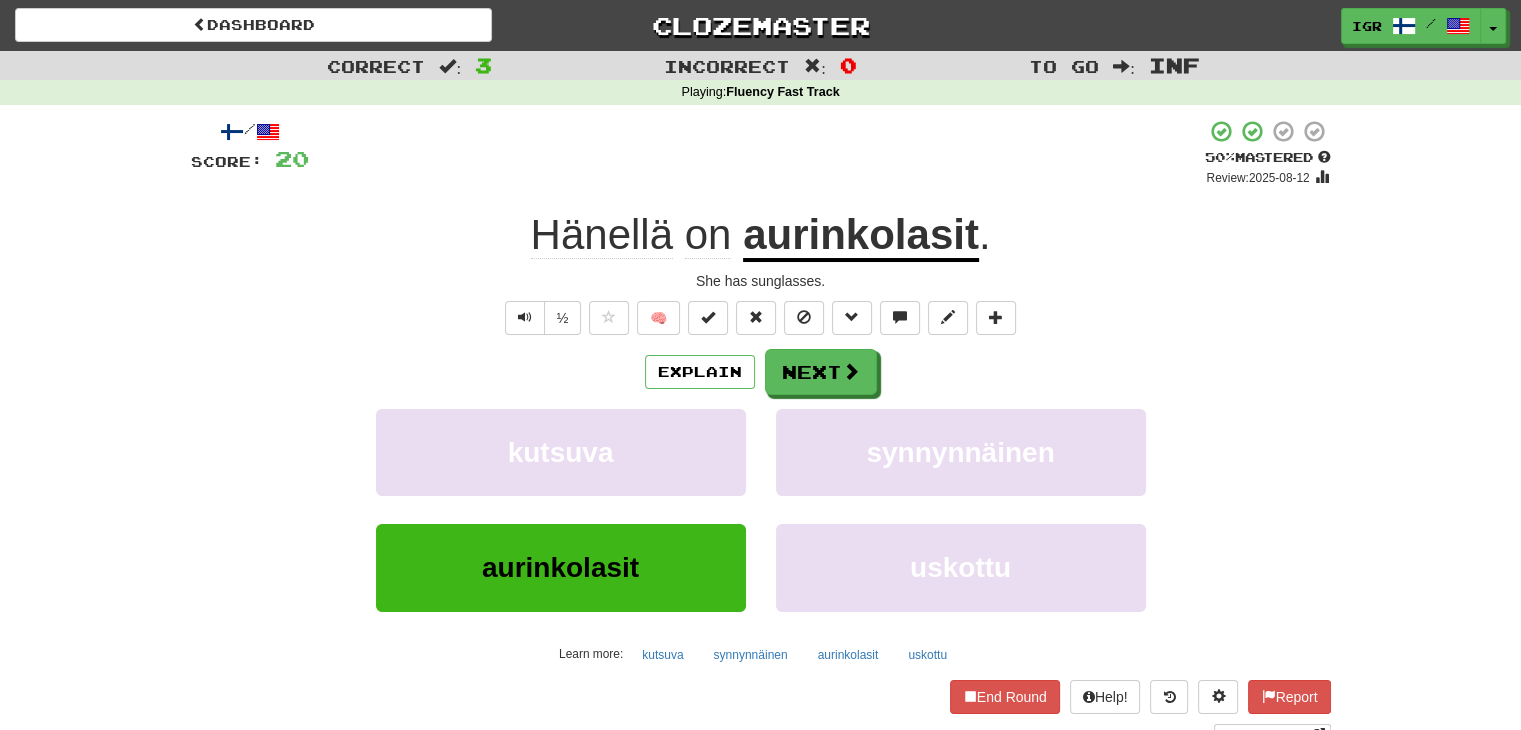 click on "Explain Next" at bounding box center [761, 372] 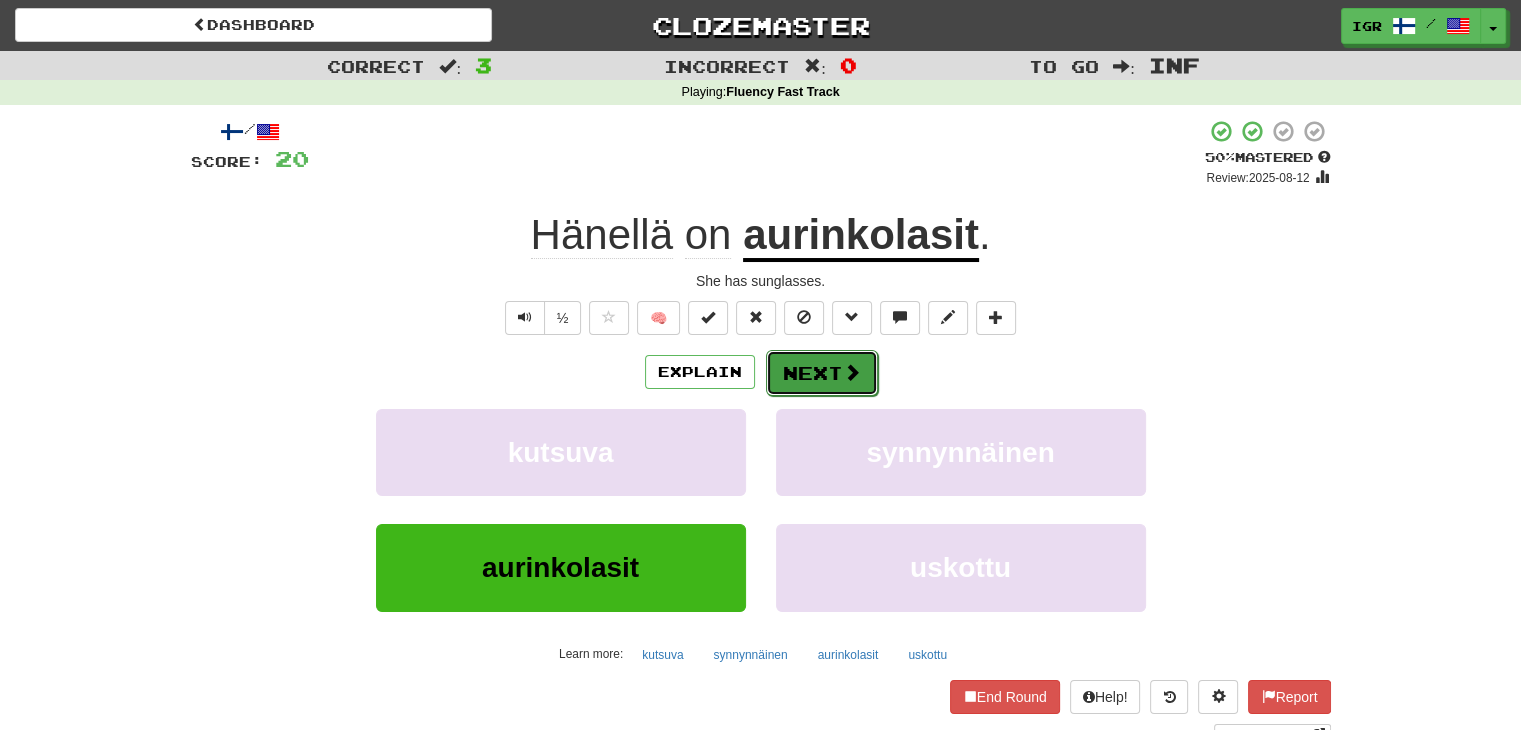 click on "Next" at bounding box center [822, 373] 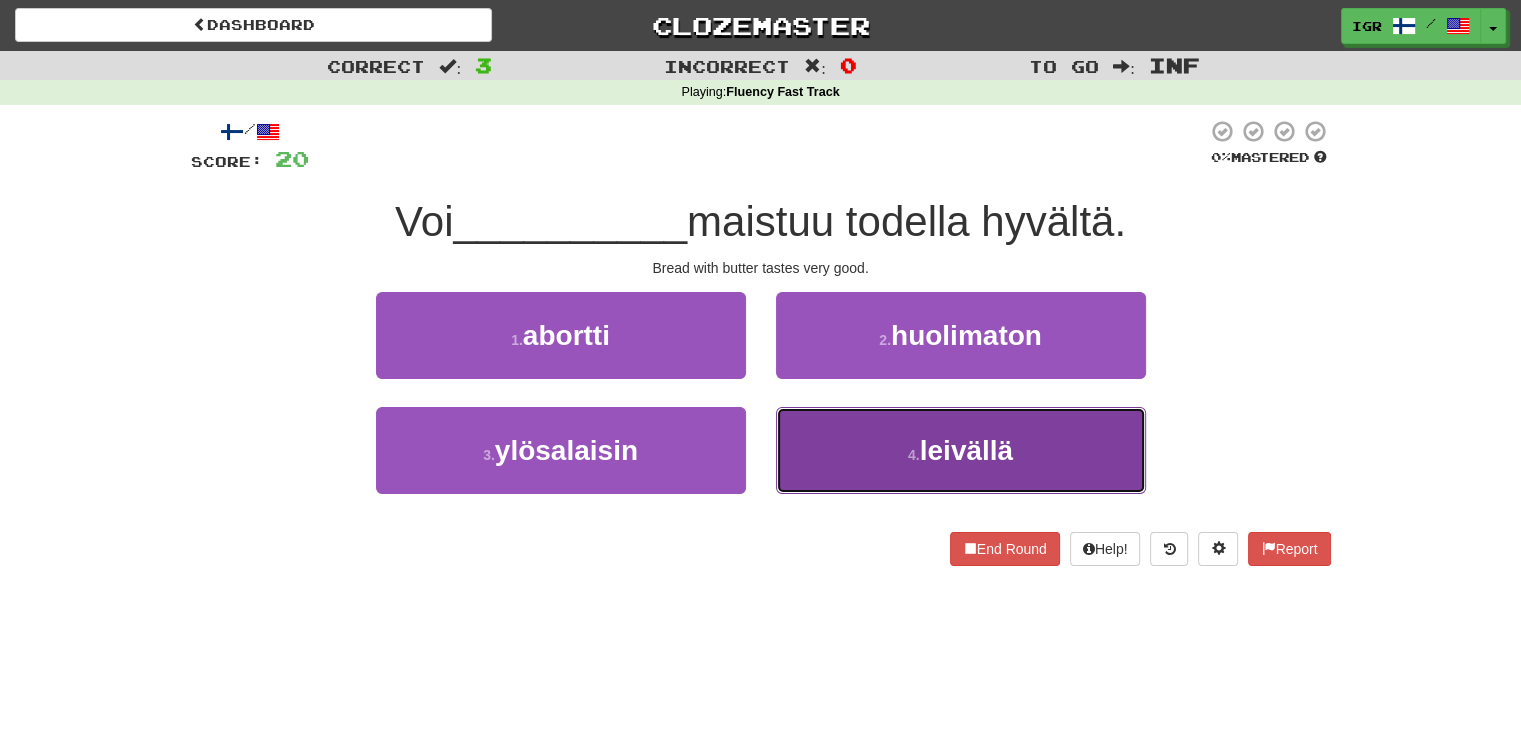 click on "4 .  leivällä" at bounding box center [961, 450] 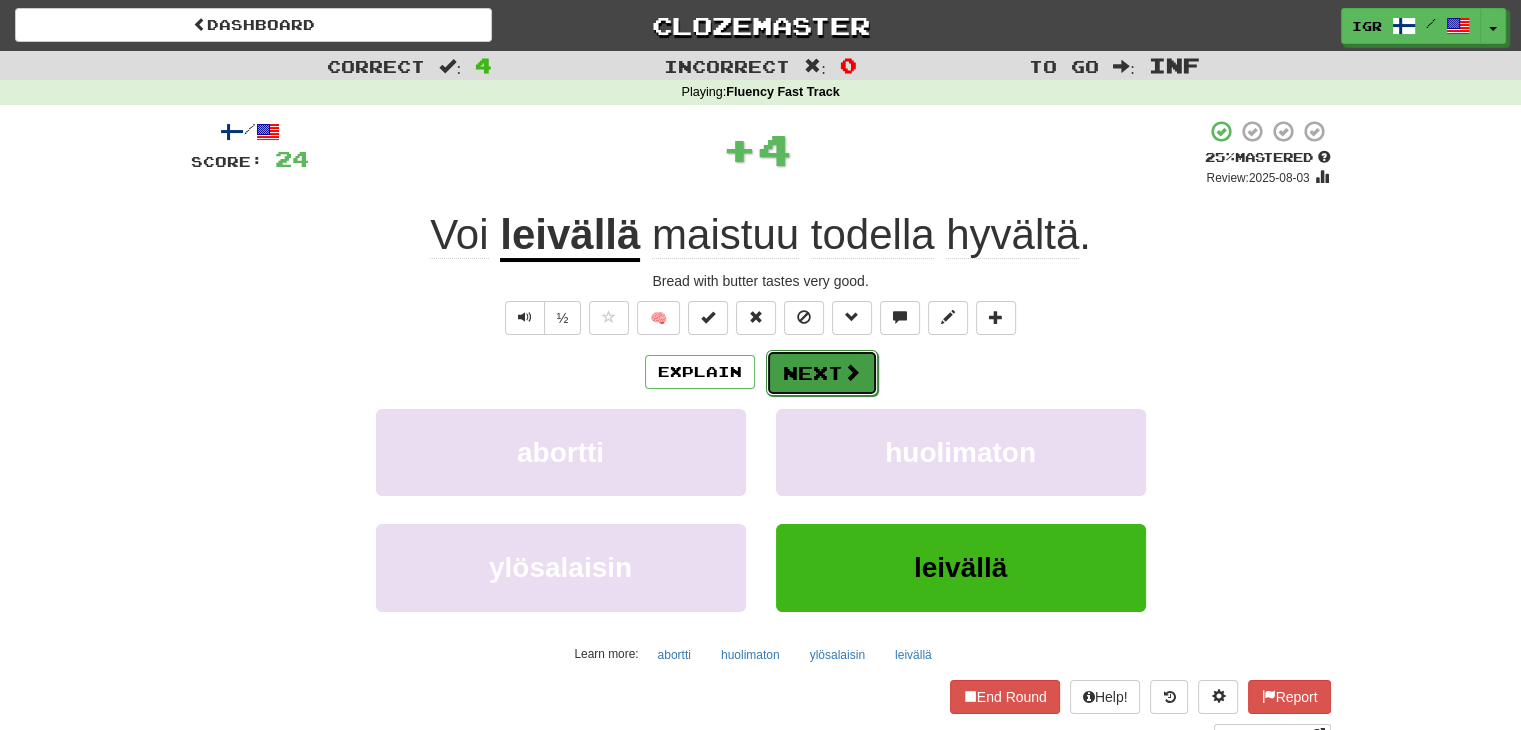 click at bounding box center [852, 372] 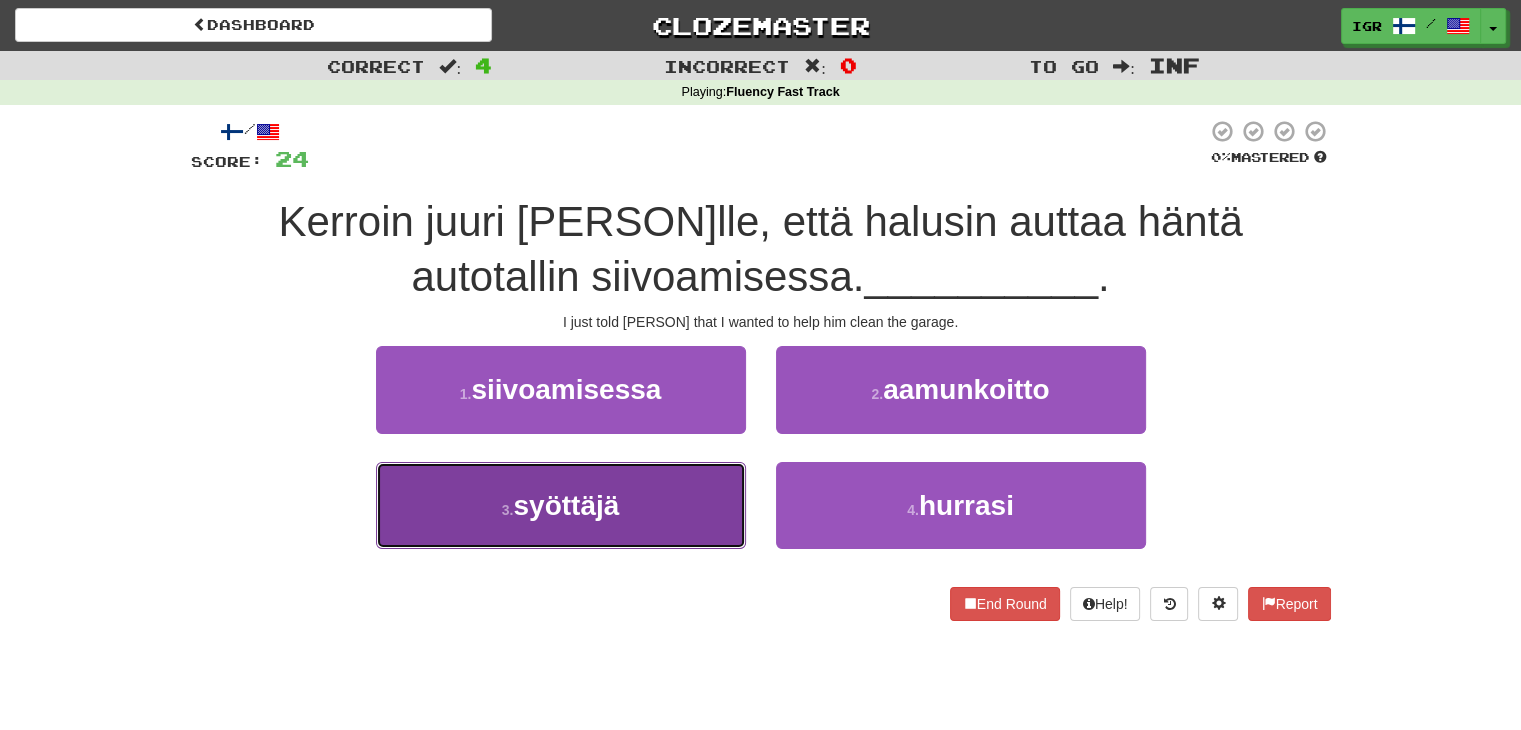 click on "syöttäjä" at bounding box center [566, 505] 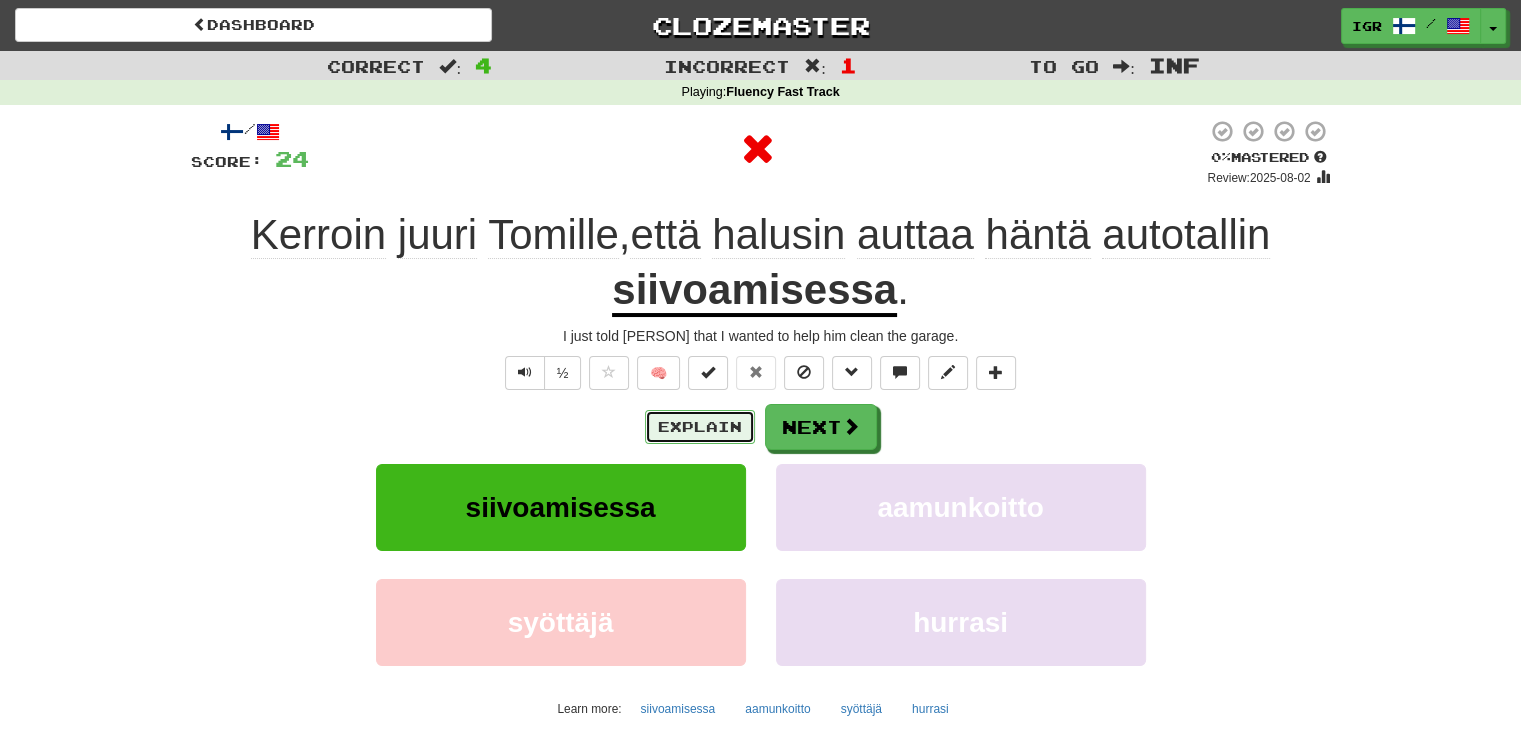 click on "Explain" at bounding box center [700, 427] 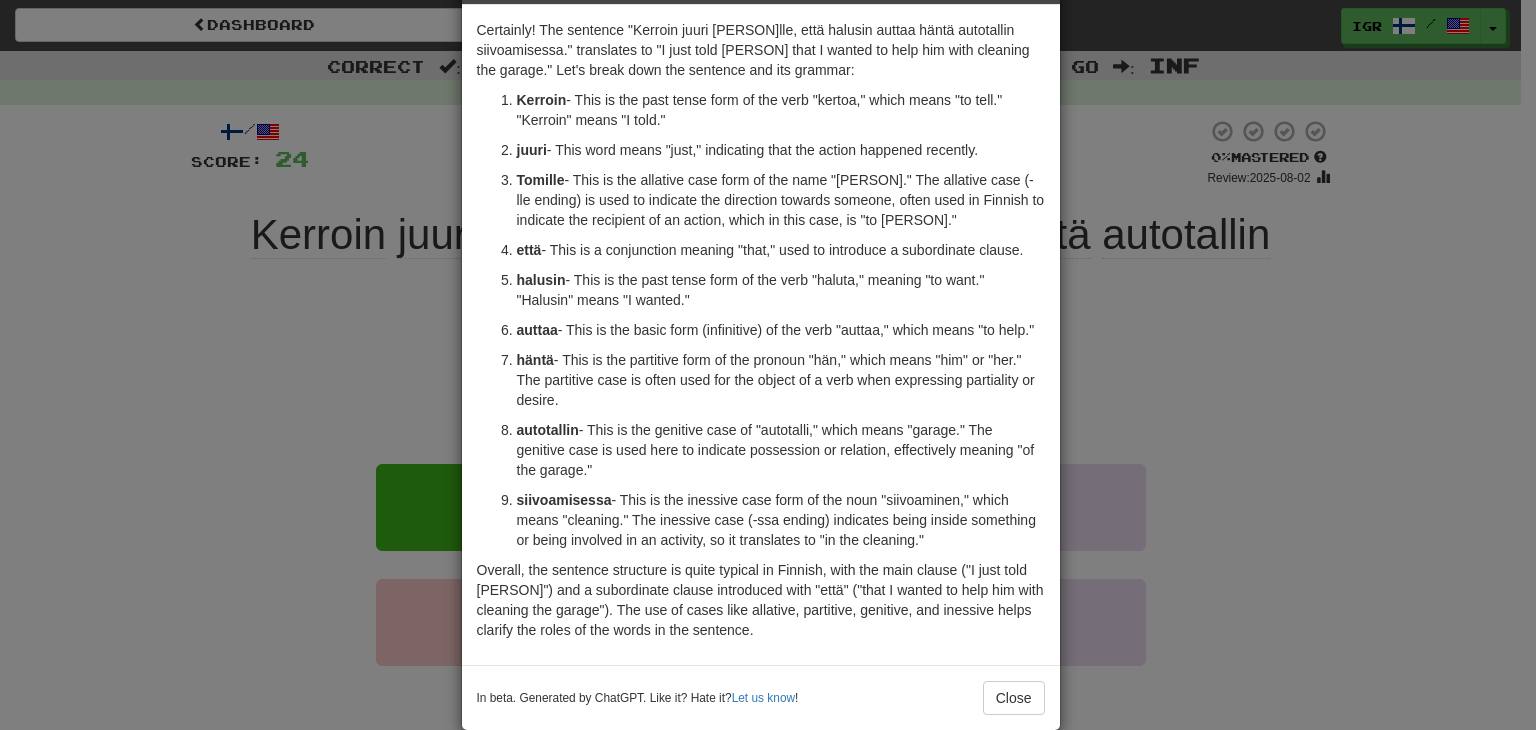 scroll, scrollTop: 107, scrollLeft: 0, axis: vertical 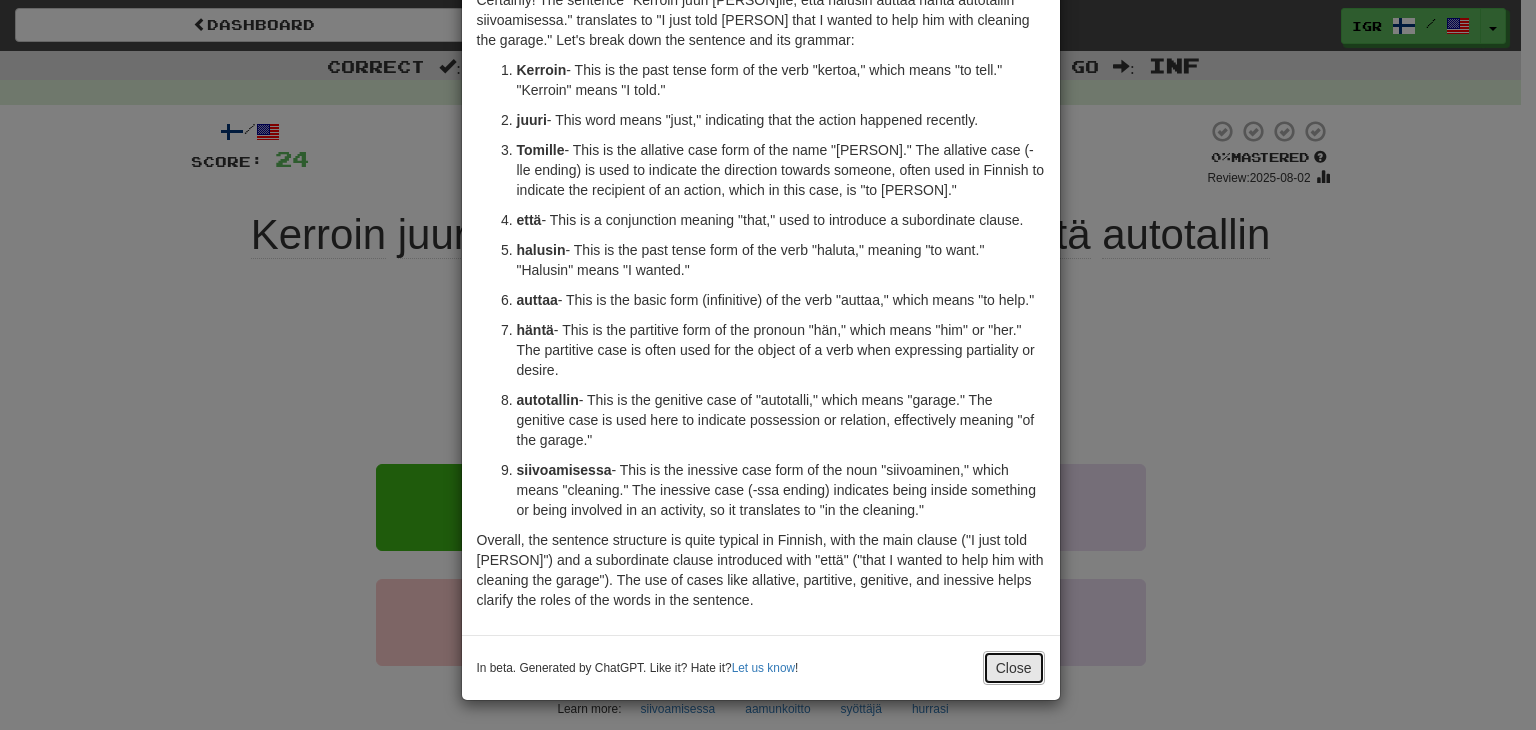 click on "Close" at bounding box center (1014, 668) 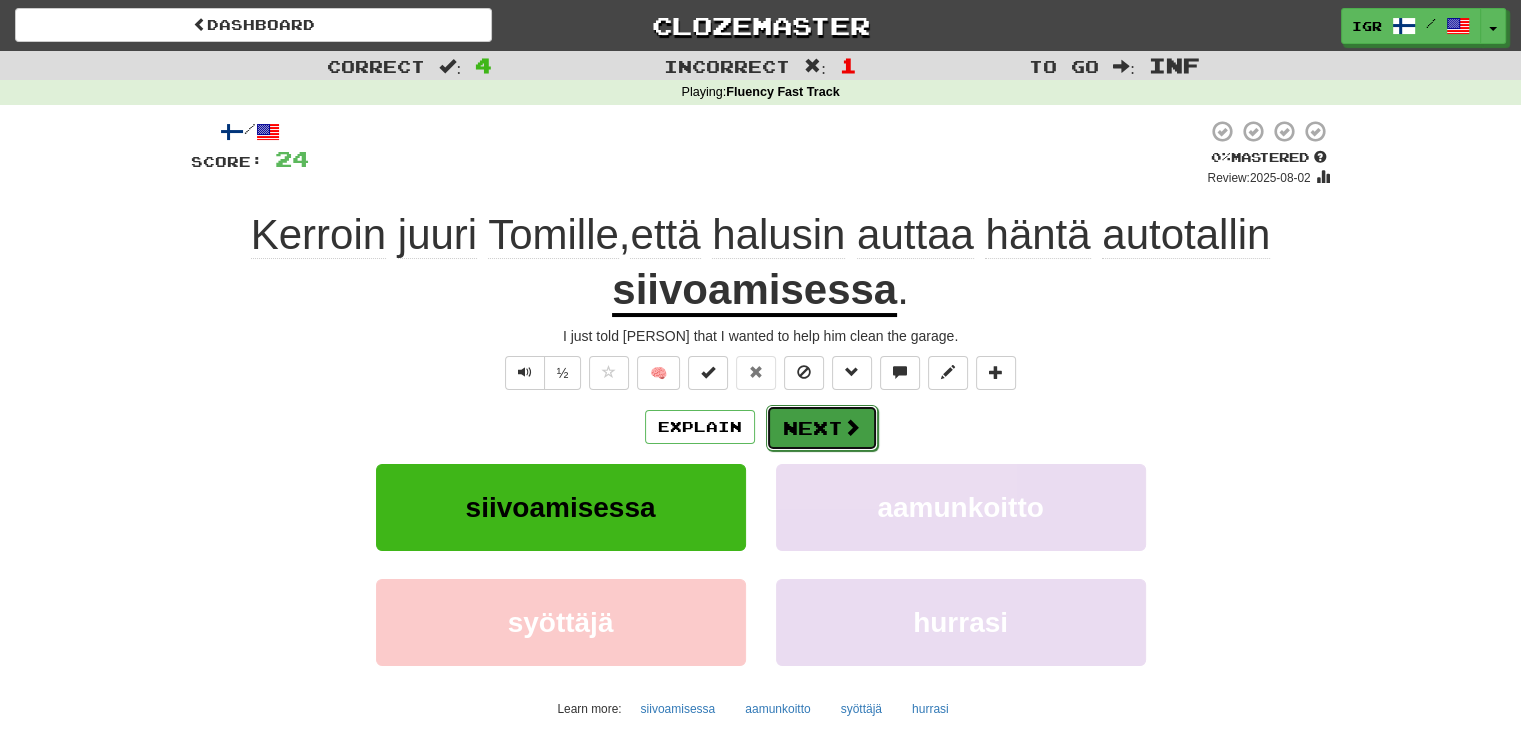 click on "Next" at bounding box center (822, 428) 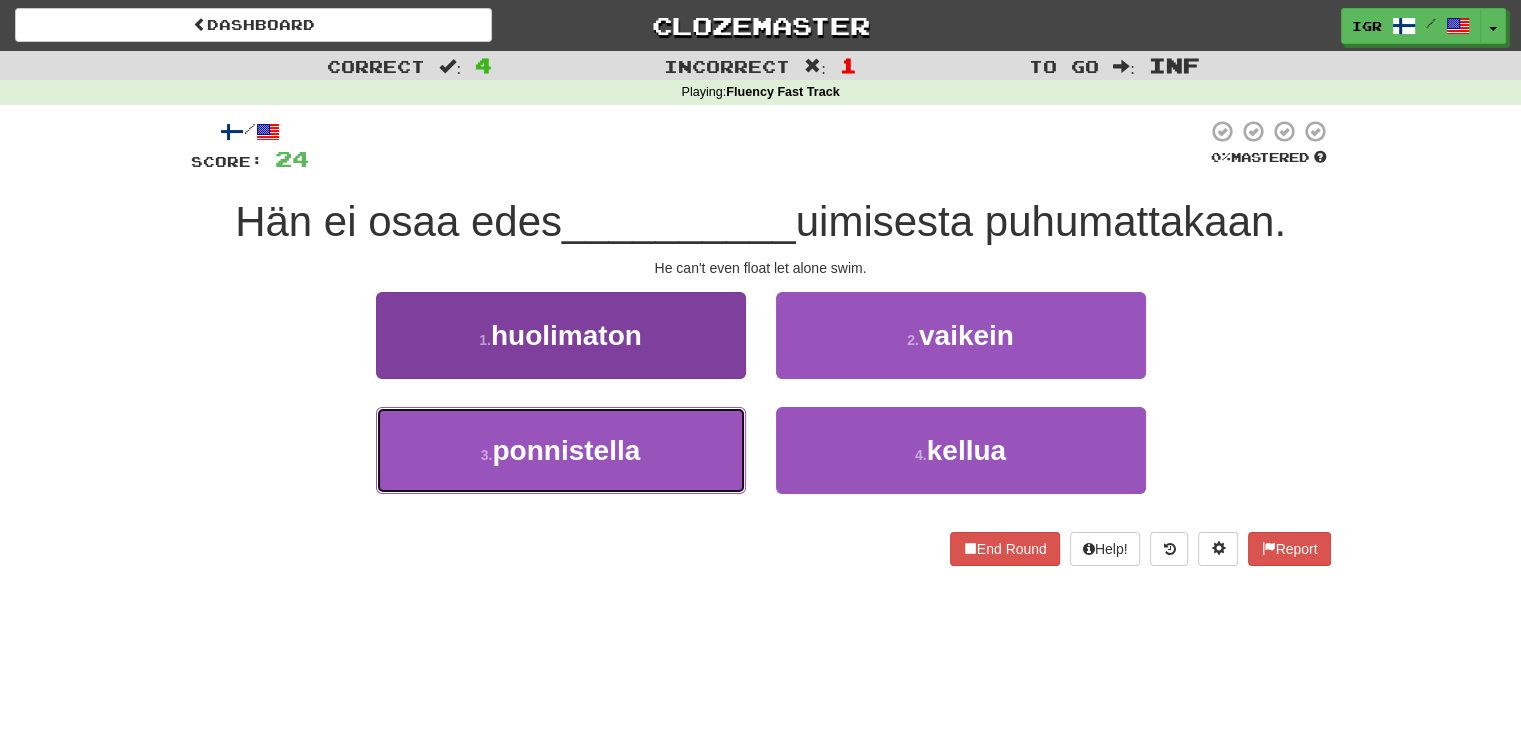drag, startPoint x: 641, startPoint y: 464, endPoint x: 725, endPoint y: 463, distance: 84.00595 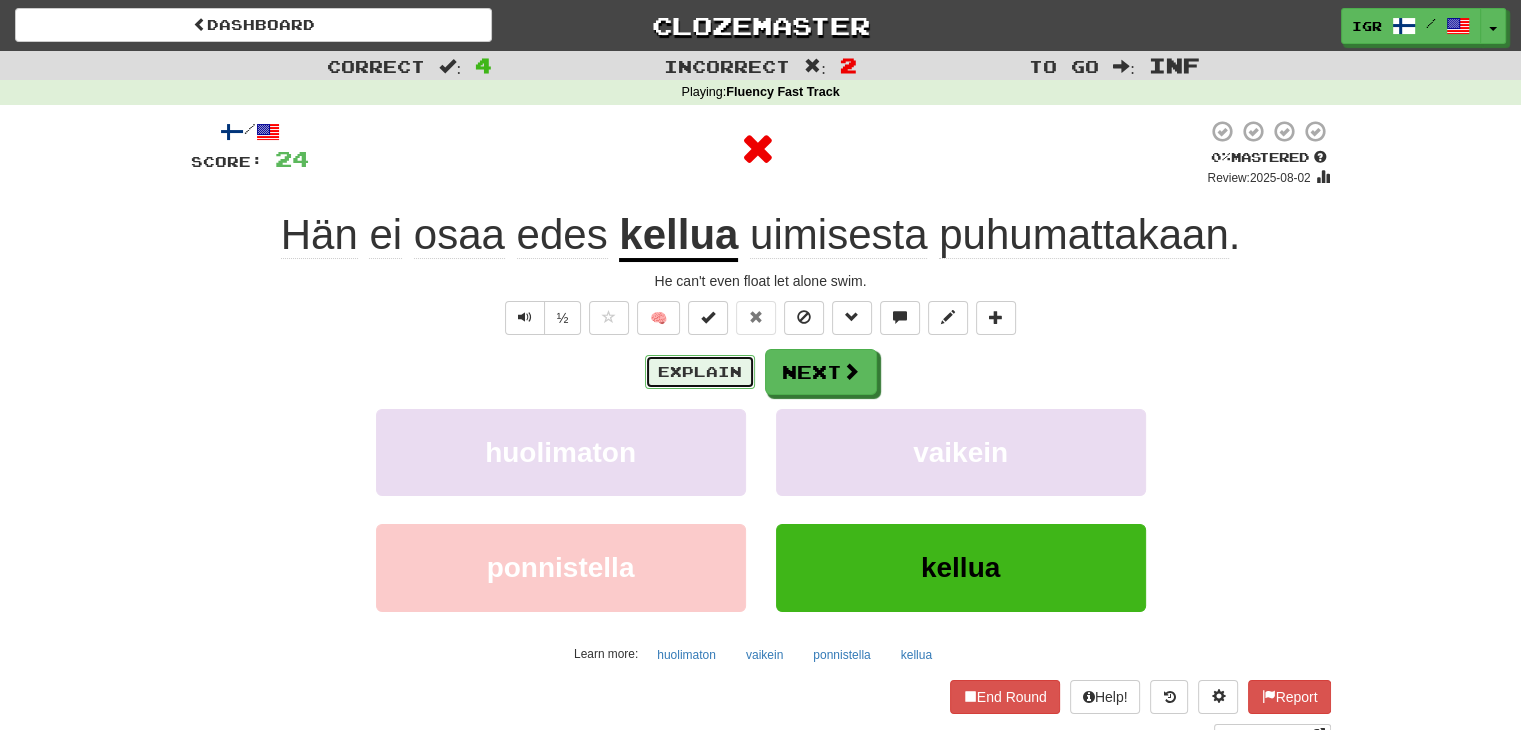 click on "Explain" at bounding box center [700, 372] 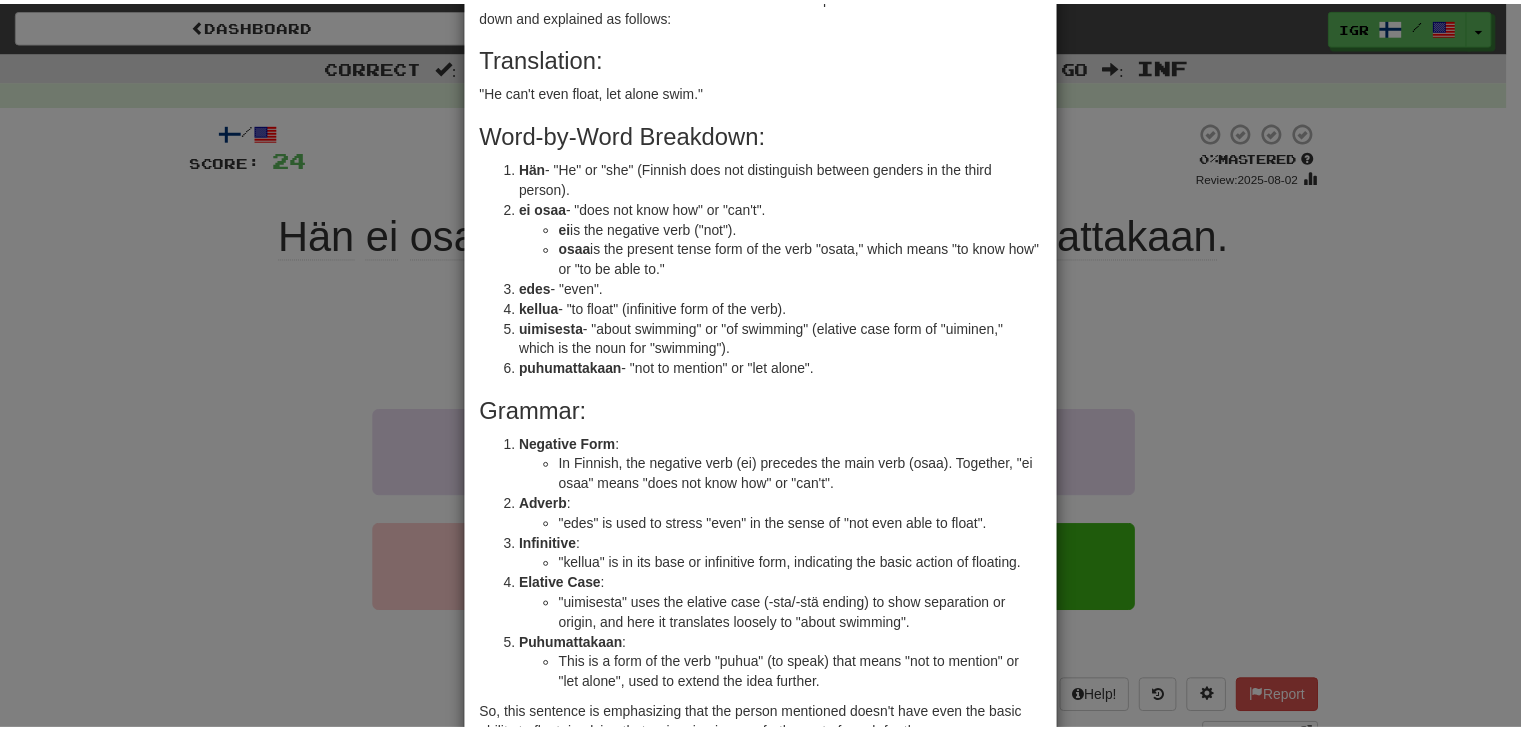 scroll, scrollTop: 296, scrollLeft: 0, axis: vertical 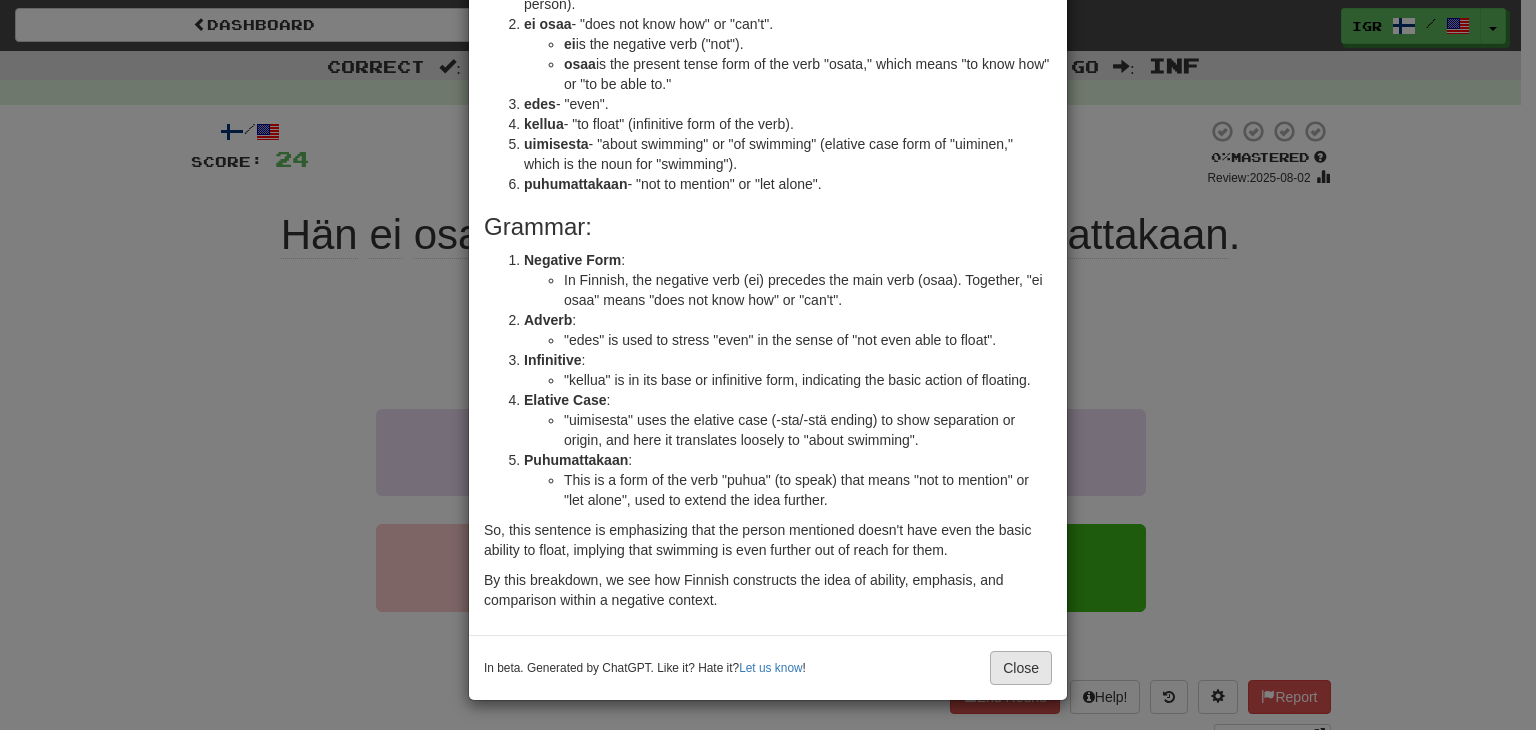 click on "In beta. Generated by ChatGPT. Like it? Hate it?  Let us know ! Close" at bounding box center [768, 667] 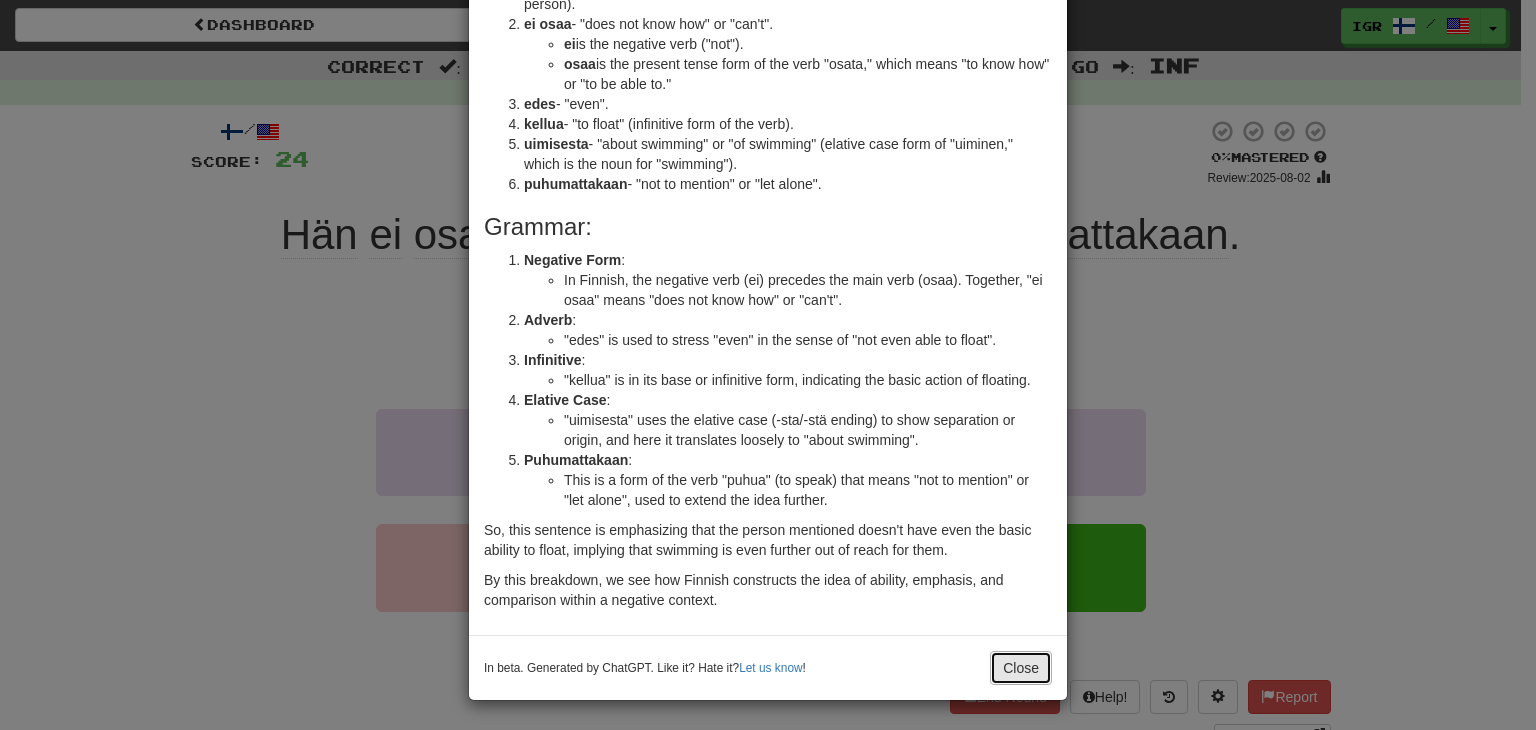click on "Close" at bounding box center [1021, 668] 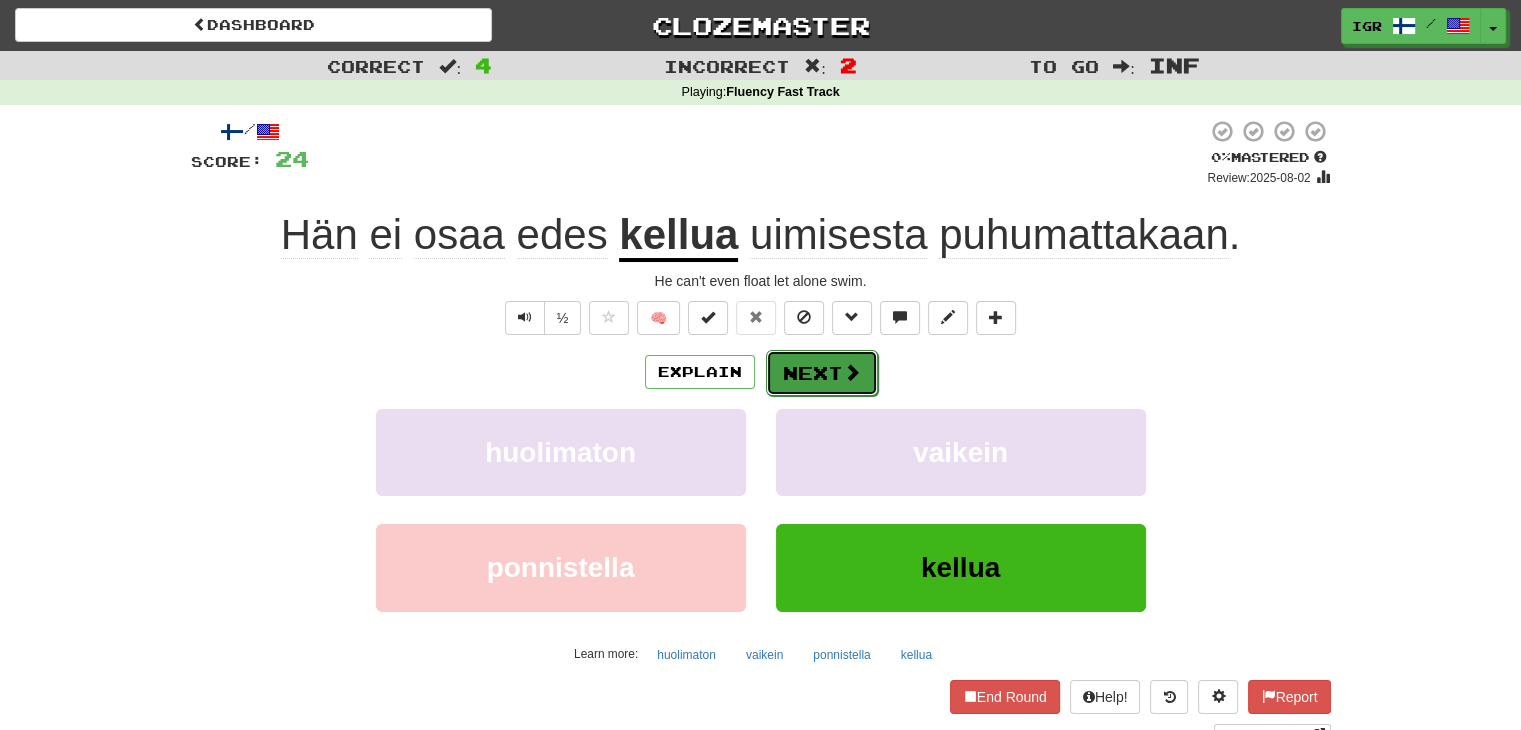 click at bounding box center (852, 372) 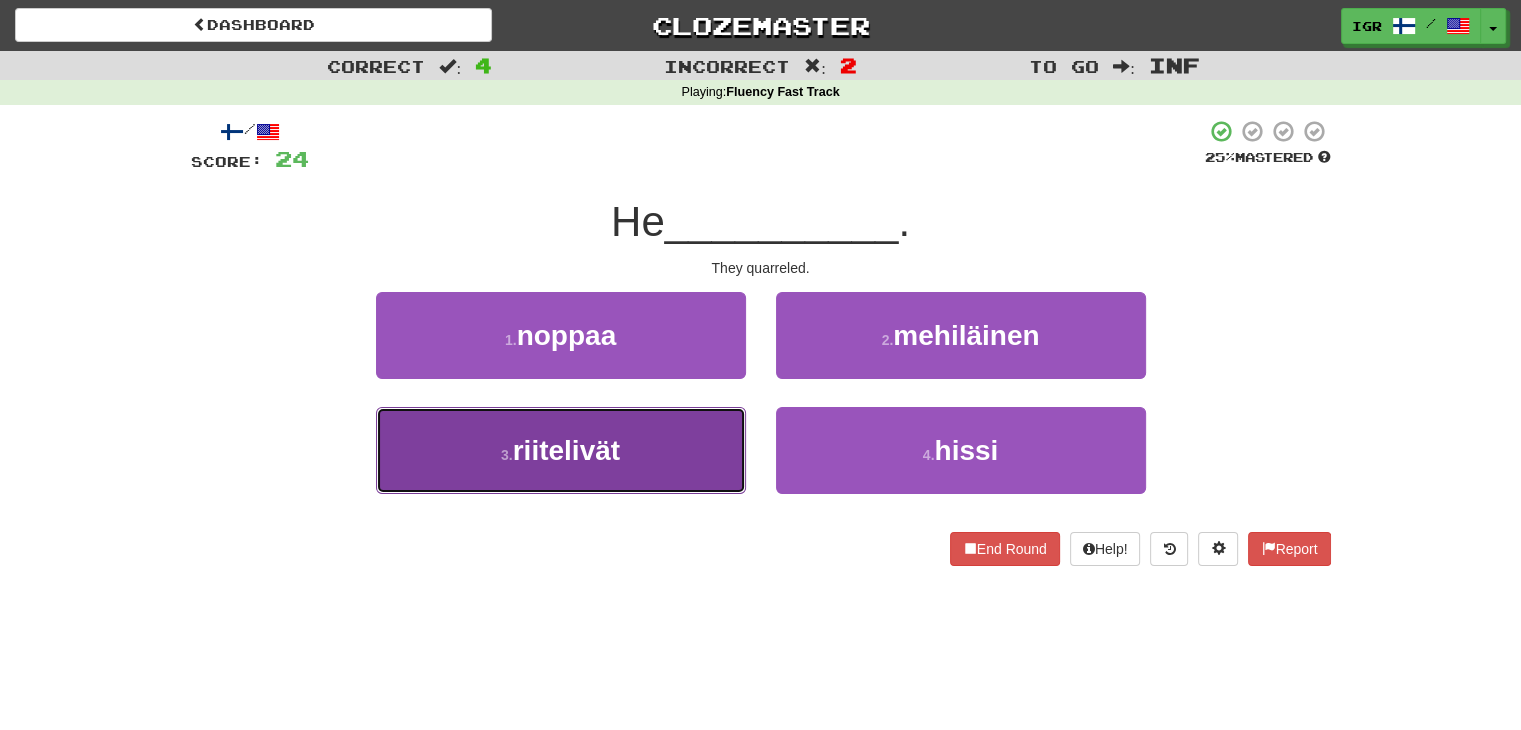 click on "3 .  riitelivät" at bounding box center (561, 450) 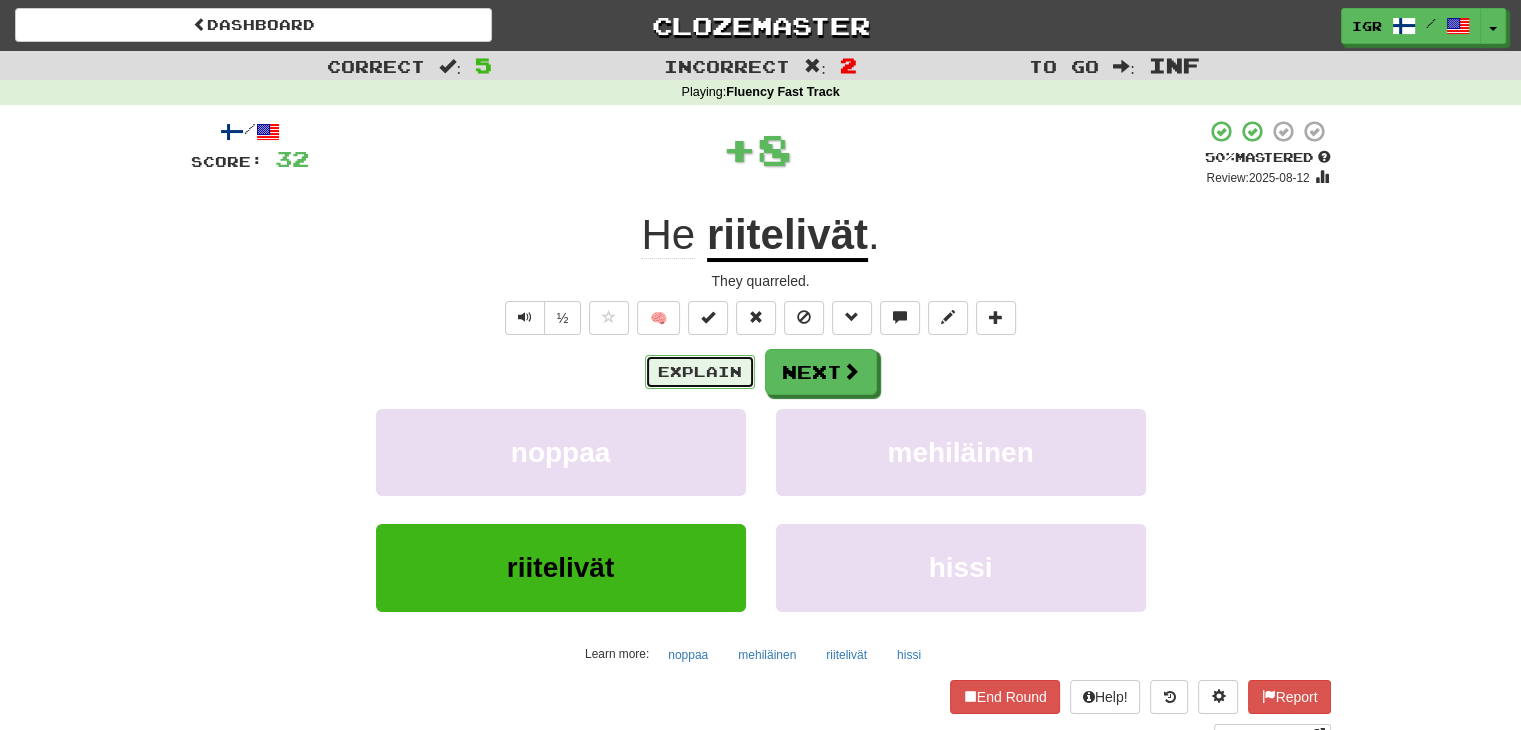 click on "Explain" at bounding box center (700, 372) 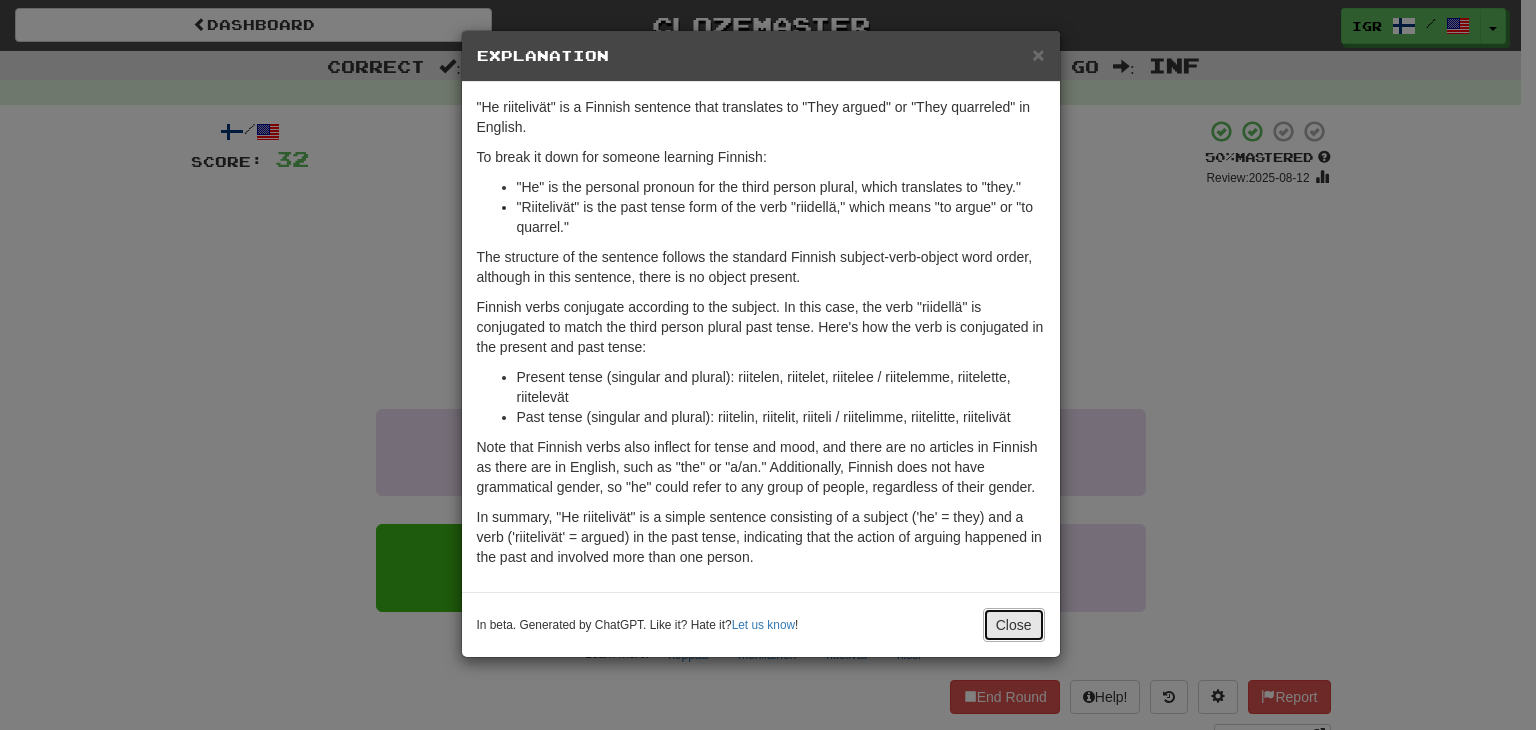click on "Close" at bounding box center [1014, 625] 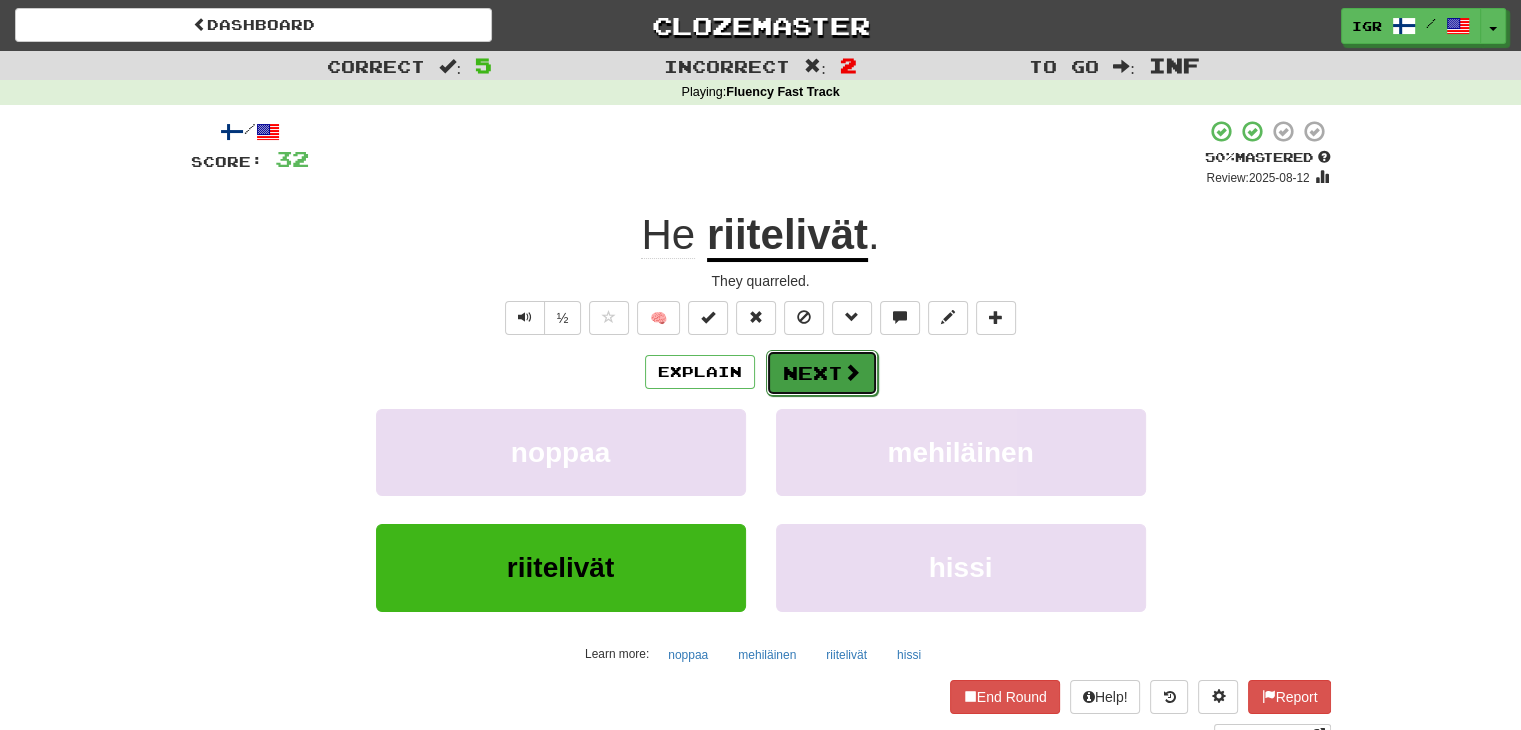 click on "Next" at bounding box center [822, 373] 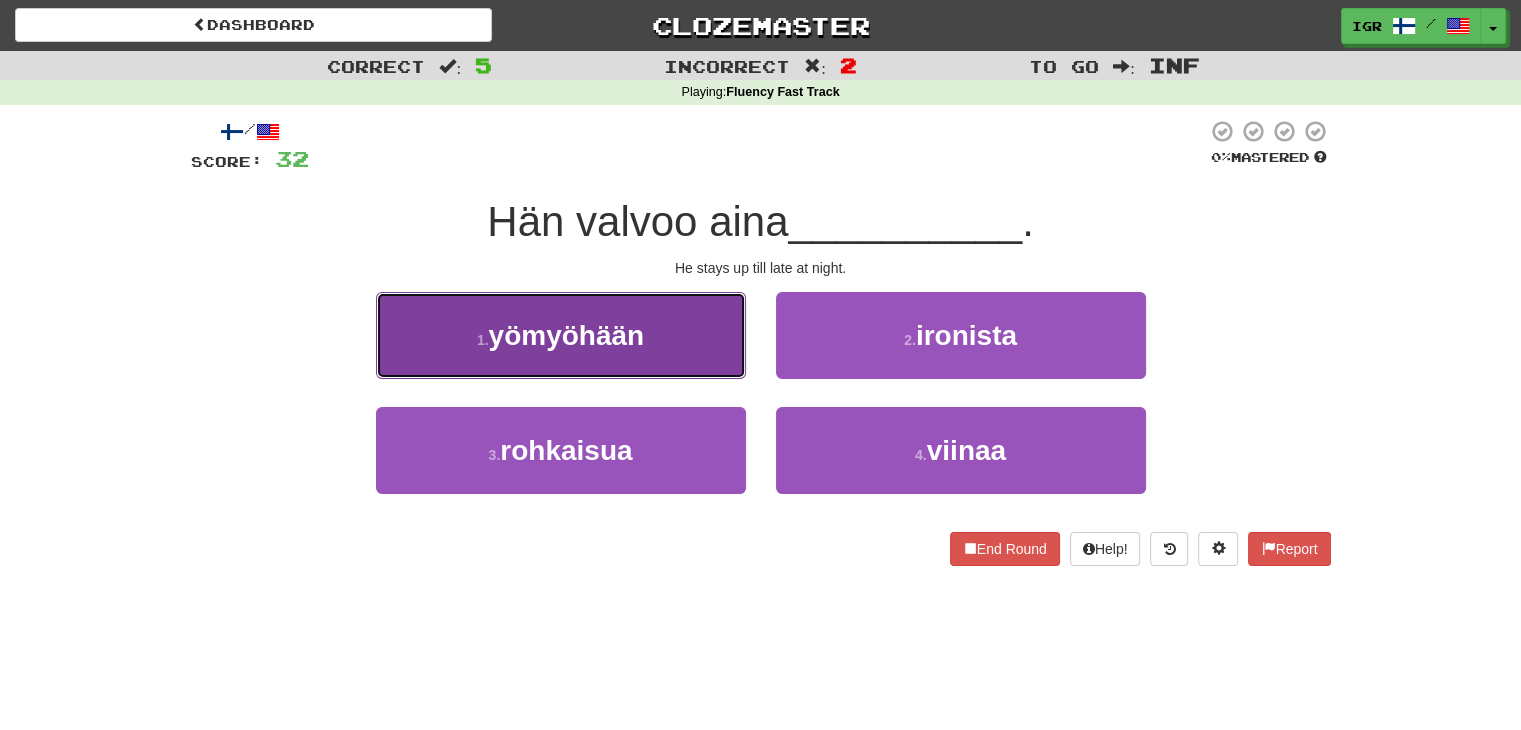 click on "yömyöhään" at bounding box center [567, 335] 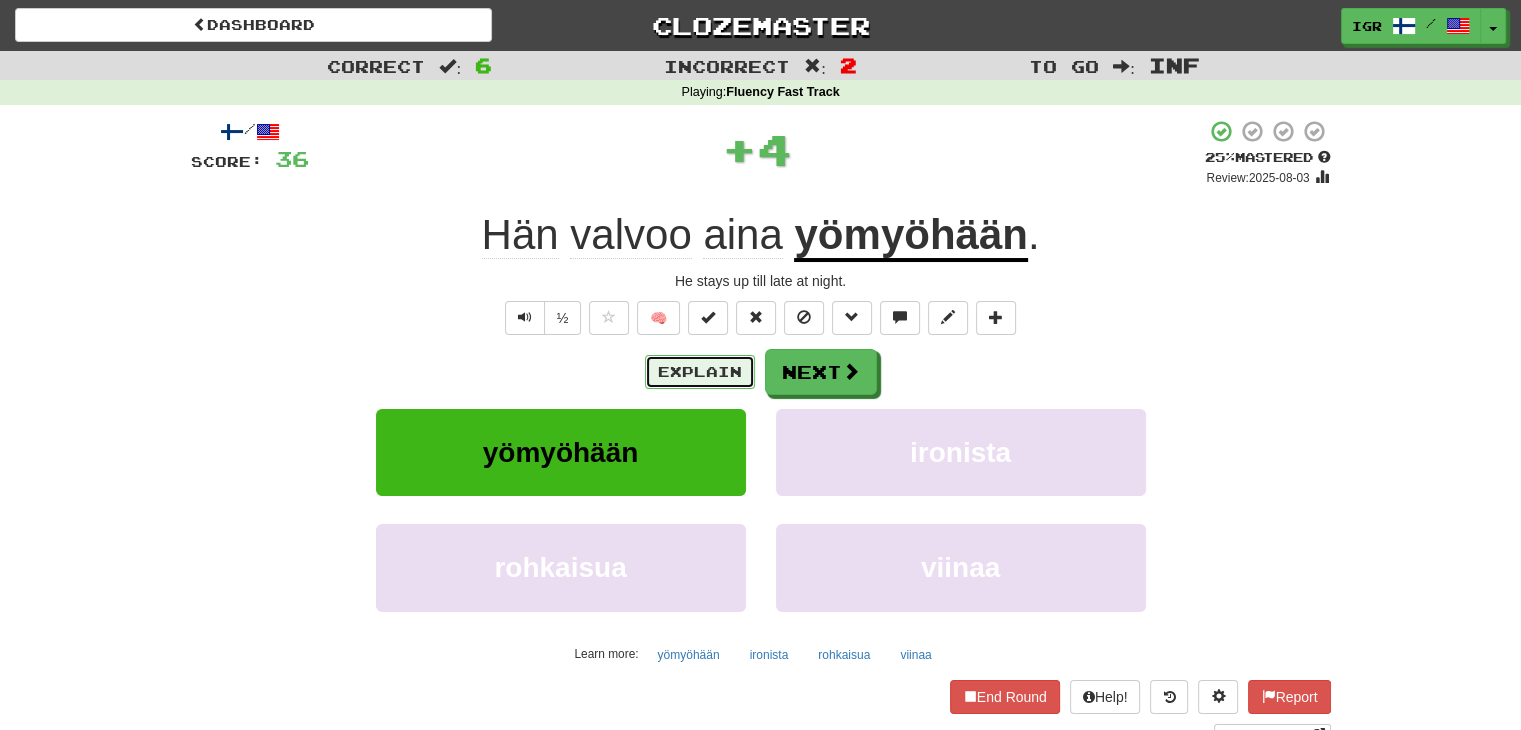 click on "Explain" at bounding box center [700, 372] 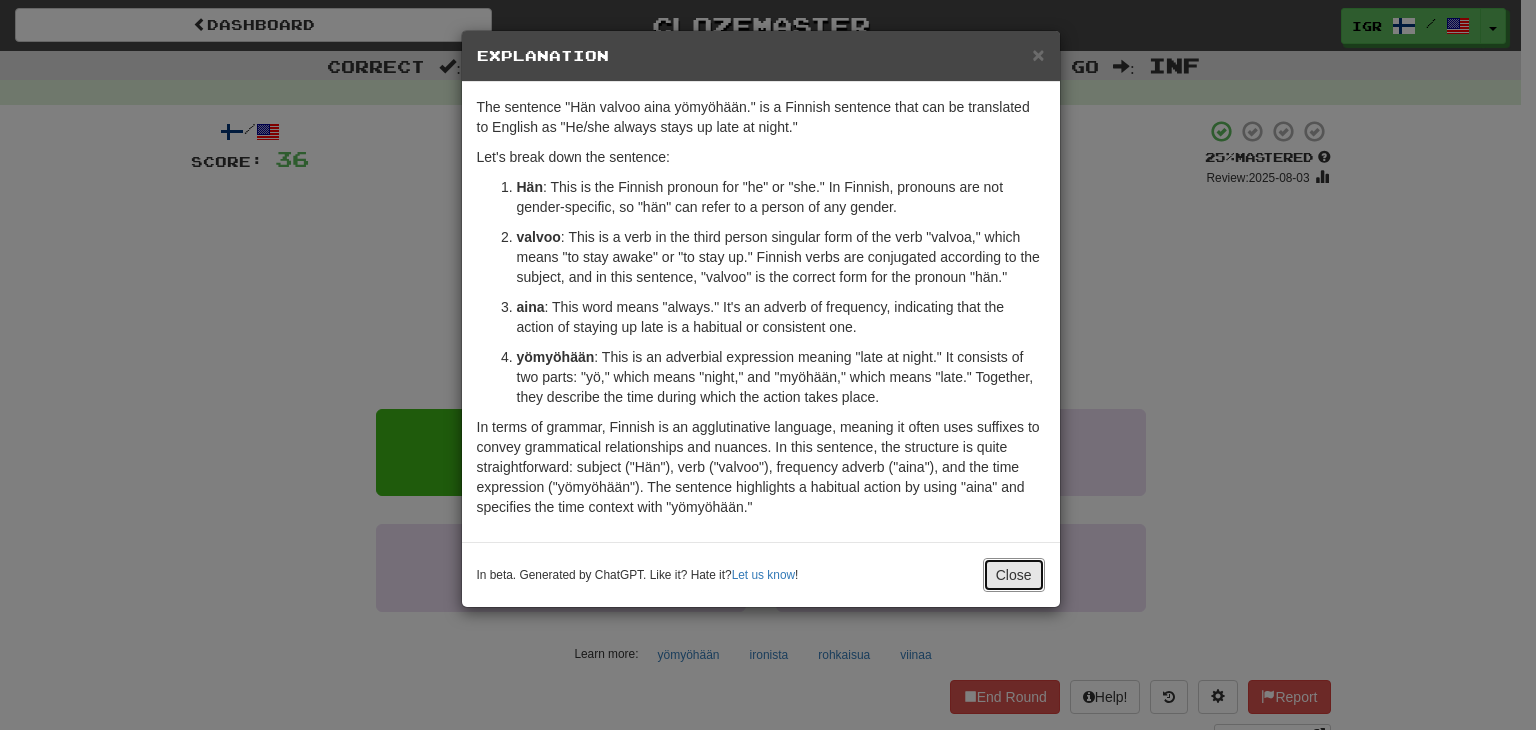 drag, startPoint x: 1026, startPoint y: 577, endPoint x: 478, endPoint y: 511, distance: 551.96014 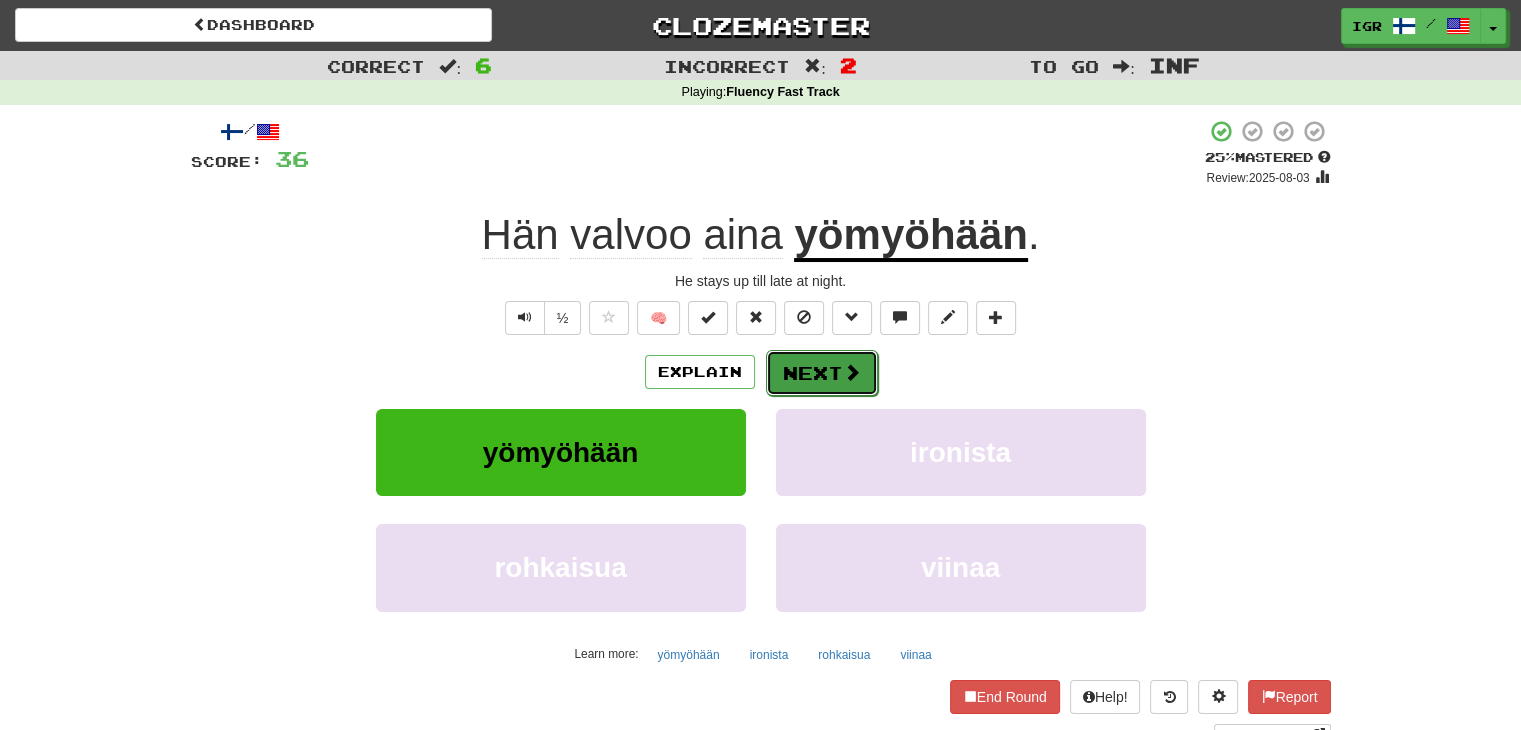 click on "Next" at bounding box center (822, 373) 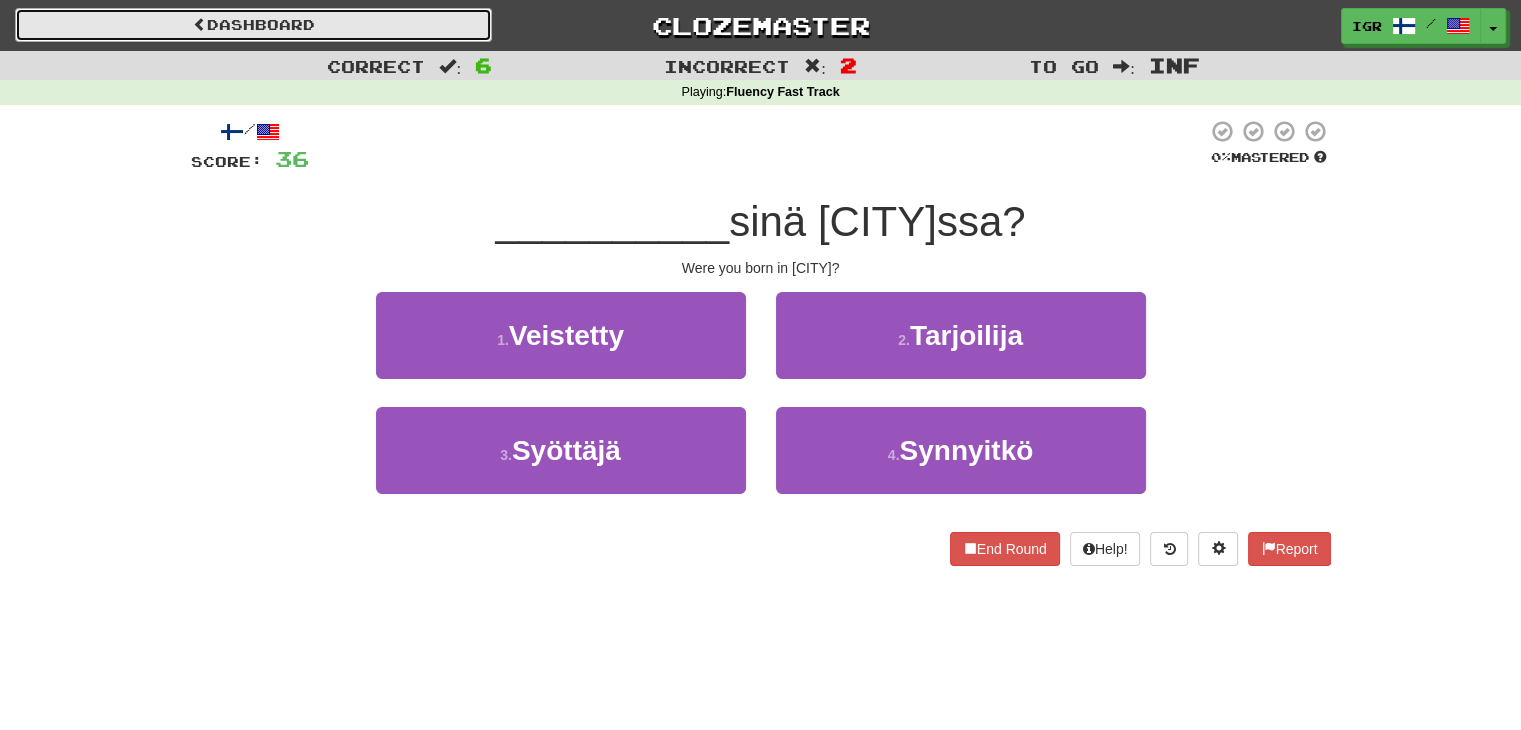 click on "Dashboard" at bounding box center (253, 25) 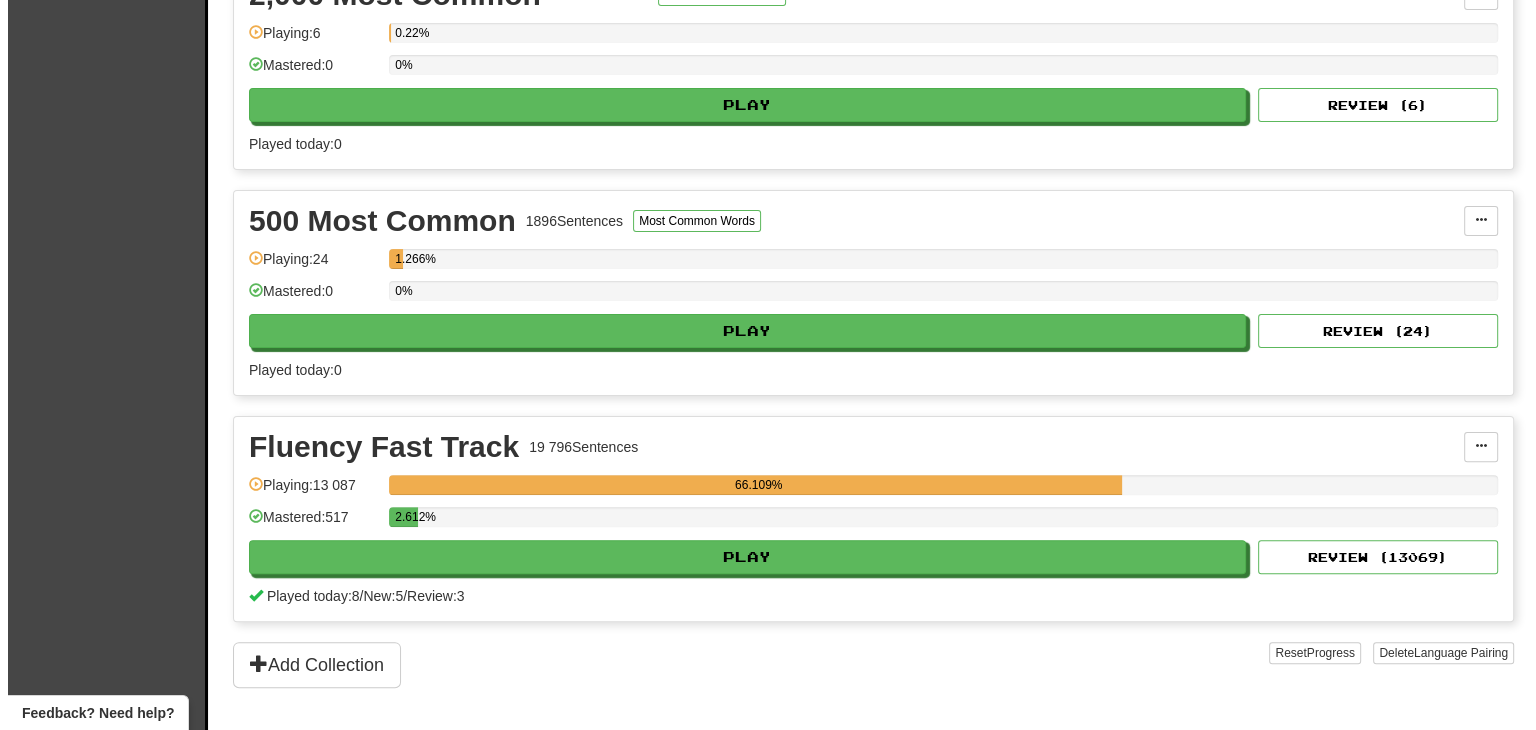 scroll, scrollTop: 500, scrollLeft: 0, axis: vertical 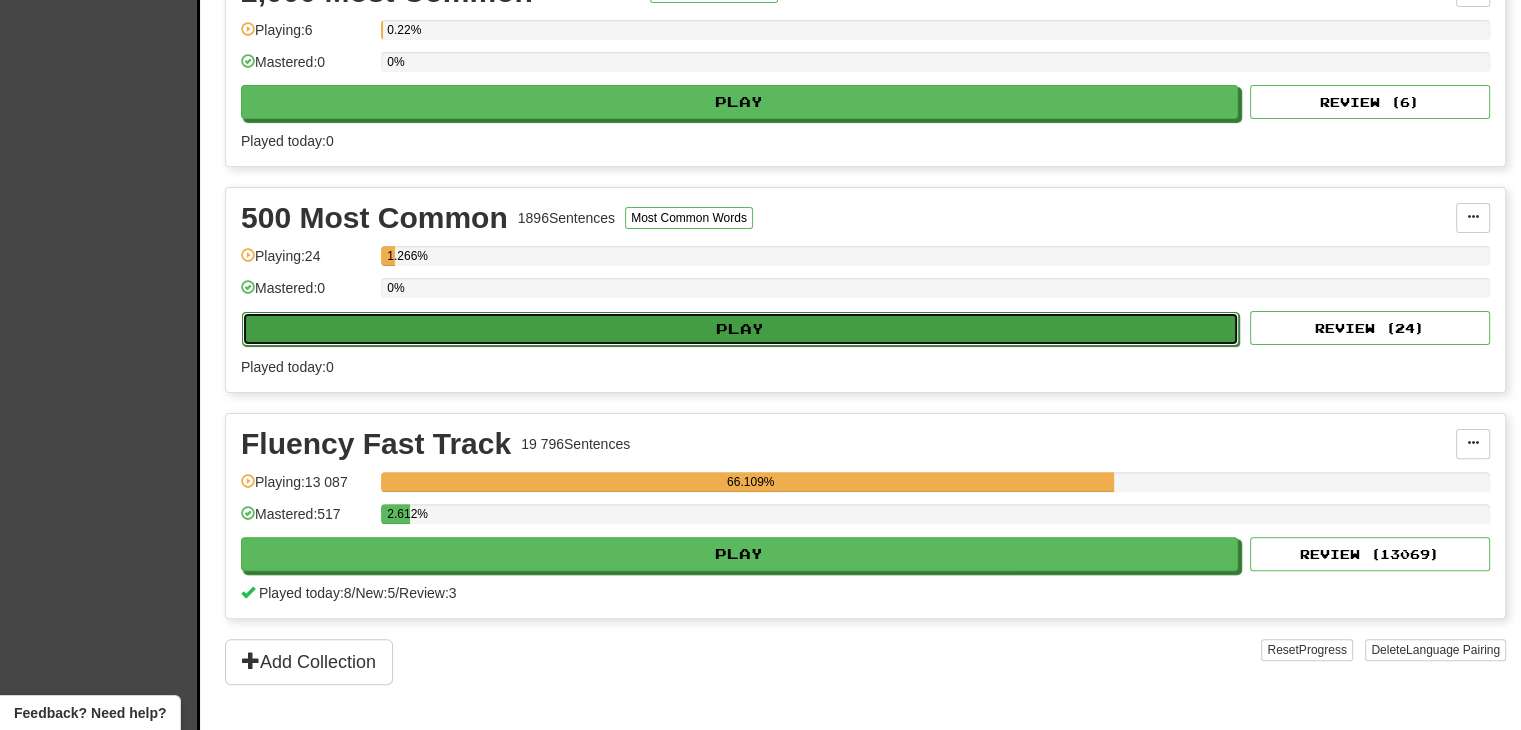 click on "Play" at bounding box center (740, 329) 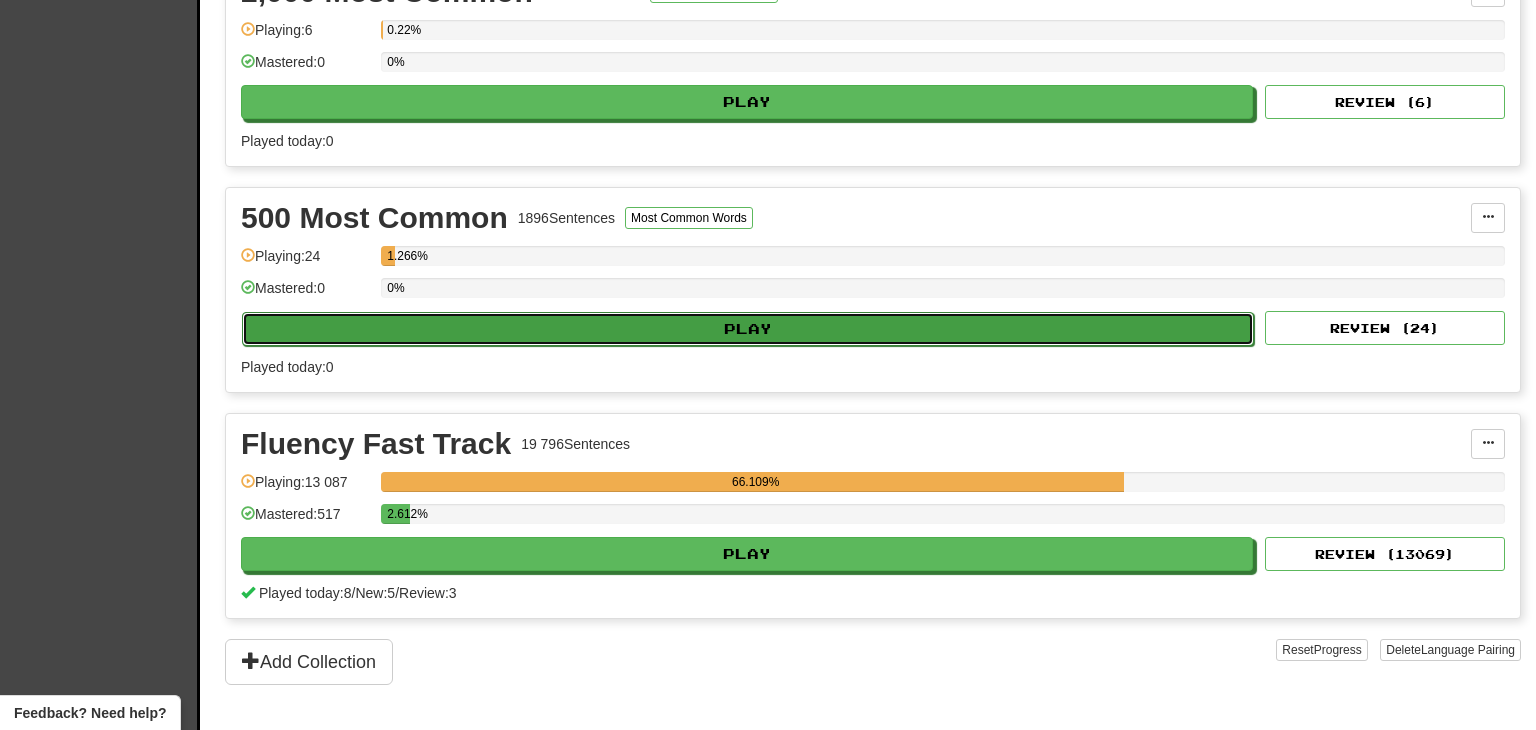 select on "********" 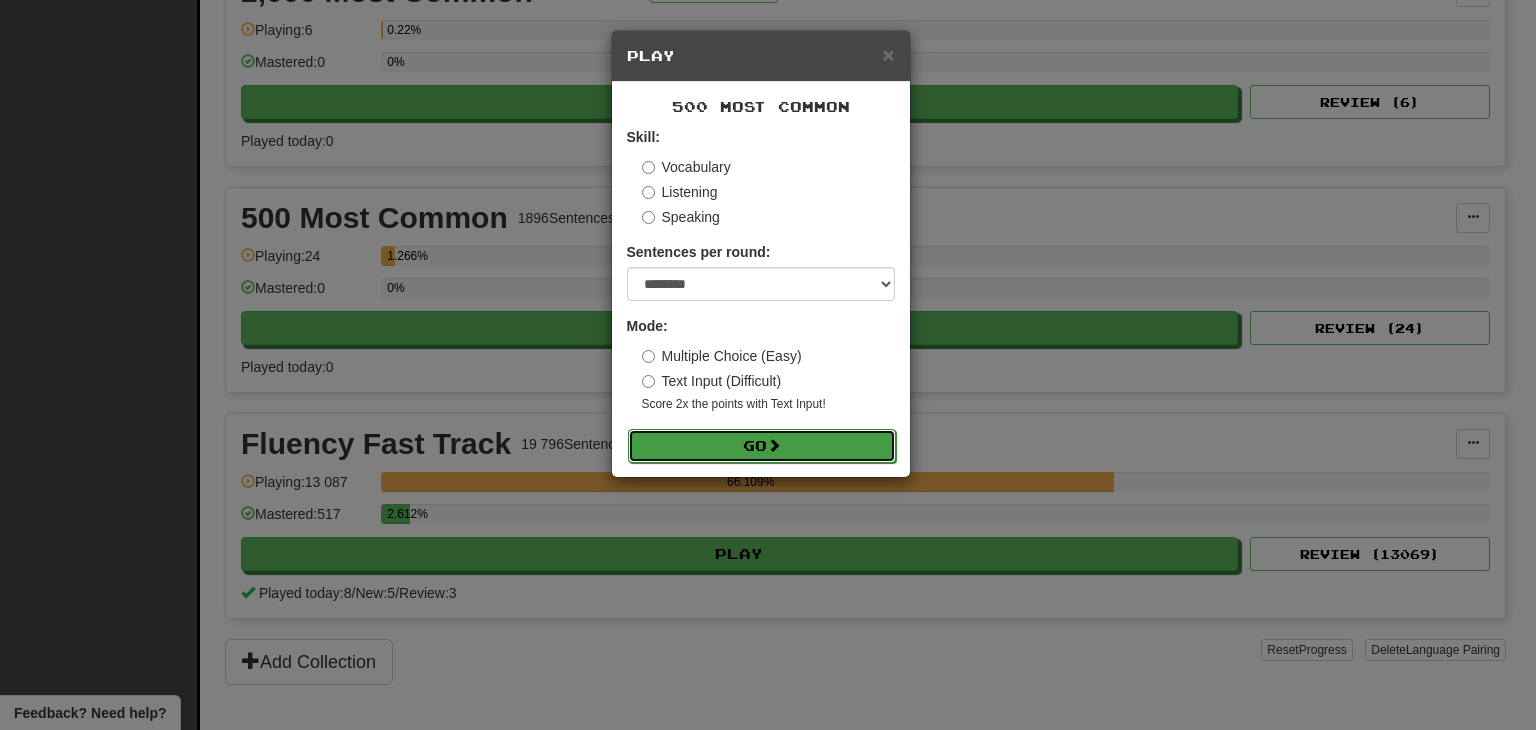 click on "Go" at bounding box center [762, 446] 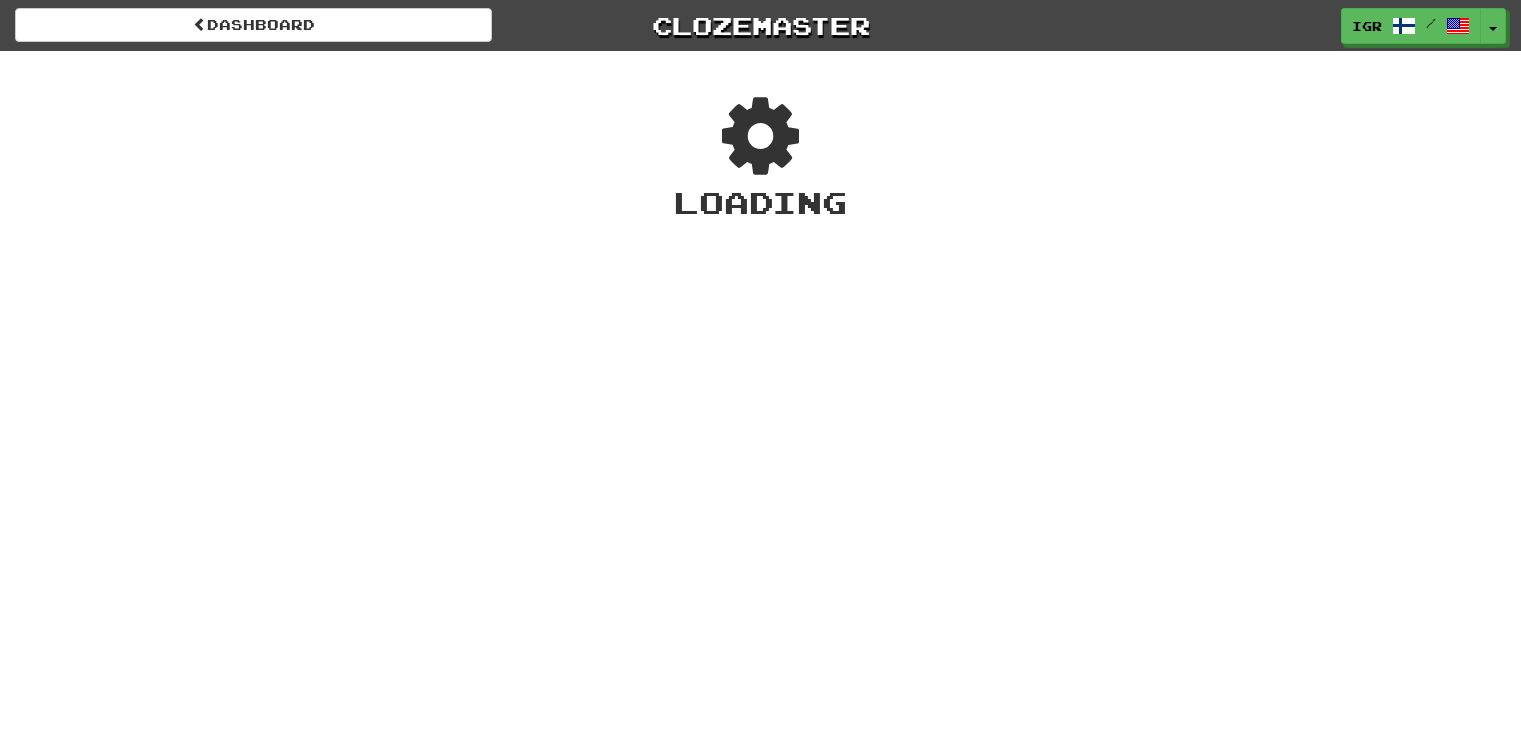 scroll, scrollTop: 0, scrollLeft: 0, axis: both 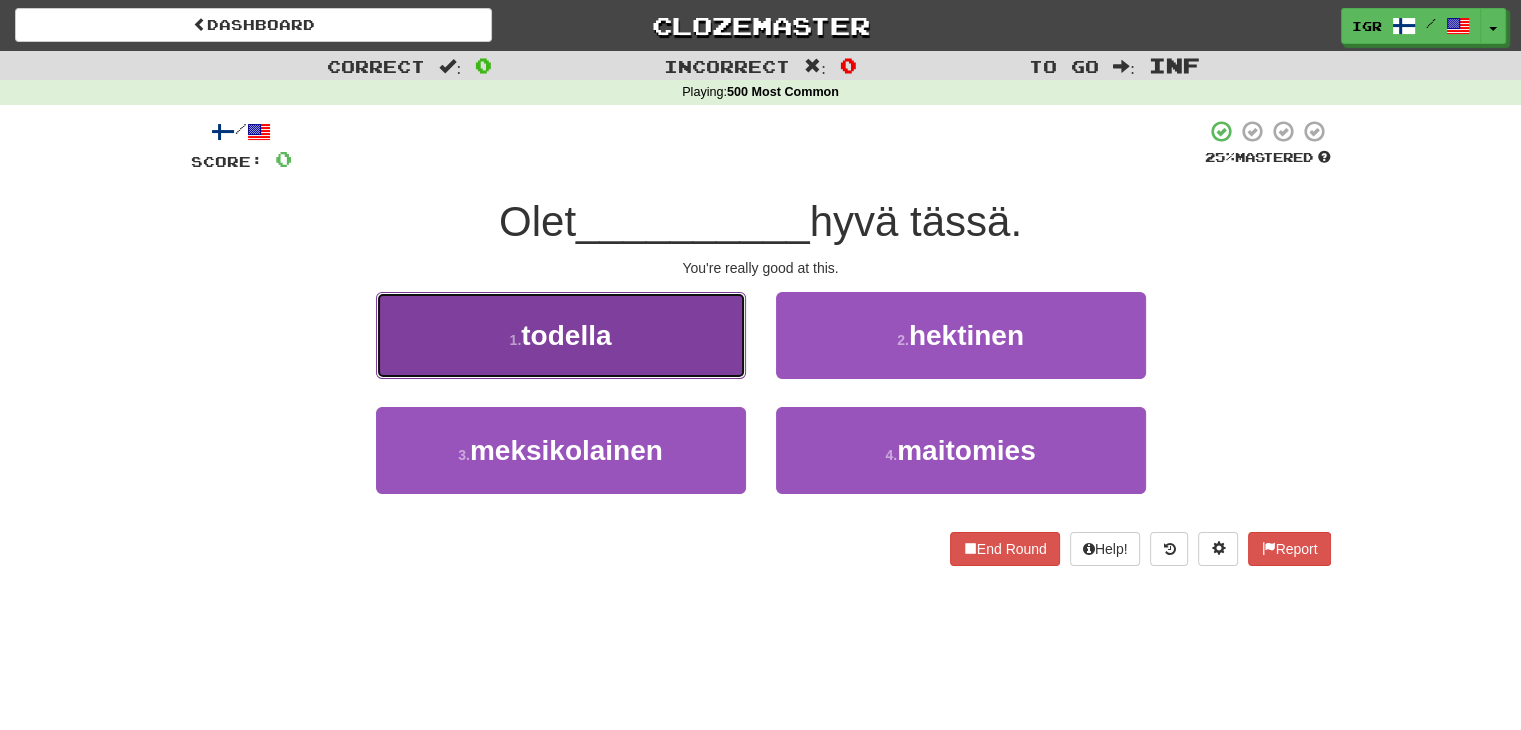 click on "1 .  todella" at bounding box center [561, 335] 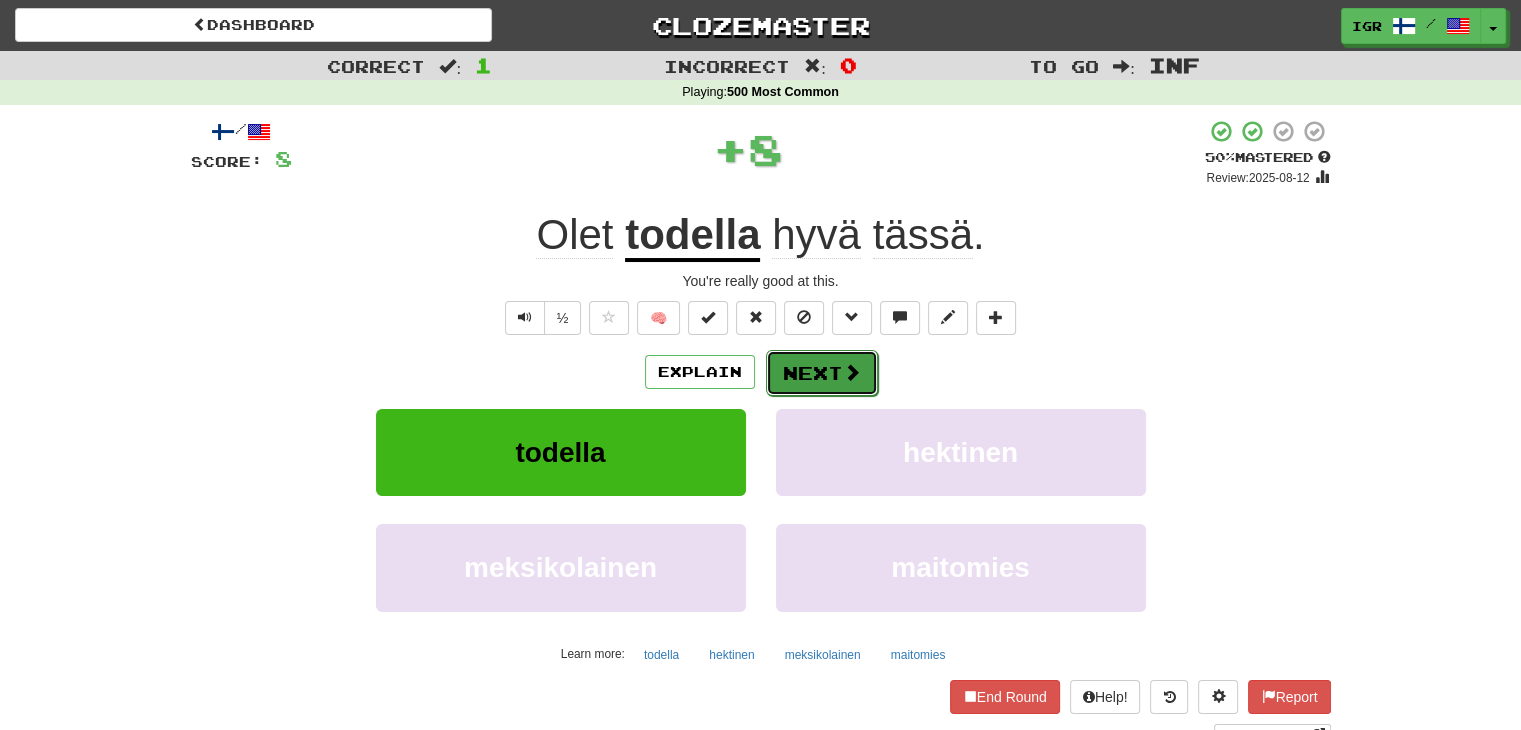 click on "Next" at bounding box center (822, 373) 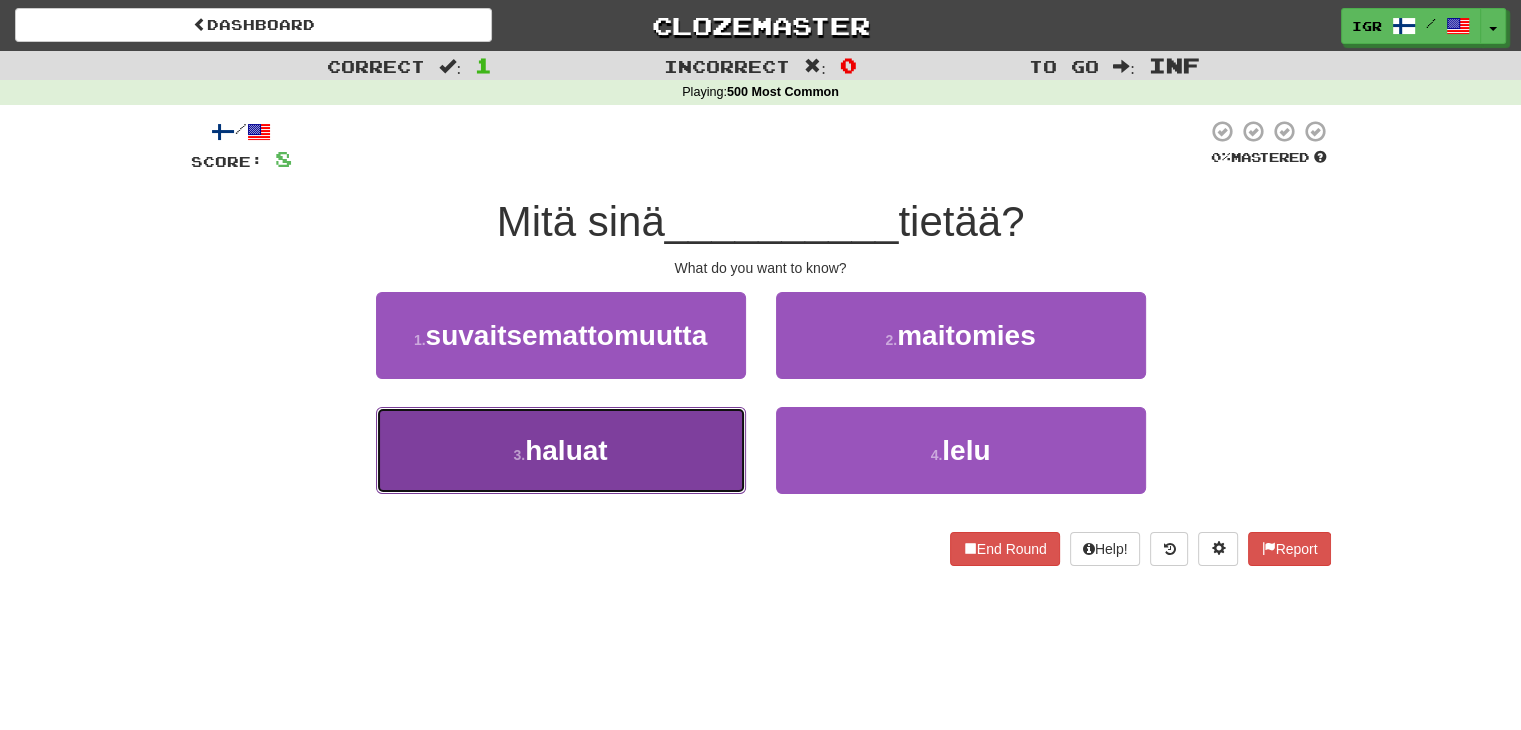 click on "haluat" at bounding box center (566, 450) 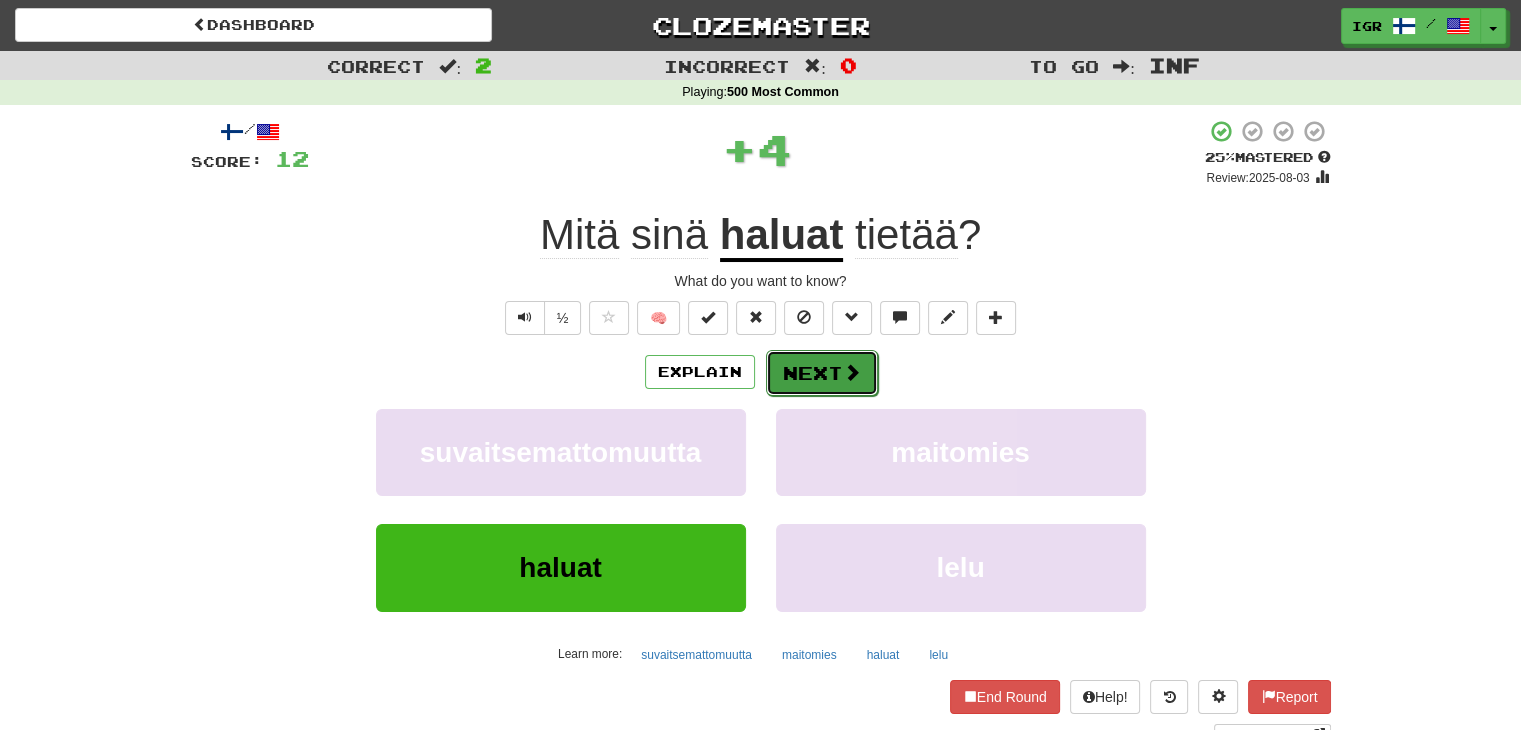 click on "Next" at bounding box center [822, 373] 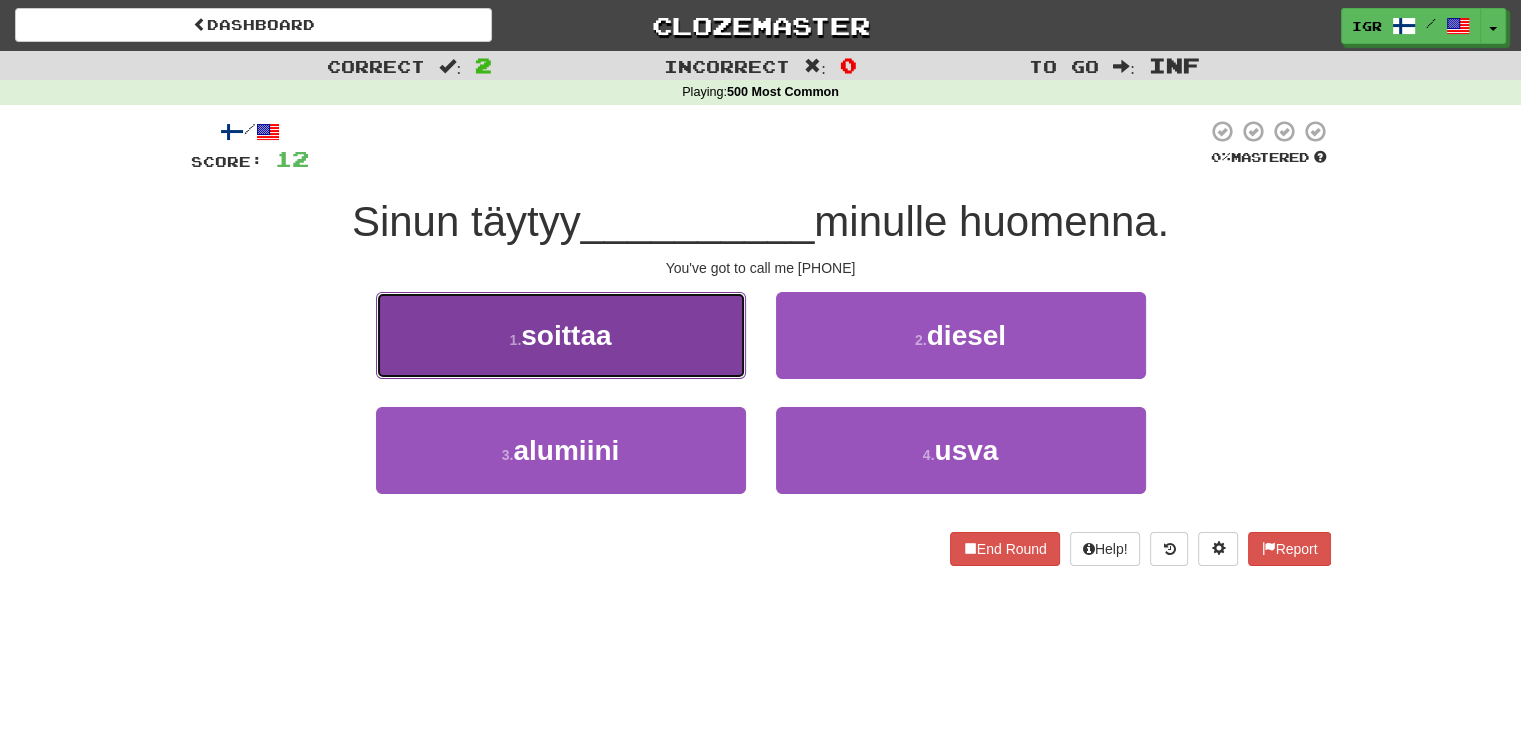 click on "soittaa" at bounding box center [566, 335] 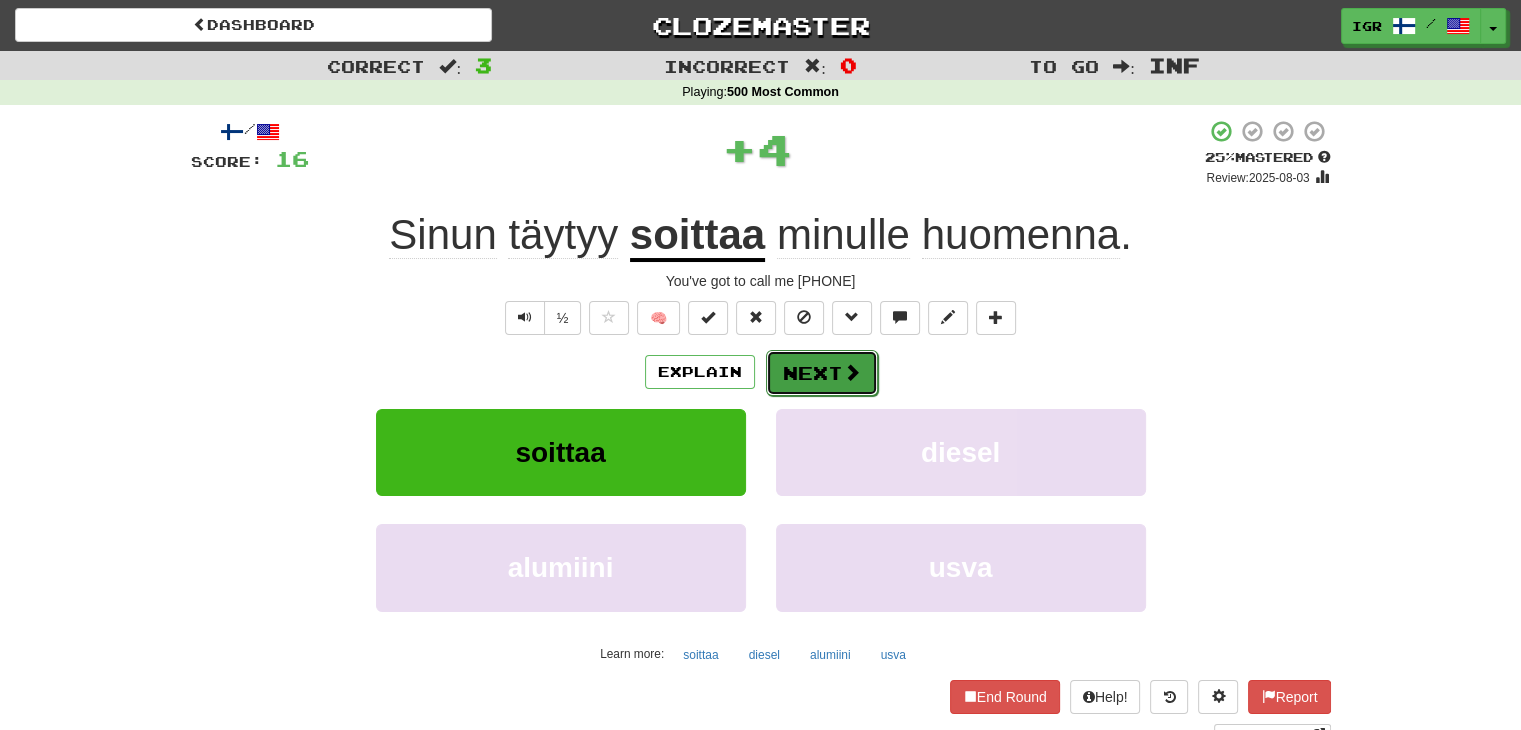 click on "Next" at bounding box center [822, 373] 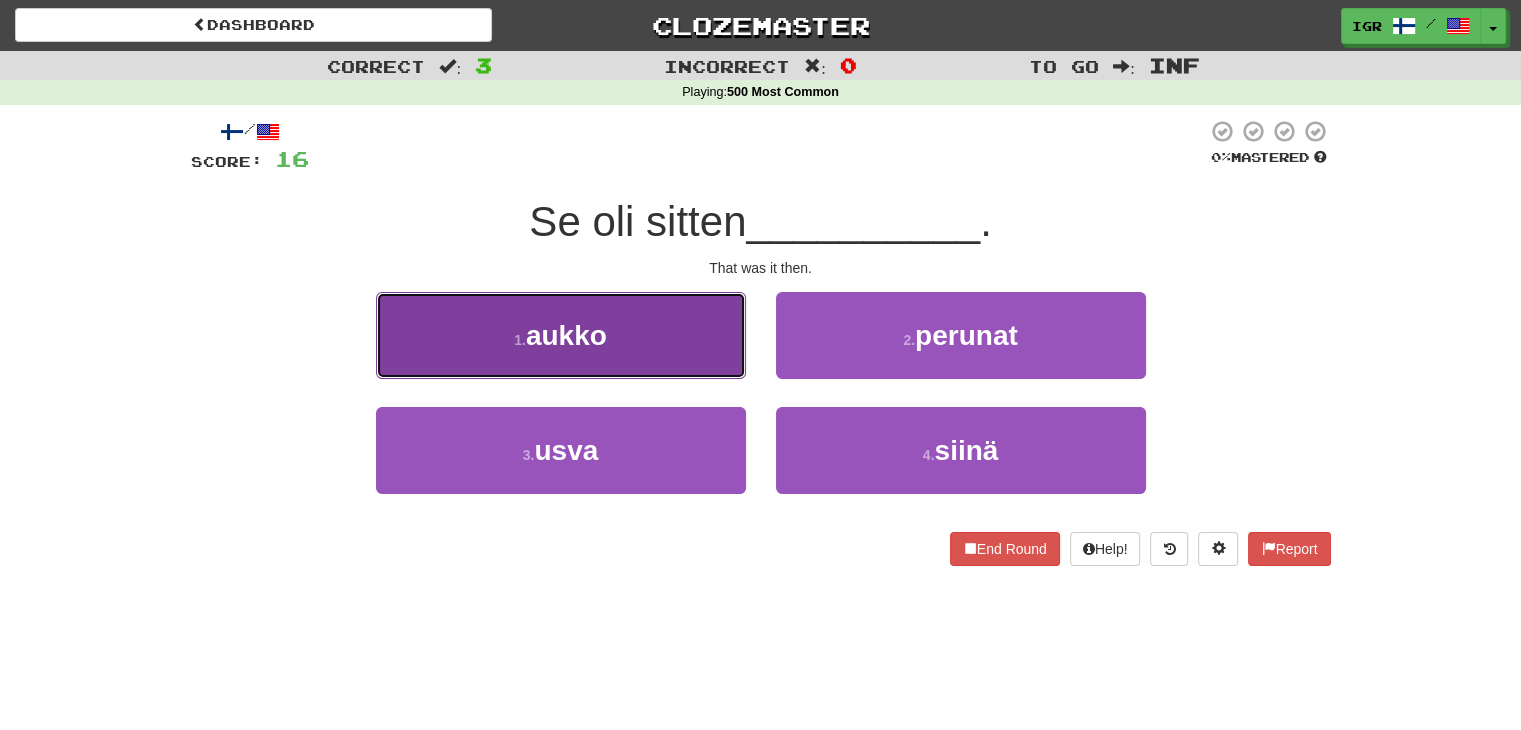 click on "1 .  aukko" at bounding box center [561, 335] 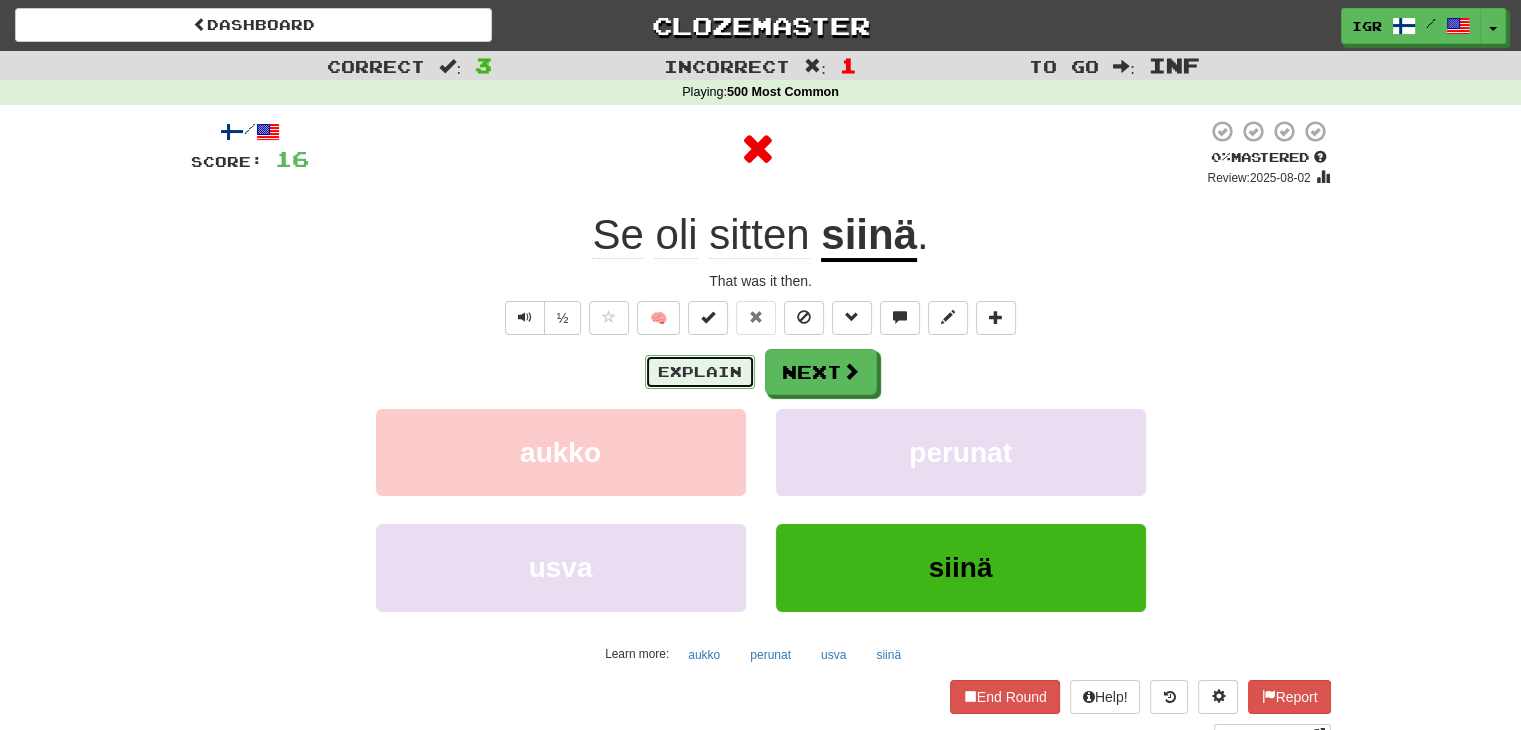 click on "Explain" at bounding box center [700, 372] 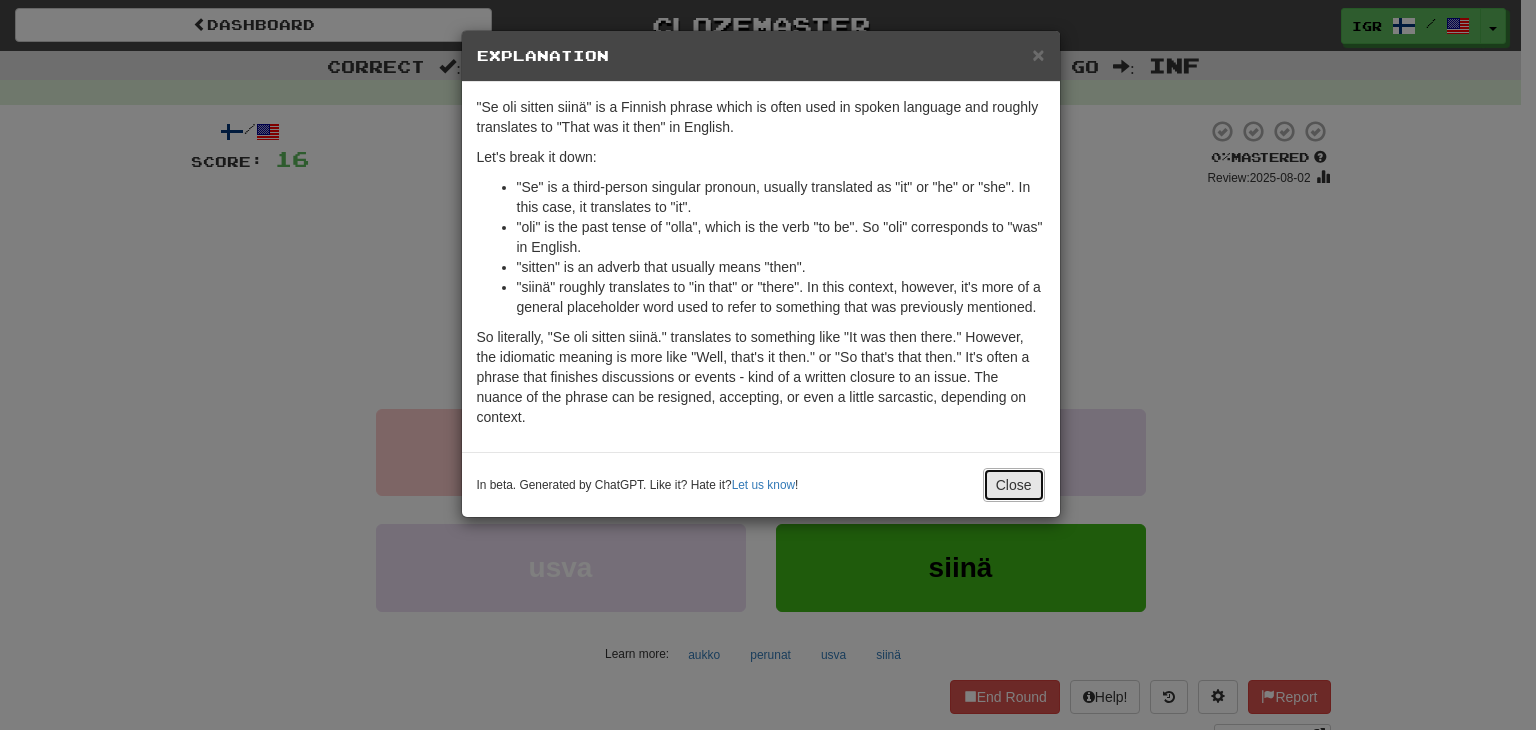 click on "Close" at bounding box center [1014, 485] 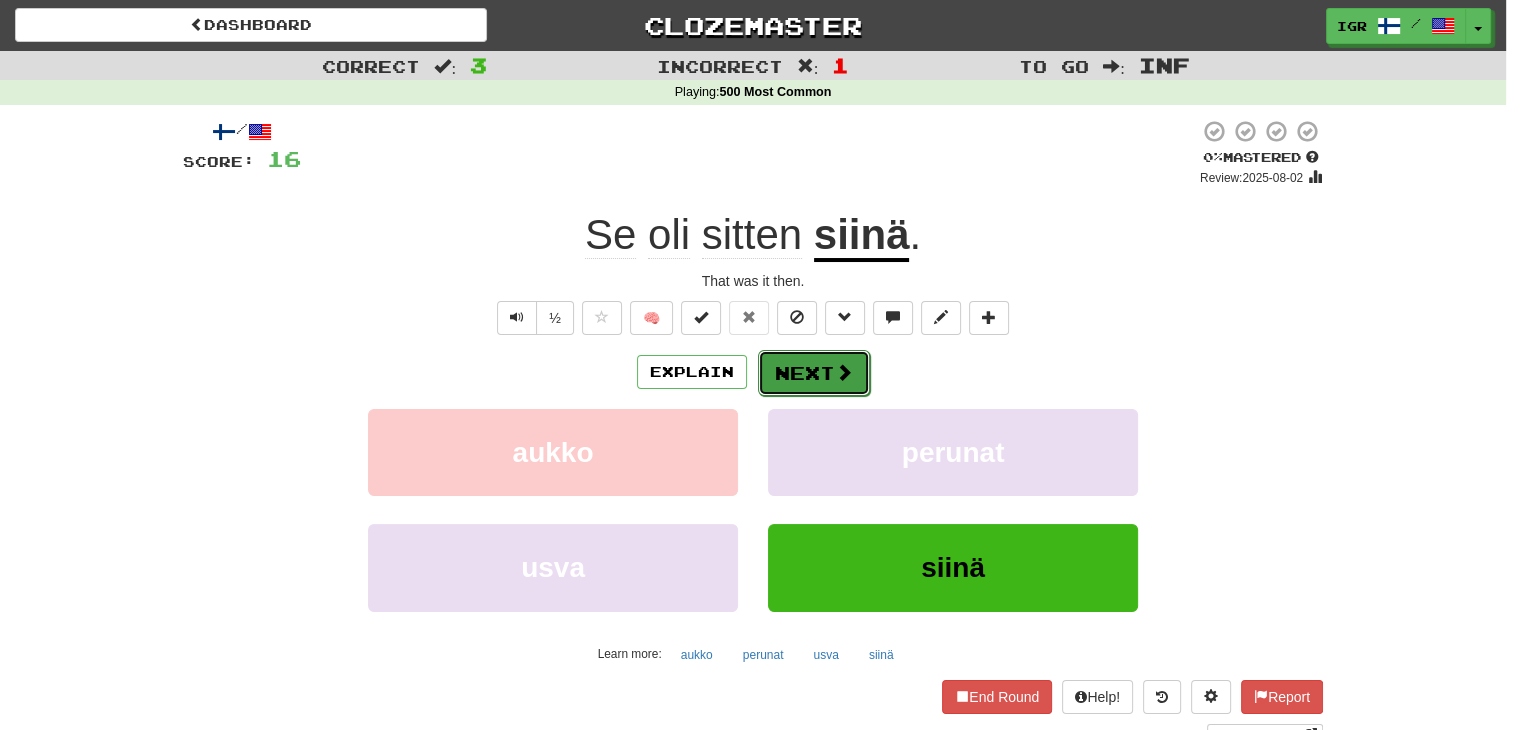 click at bounding box center [844, 372] 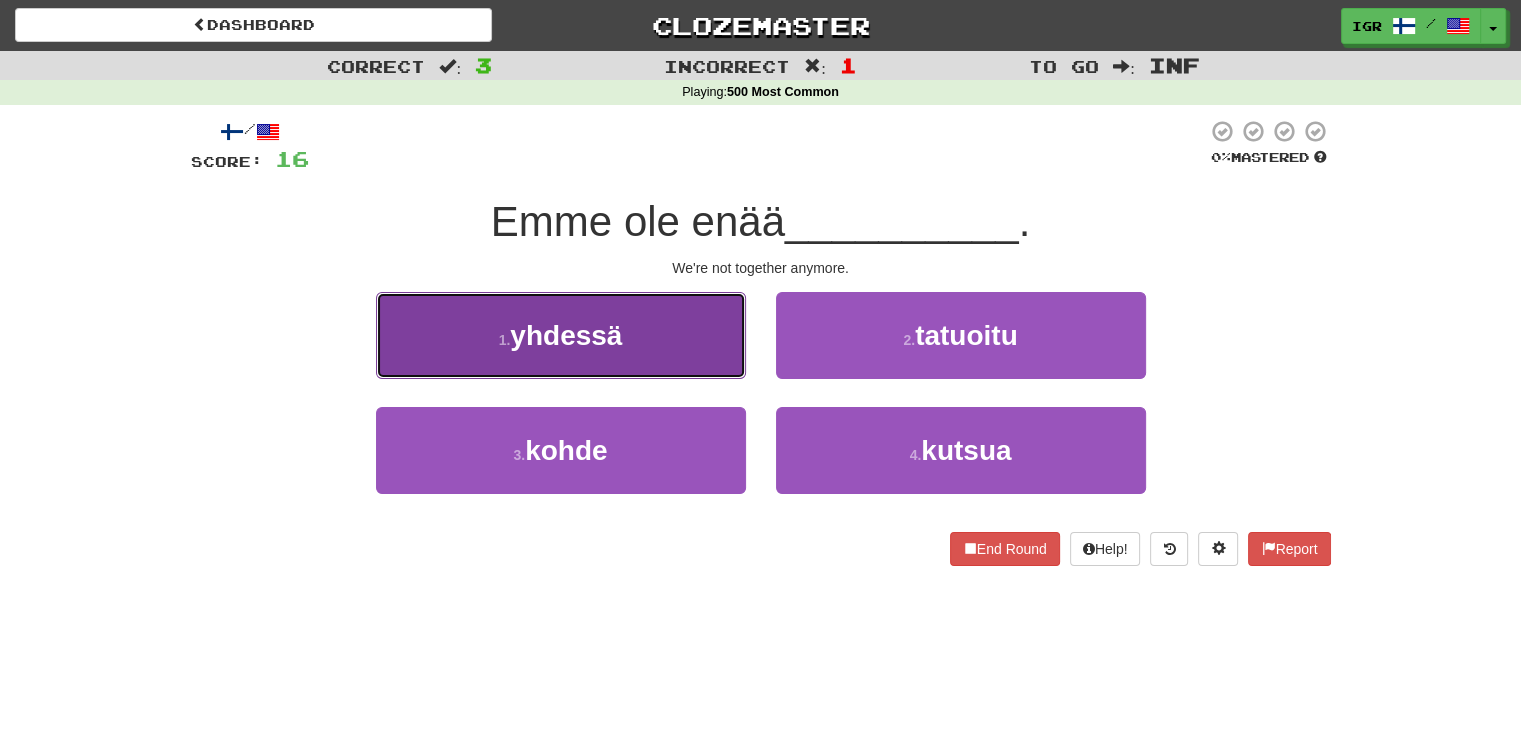 click on "yhdessä" at bounding box center [566, 335] 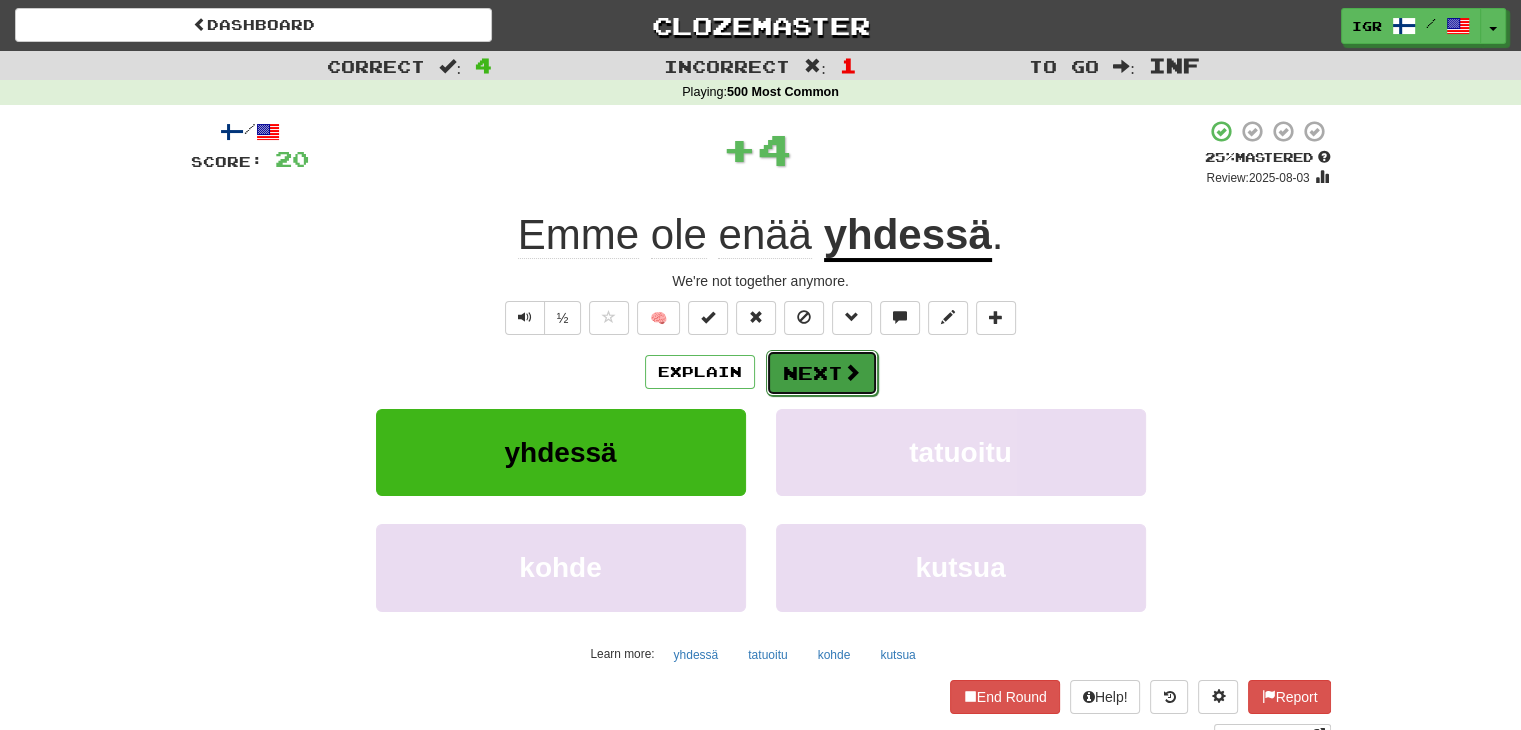 click on "Next" at bounding box center (822, 373) 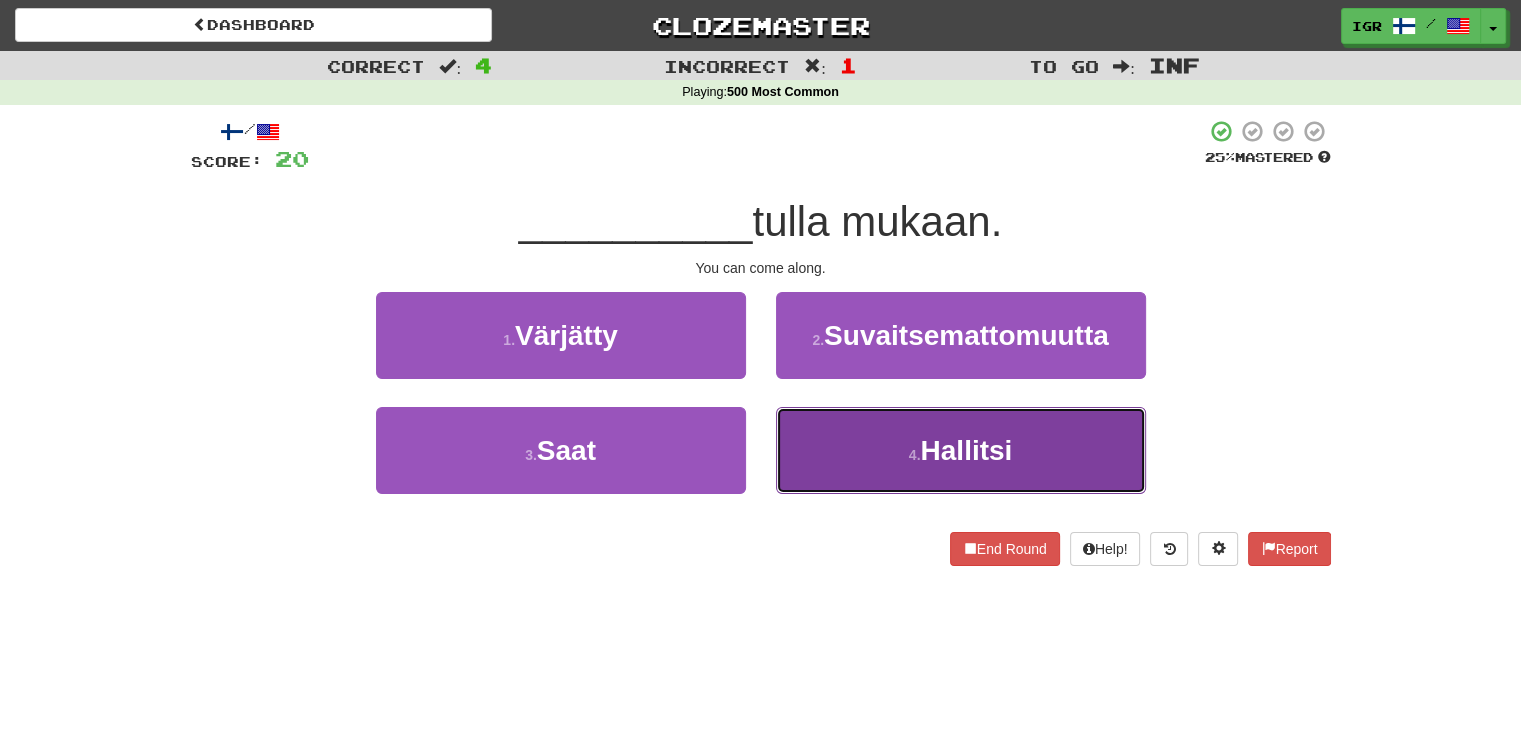 click on "4 .  Hallitsi" at bounding box center (961, 450) 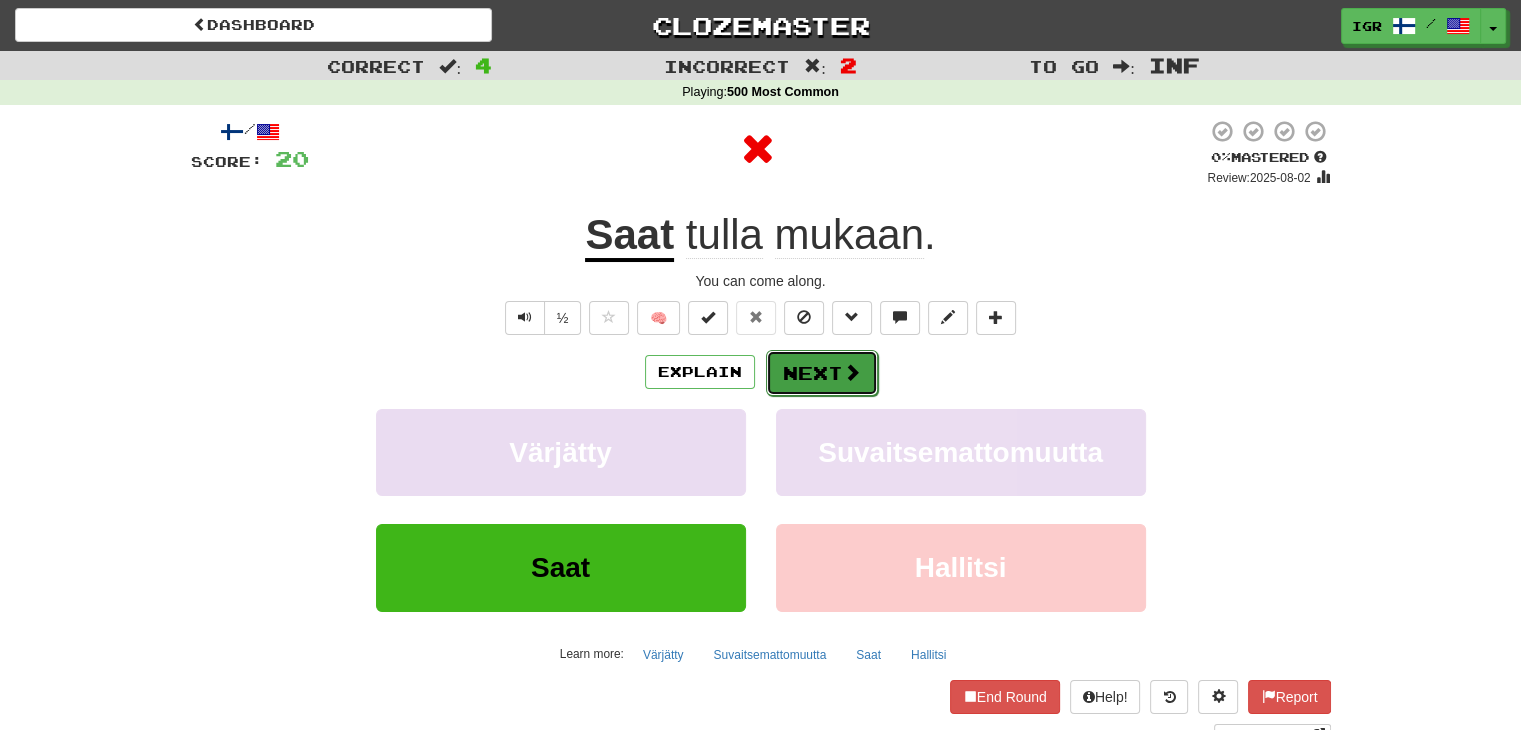 click on "Next" at bounding box center [822, 373] 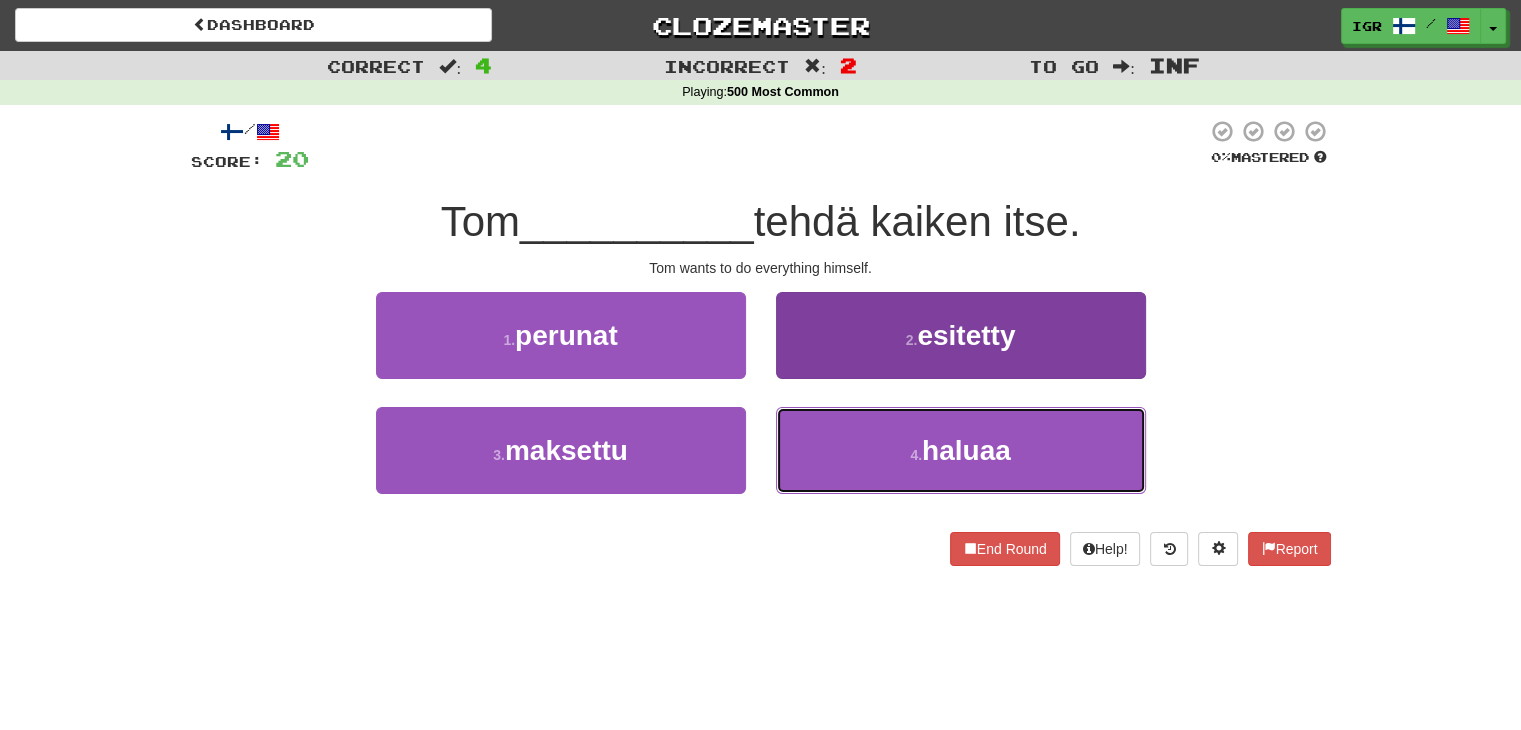 click on "4 .  haluaa" at bounding box center [961, 450] 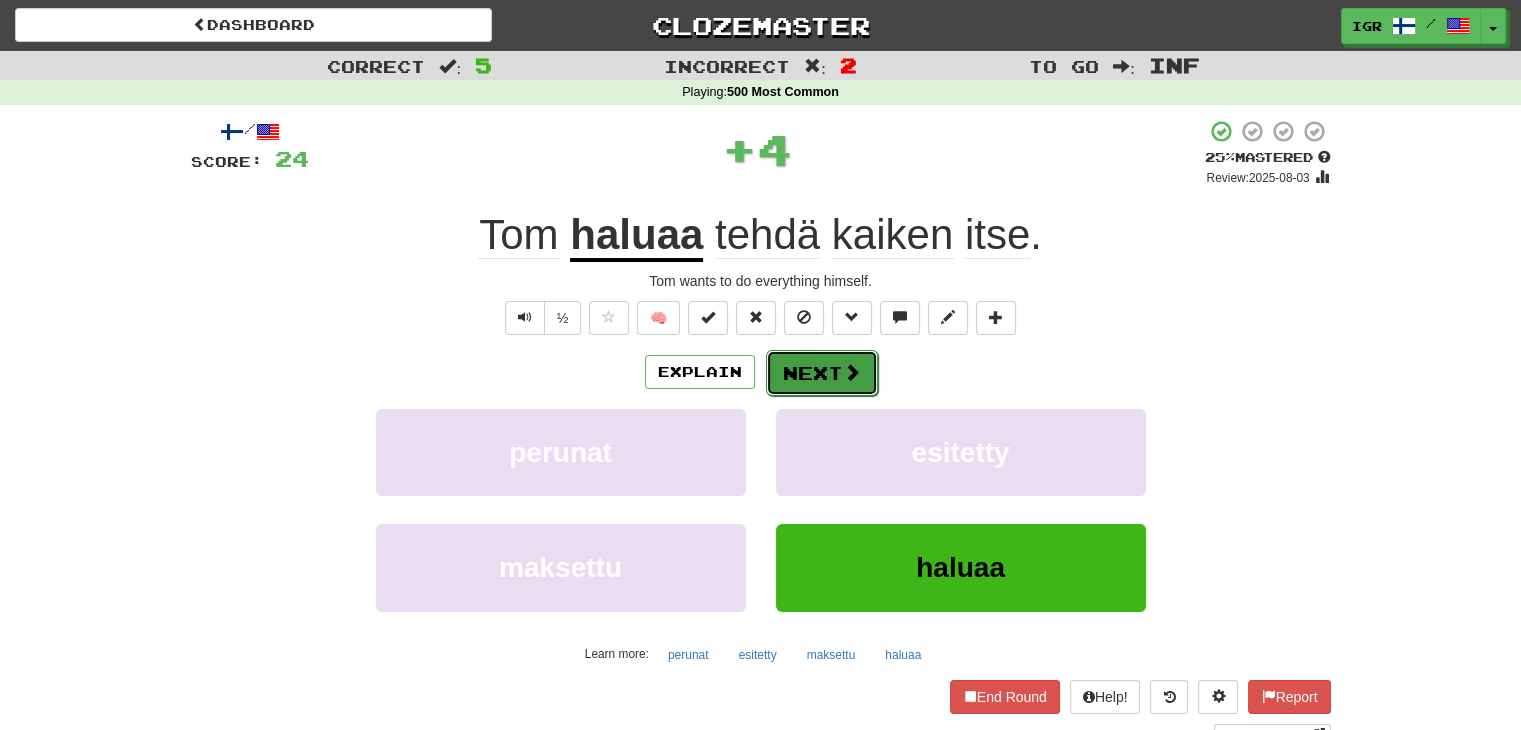 click on "Next" at bounding box center (822, 373) 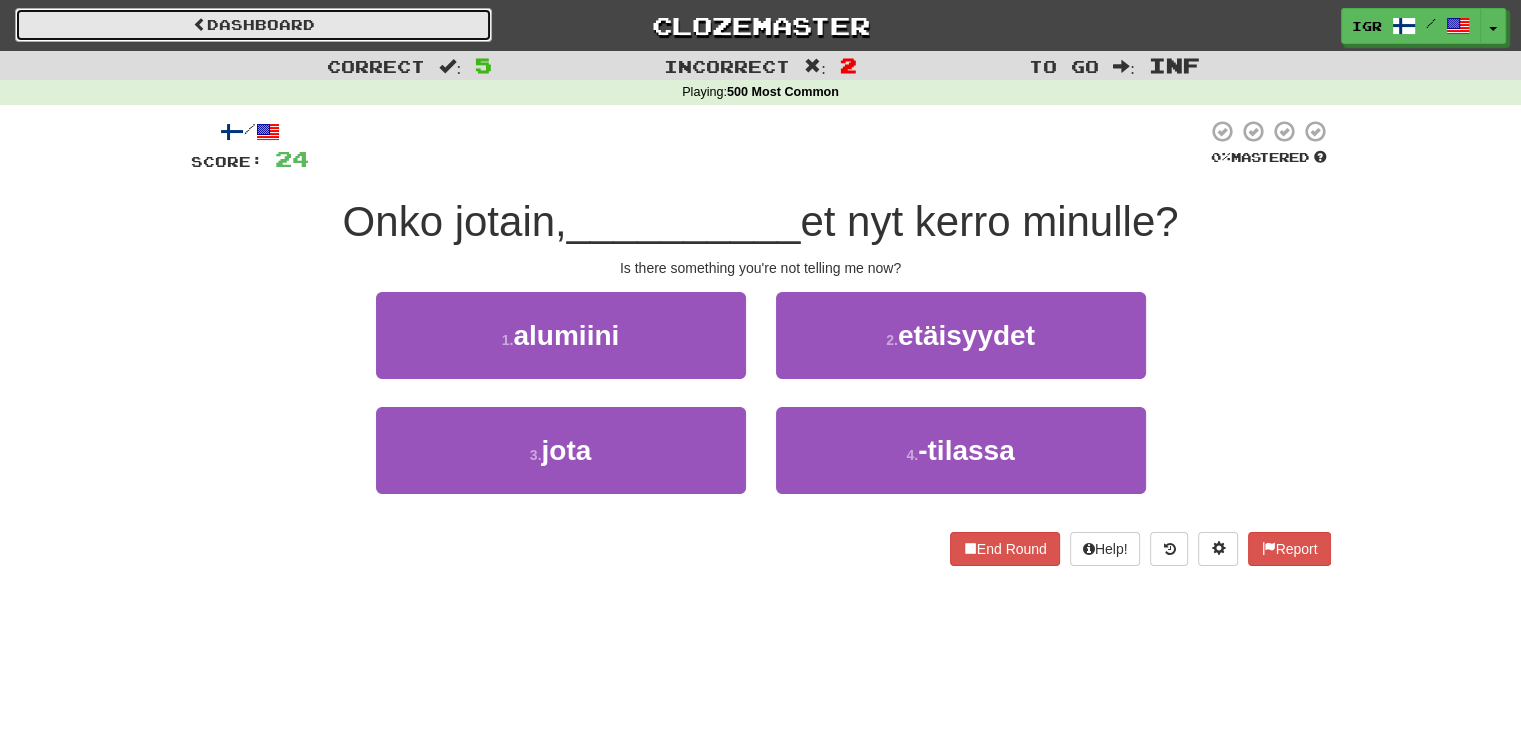 click on "Dashboard" at bounding box center [253, 25] 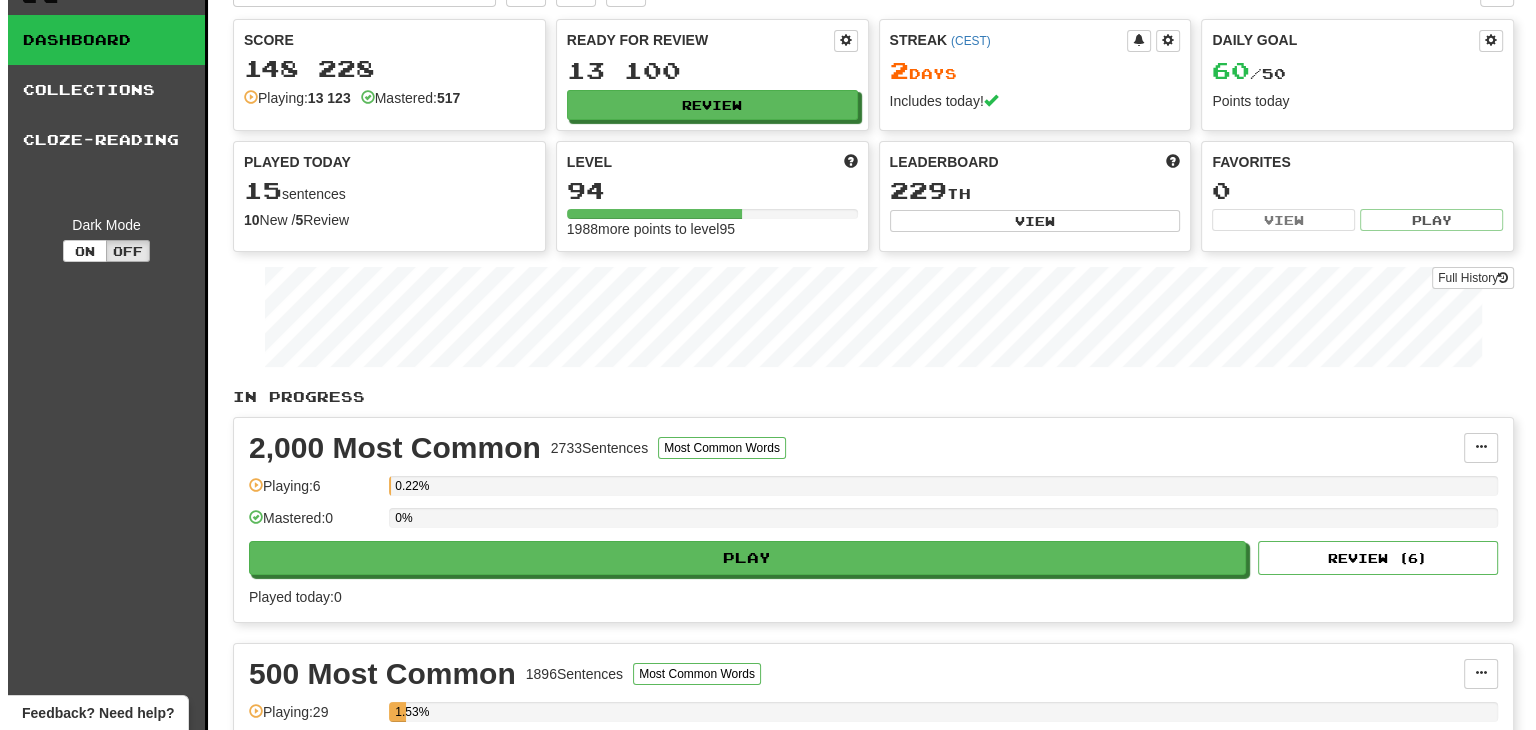 scroll, scrollTop: 200, scrollLeft: 0, axis: vertical 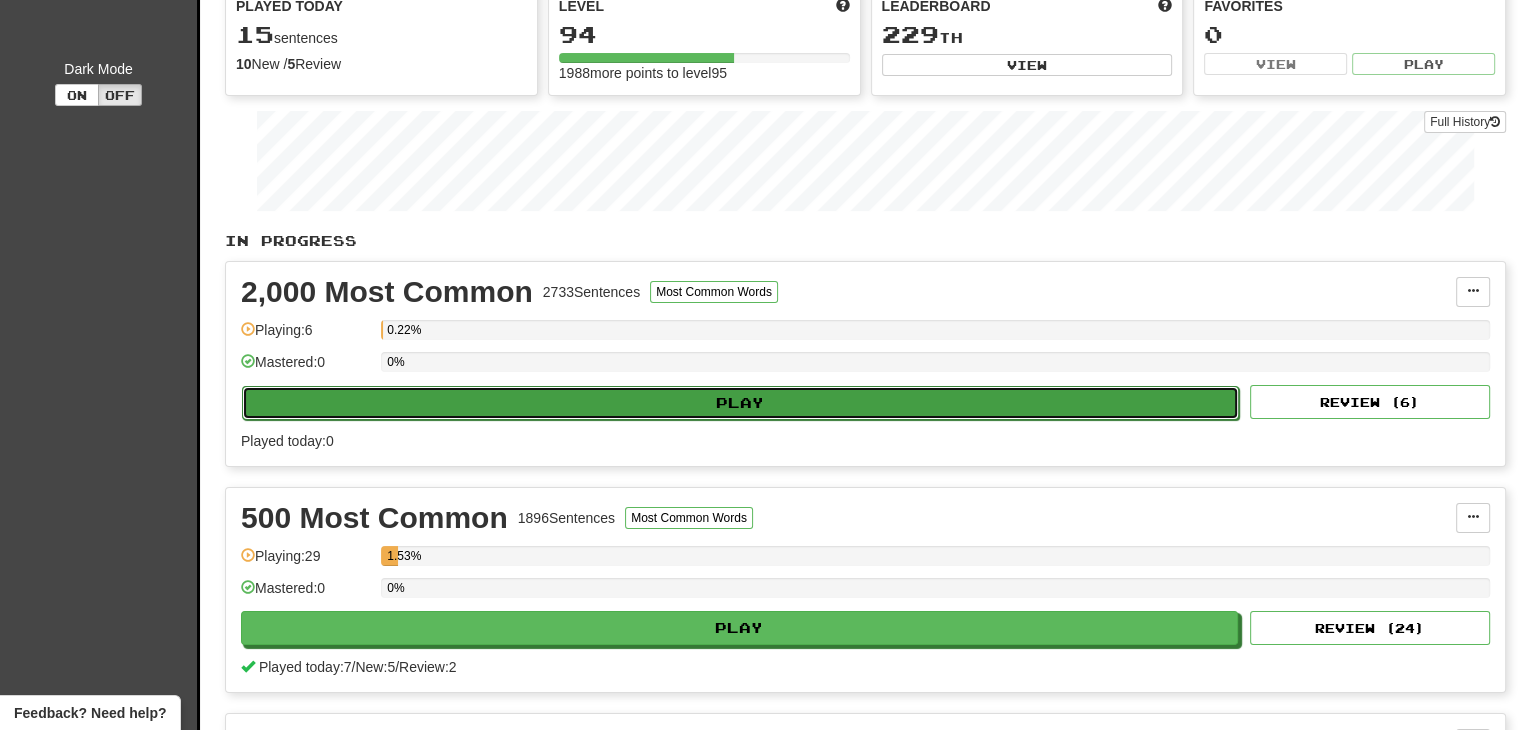 click on "Play" at bounding box center [740, 403] 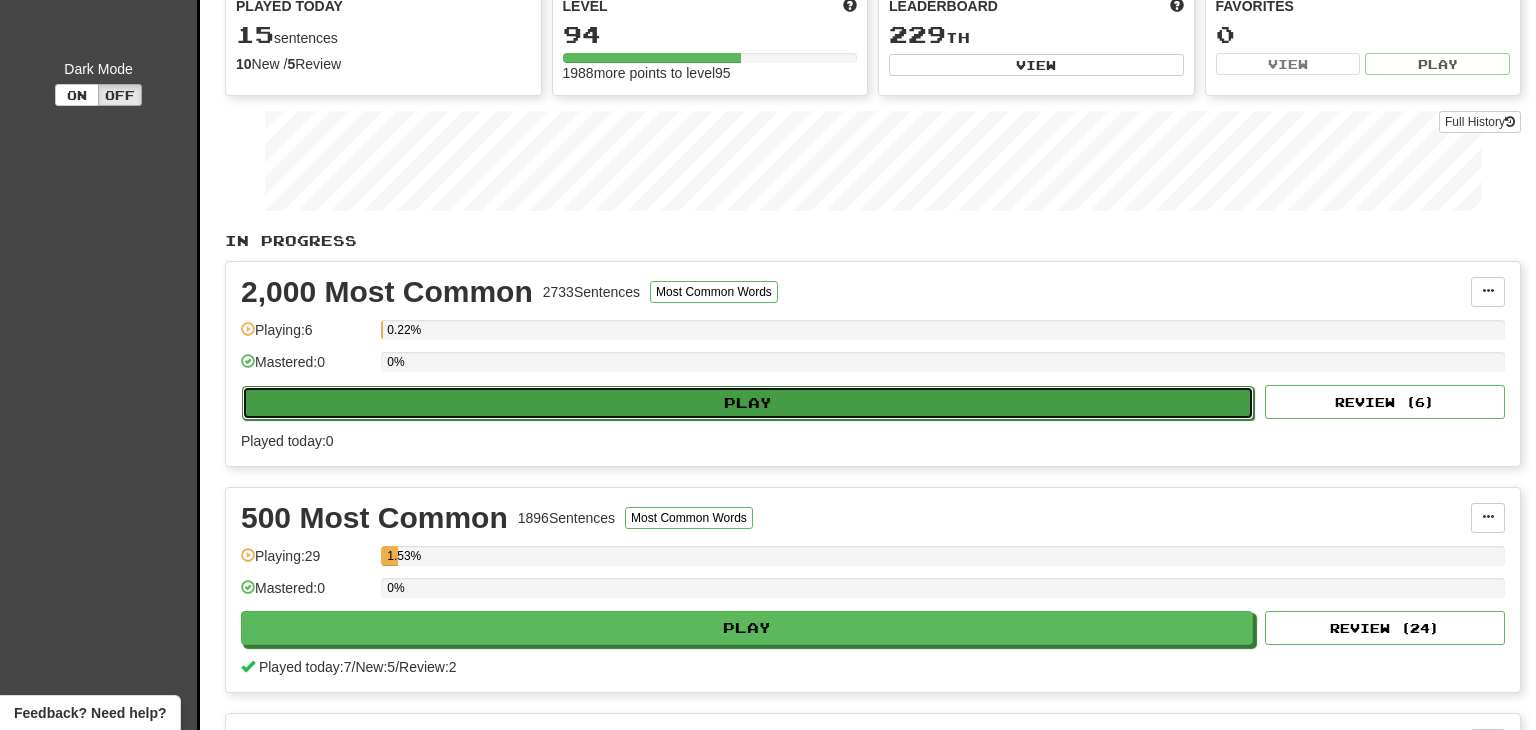 select on "********" 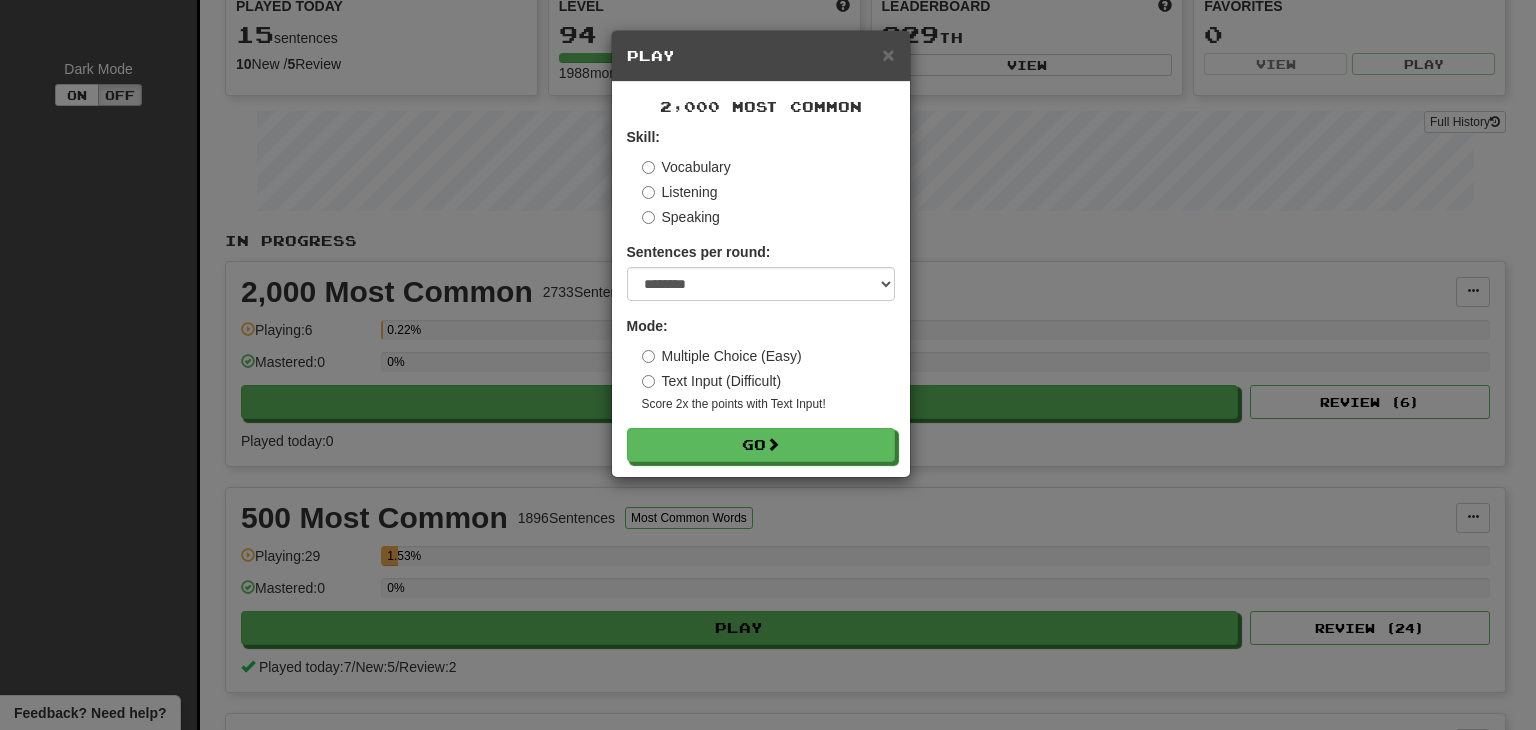 click on "2,000 Most Common Skill: Vocabulary Listening Speaking Sentences per round: * ** ** ** ** ** *** ******** Mode: Multiple Choice (Easy) Text Input (Difficult) Score 2x the points with Text Input ! Go" at bounding box center [761, 279] 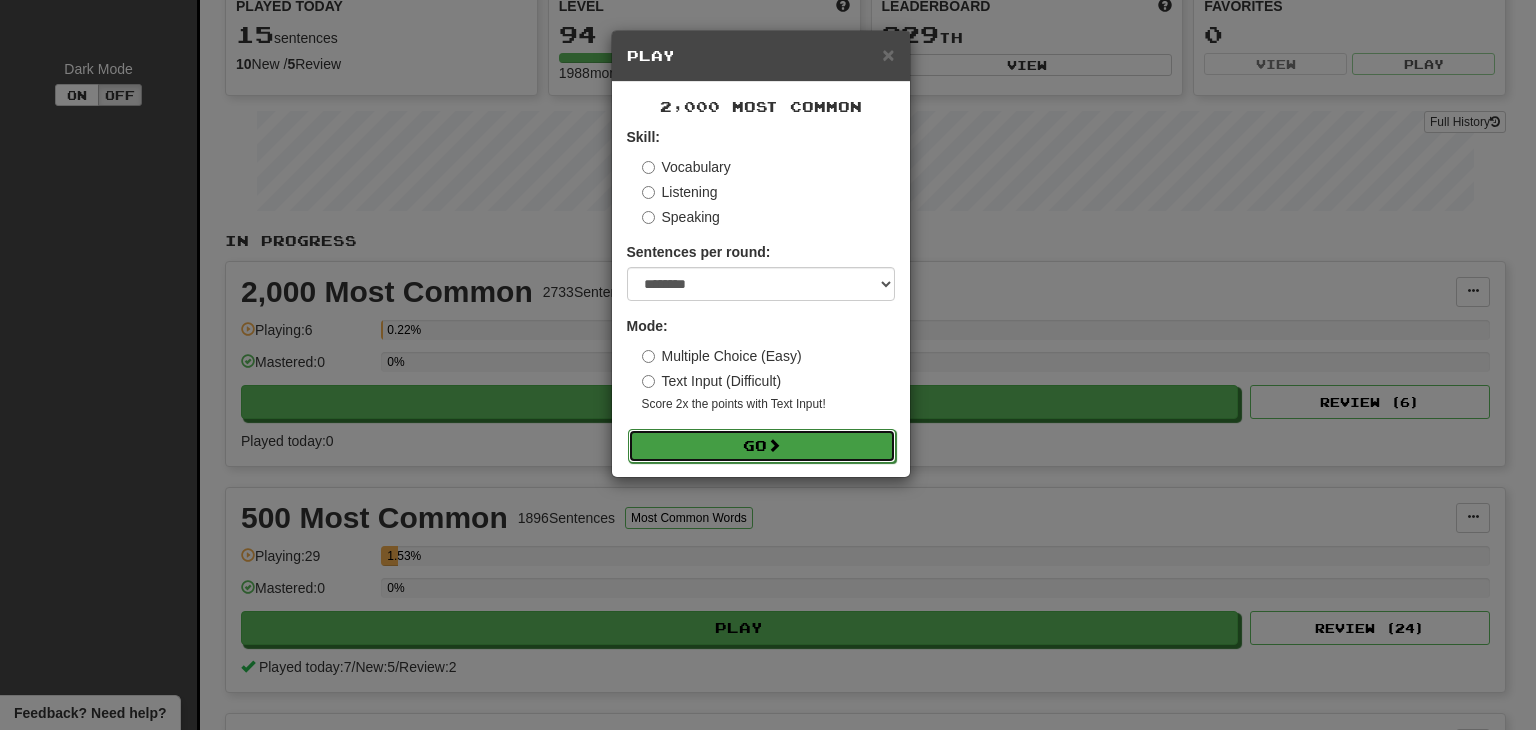 click on "Go" at bounding box center [762, 446] 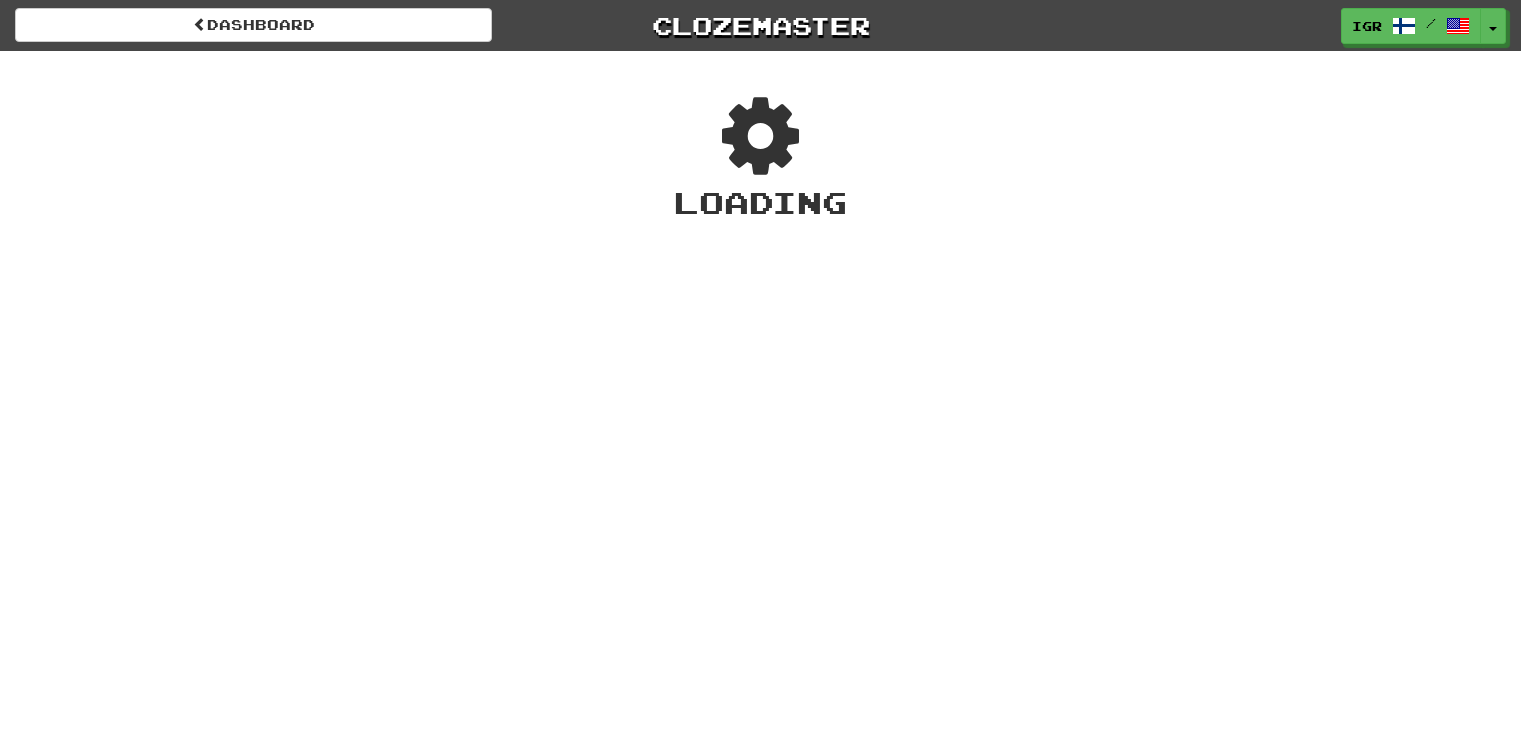 scroll, scrollTop: 0, scrollLeft: 0, axis: both 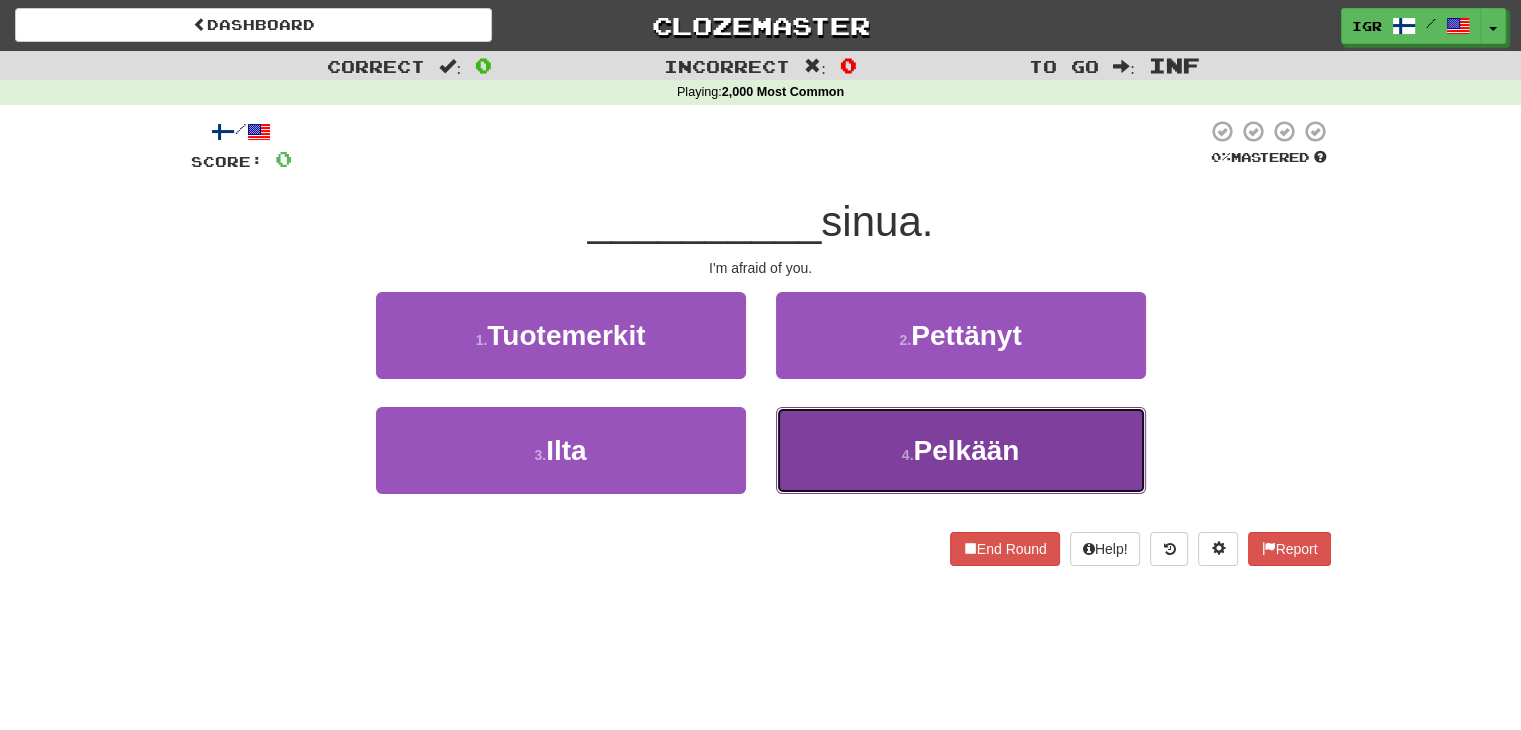 click on "4 .  Pelkään" at bounding box center (961, 450) 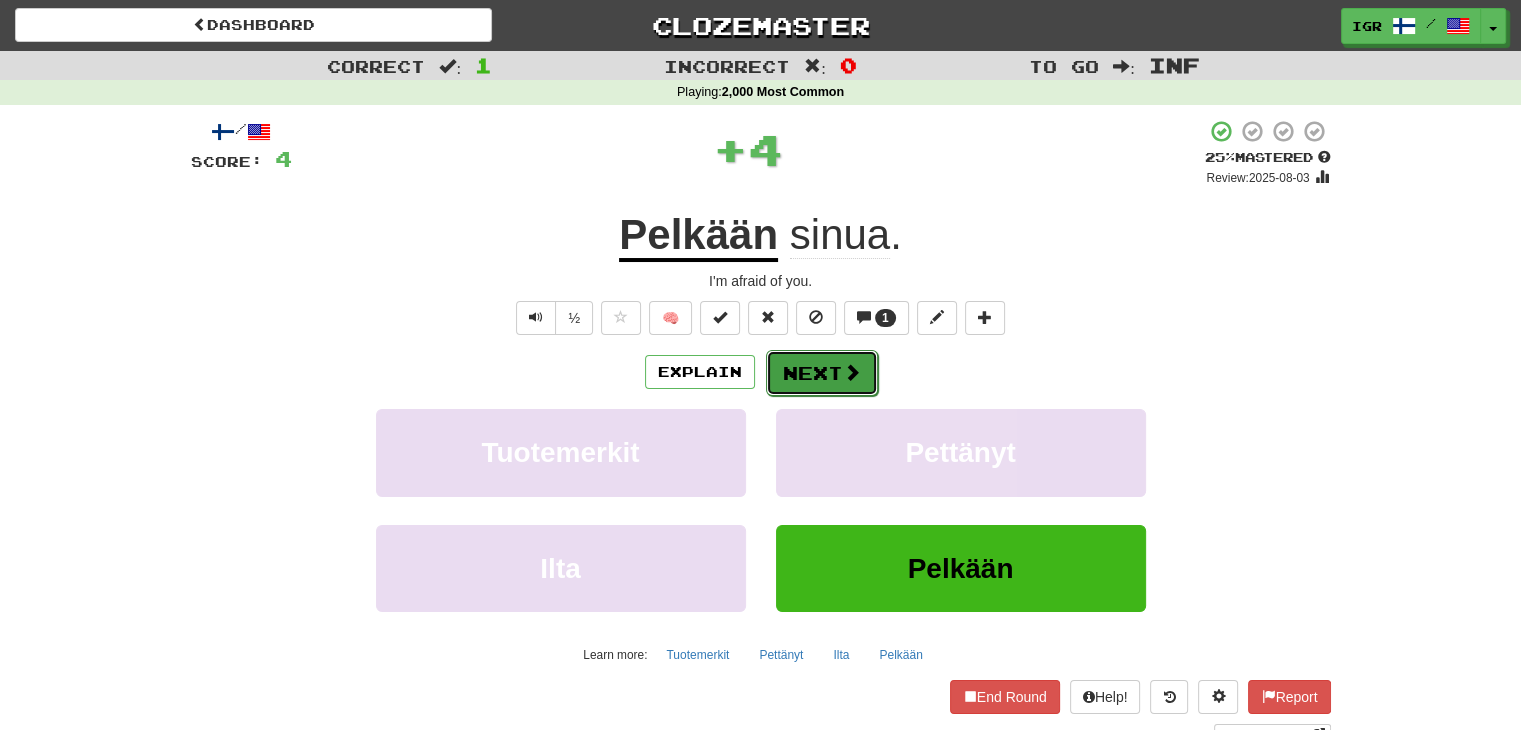 click on "Next" at bounding box center (822, 373) 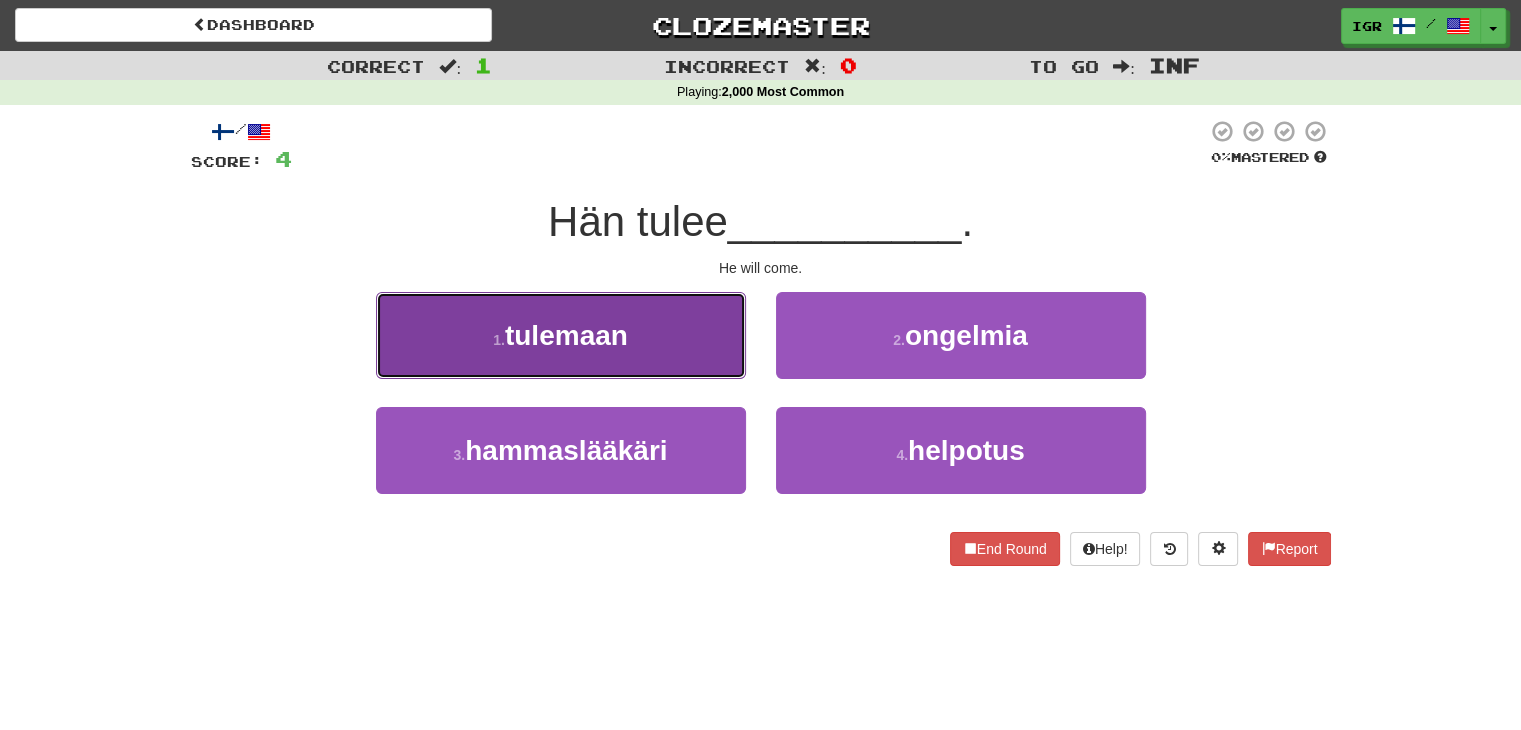 click on "1 .  tulemaan" at bounding box center (561, 335) 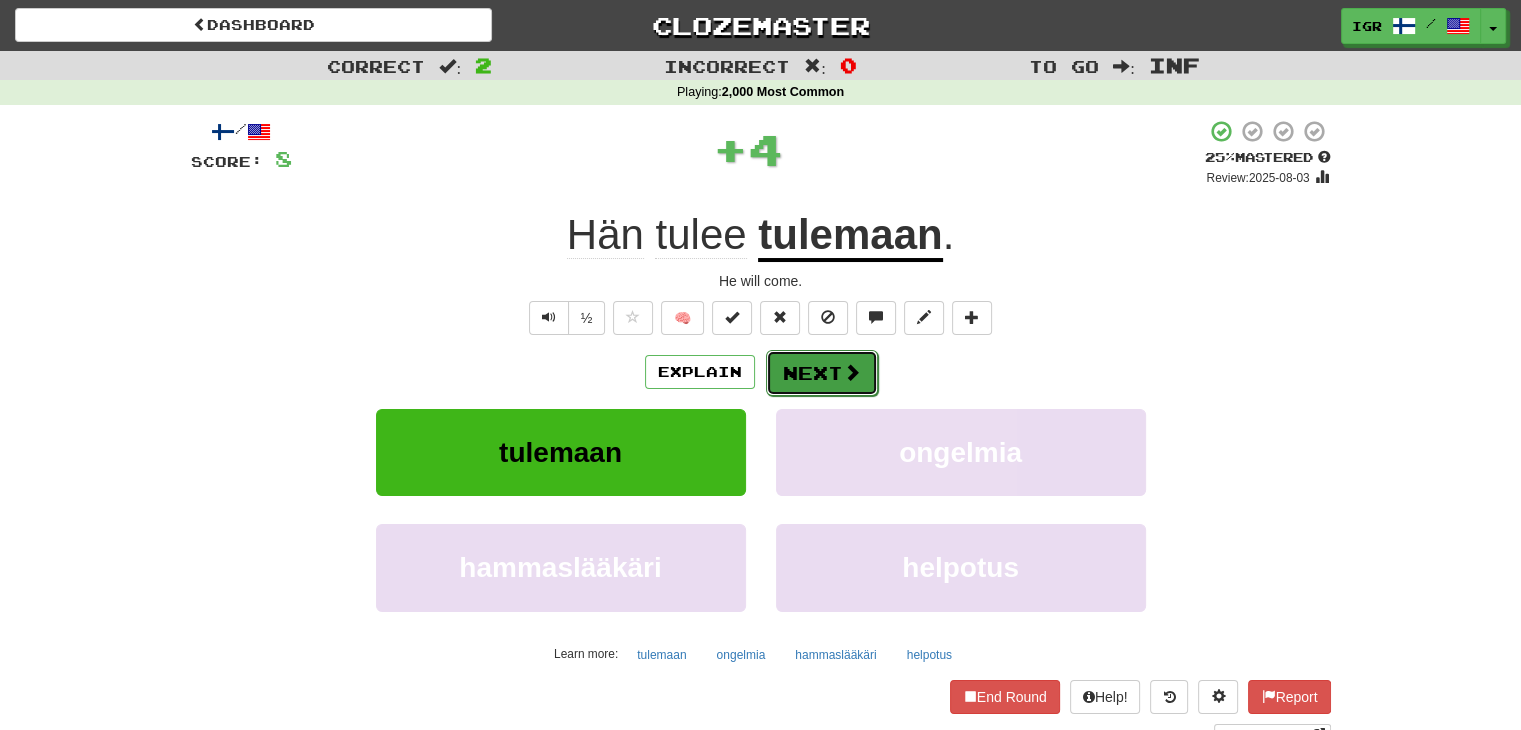 click on "Next" at bounding box center [822, 373] 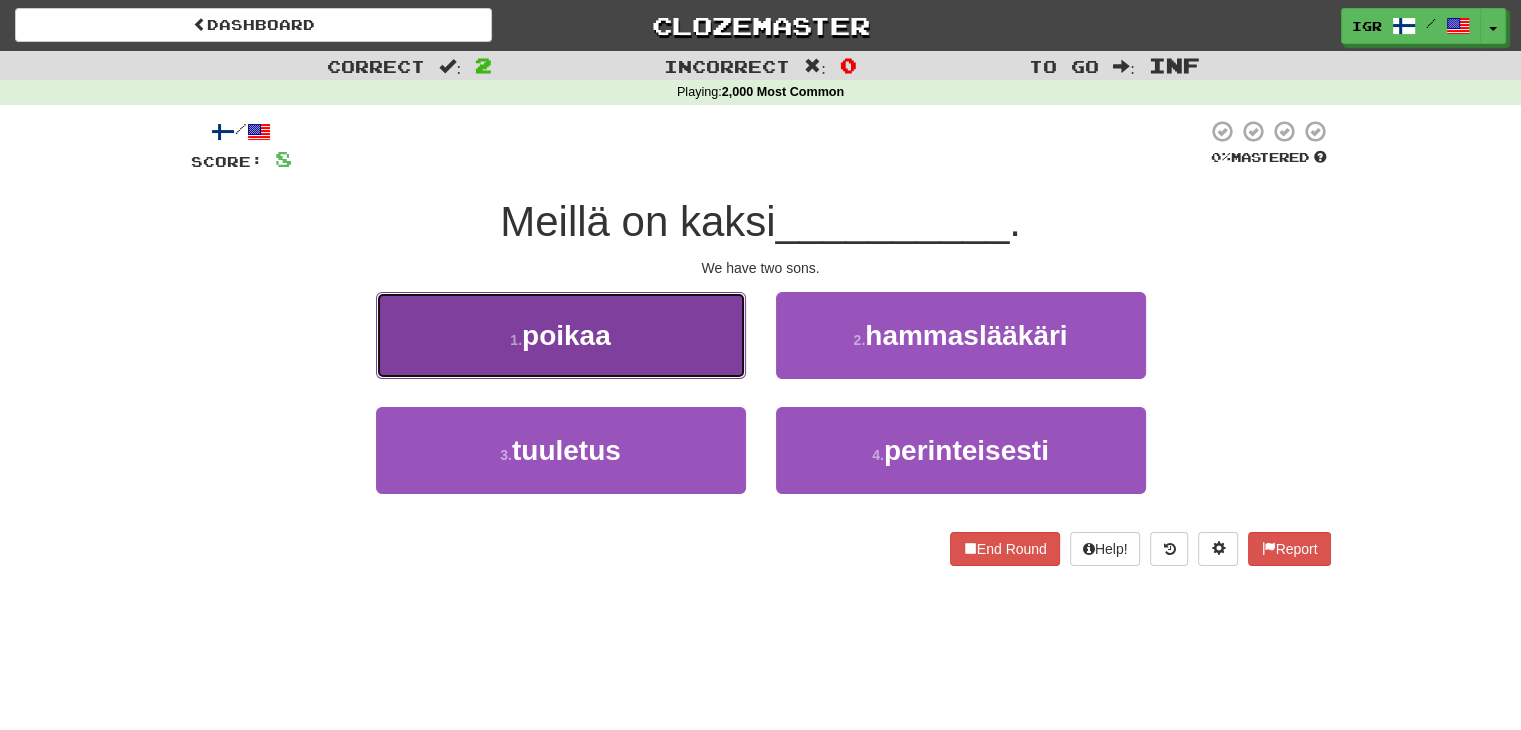 click on "1 .  poikaa" at bounding box center (561, 335) 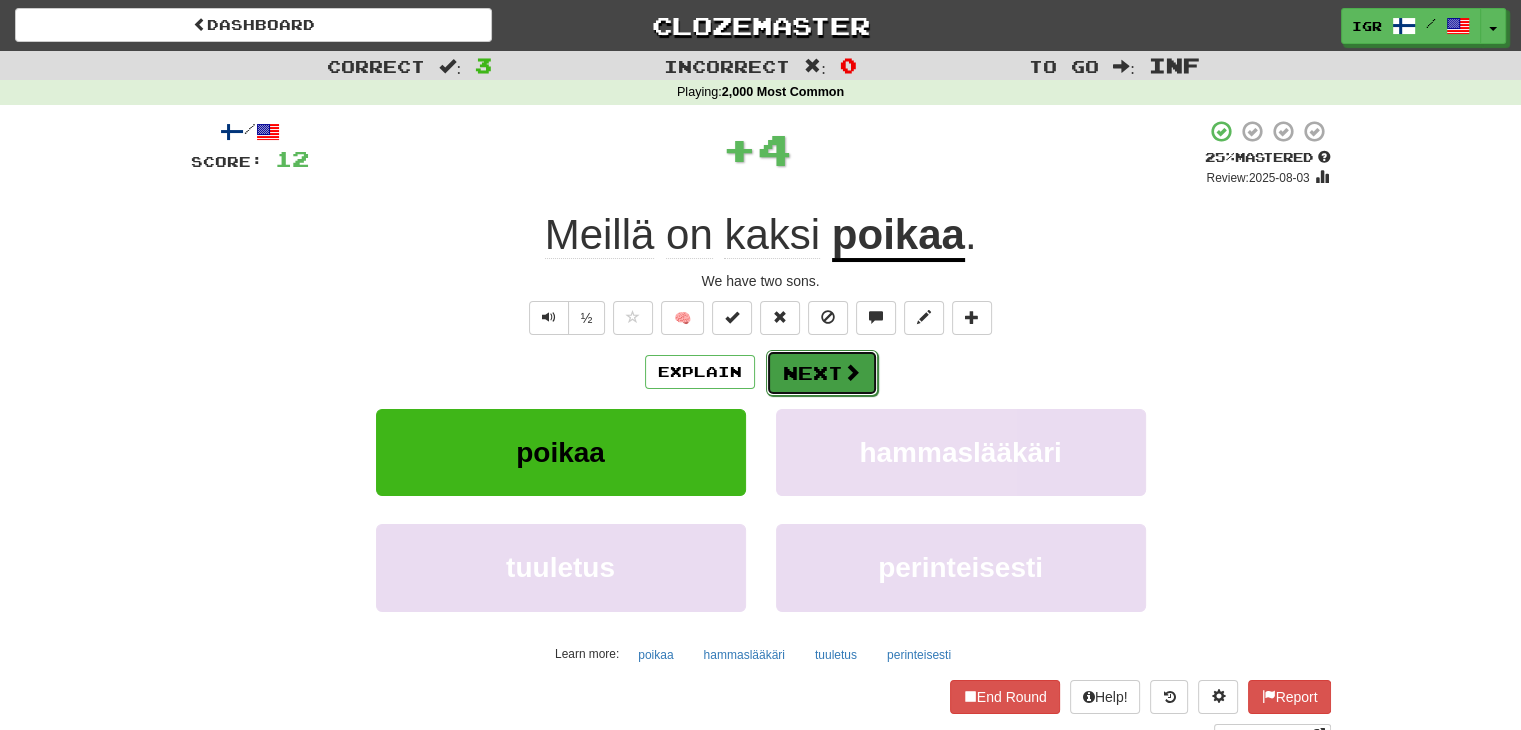 click at bounding box center [852, 372] 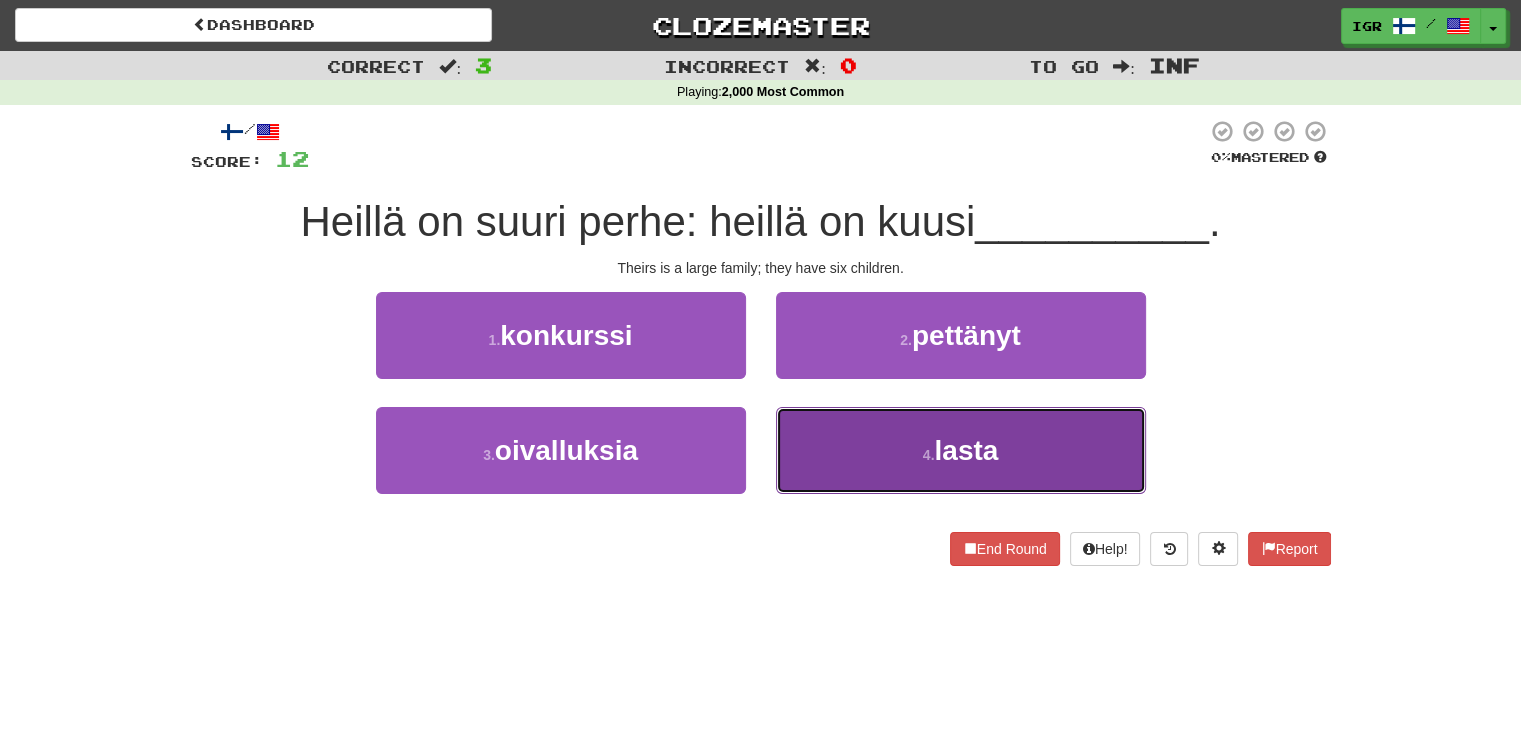 click on "4 .  lasta" at bounding box center (961, 450) 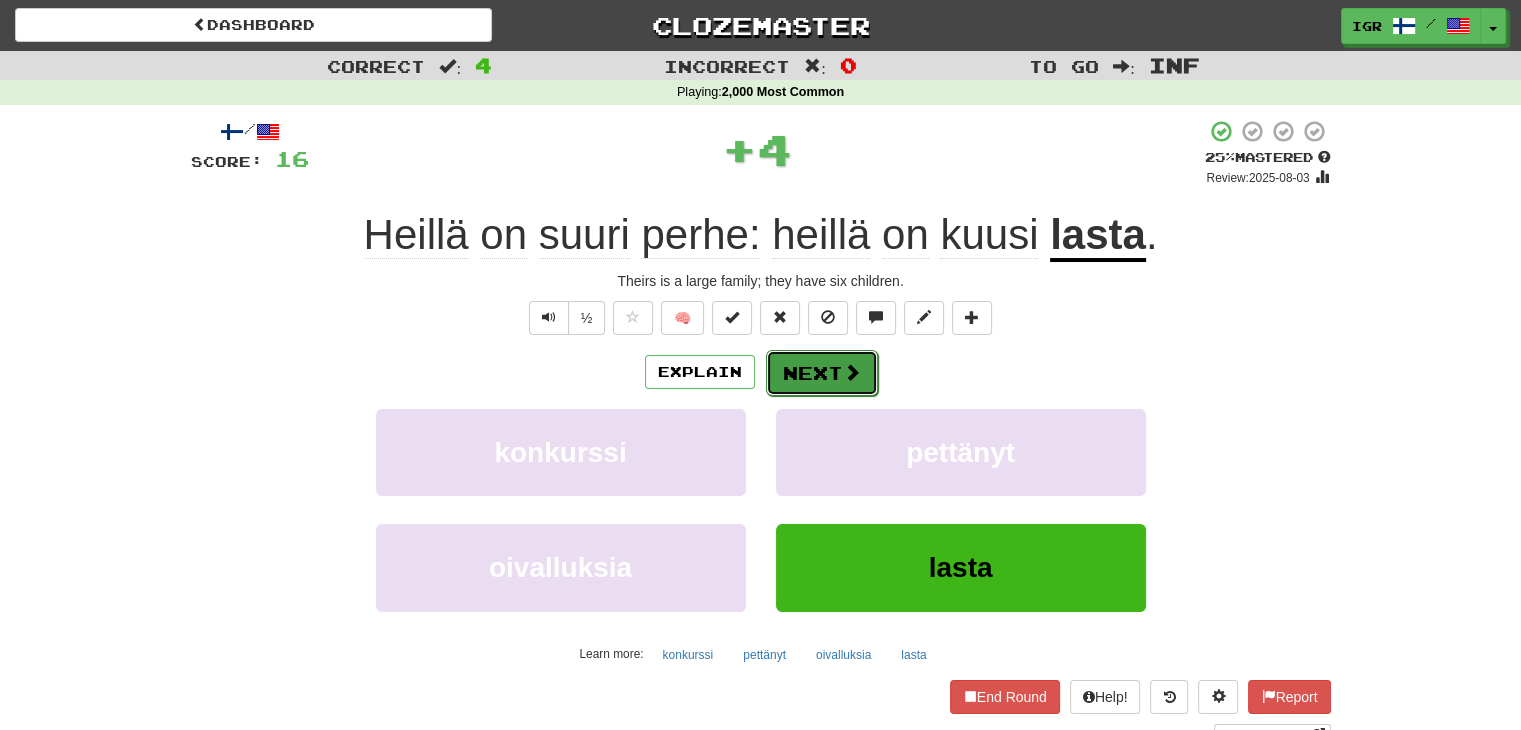 click on "Next" at bounding box center (822, 373) 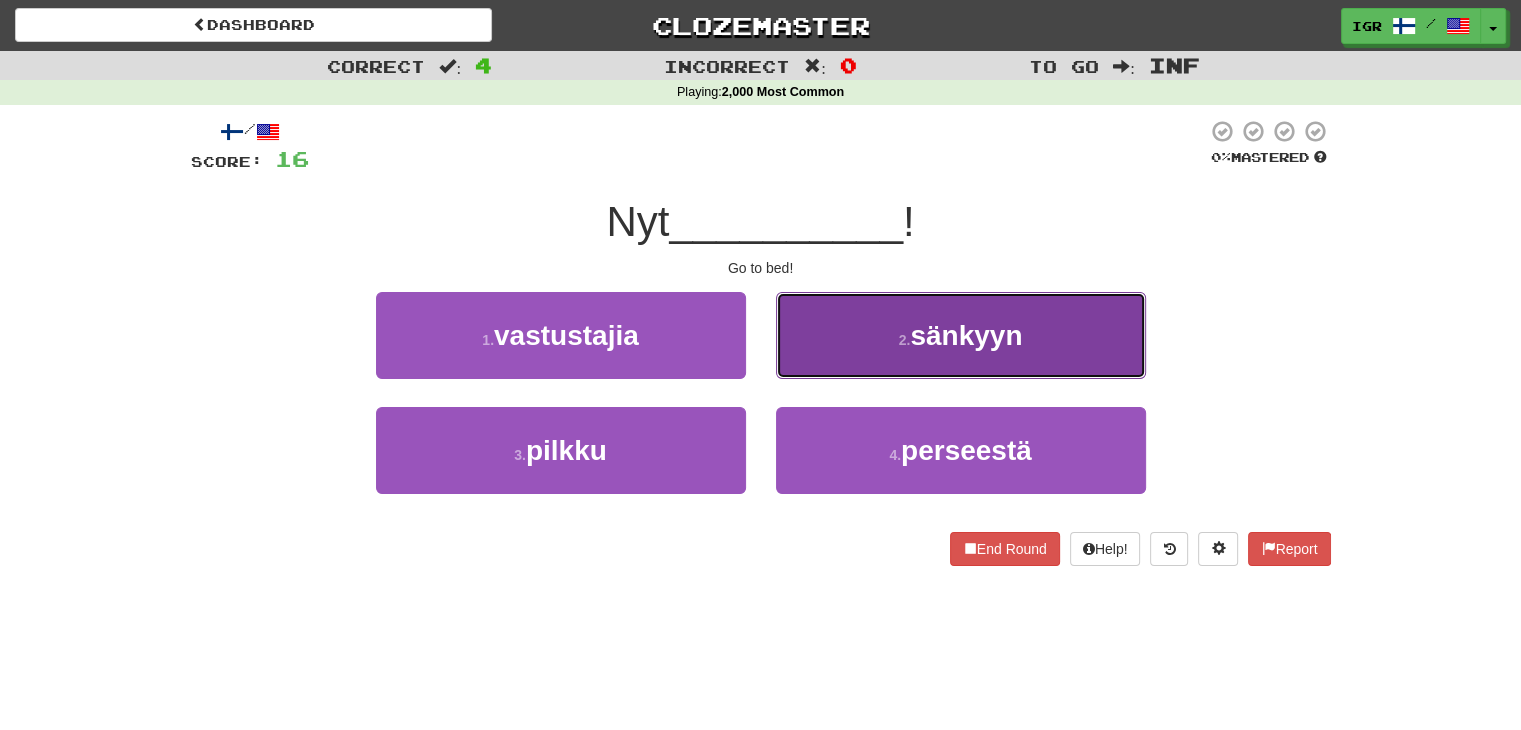 click on "2 .  sänkyyn" at bounding box center [961, 335] 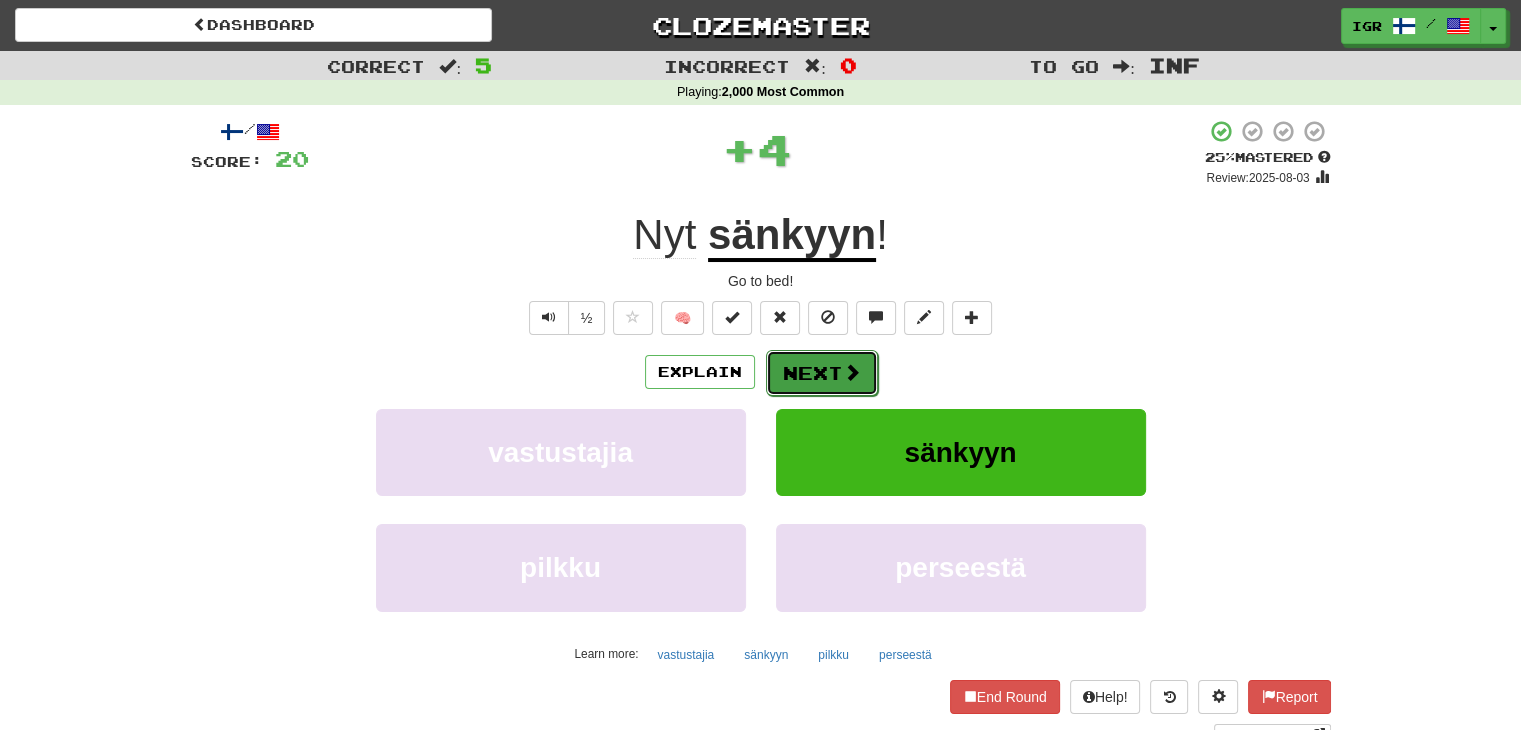 click on "Next" at bounding box center (822, 373) 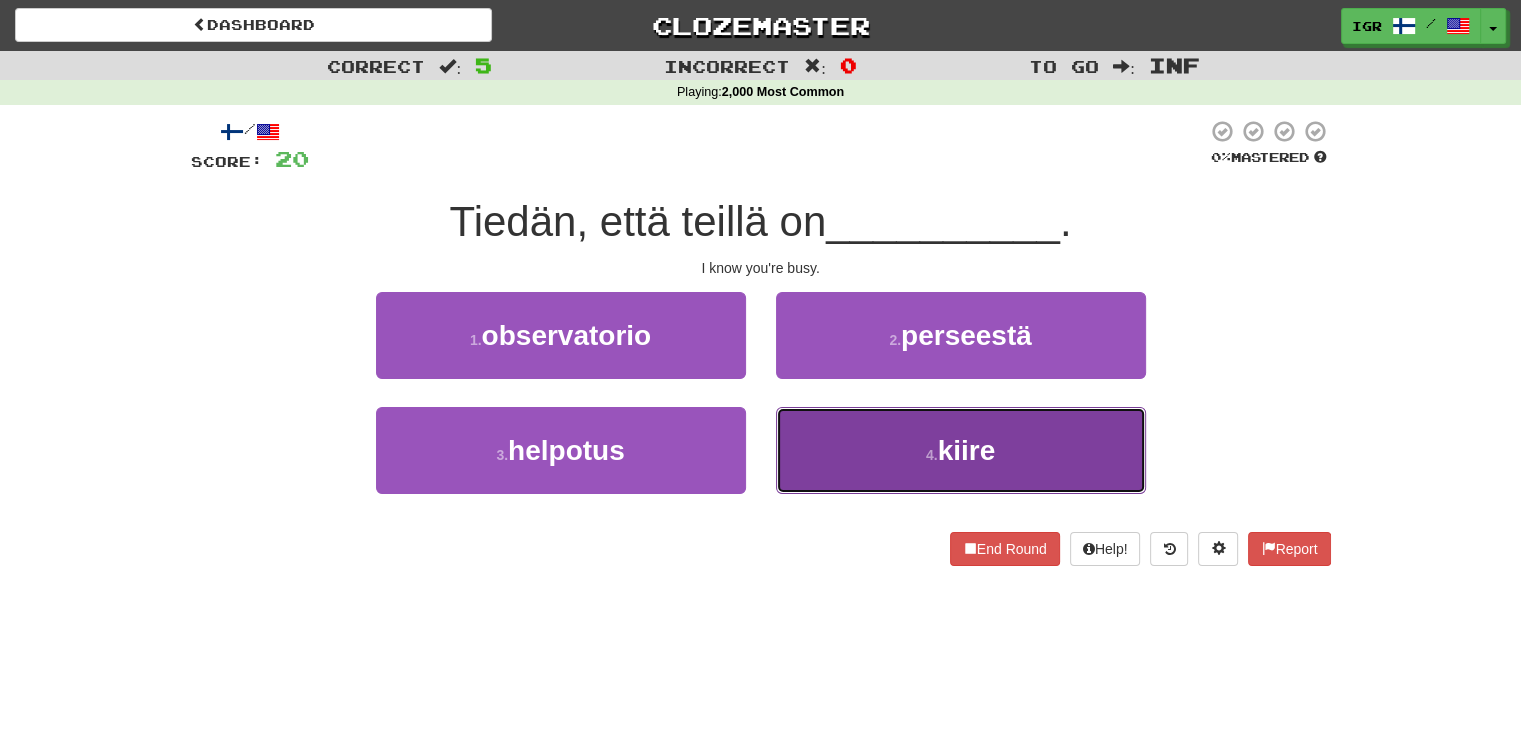 click on "4 .  kiire" at bounding box center [961, 450] 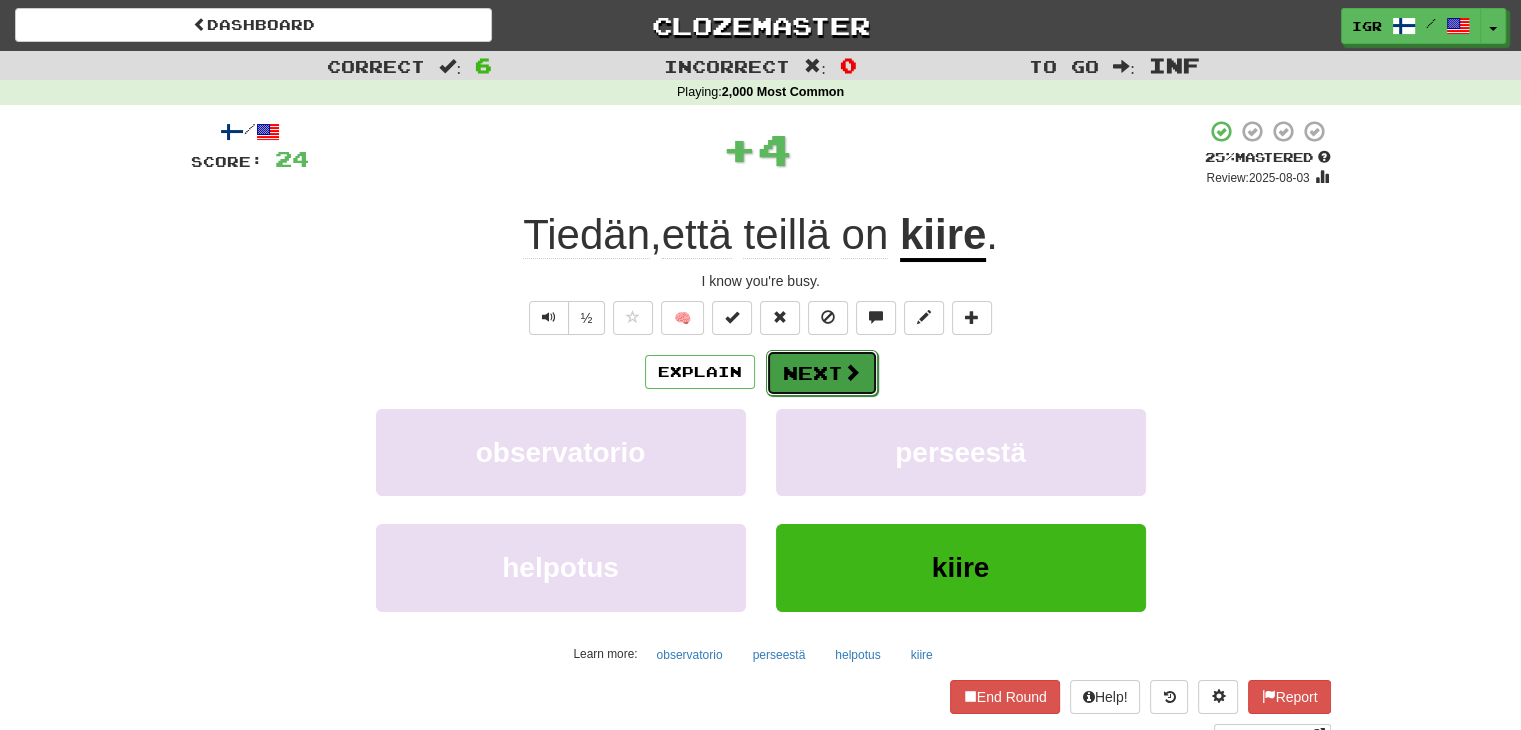 click on "Next" at bounding box center [822, 373] 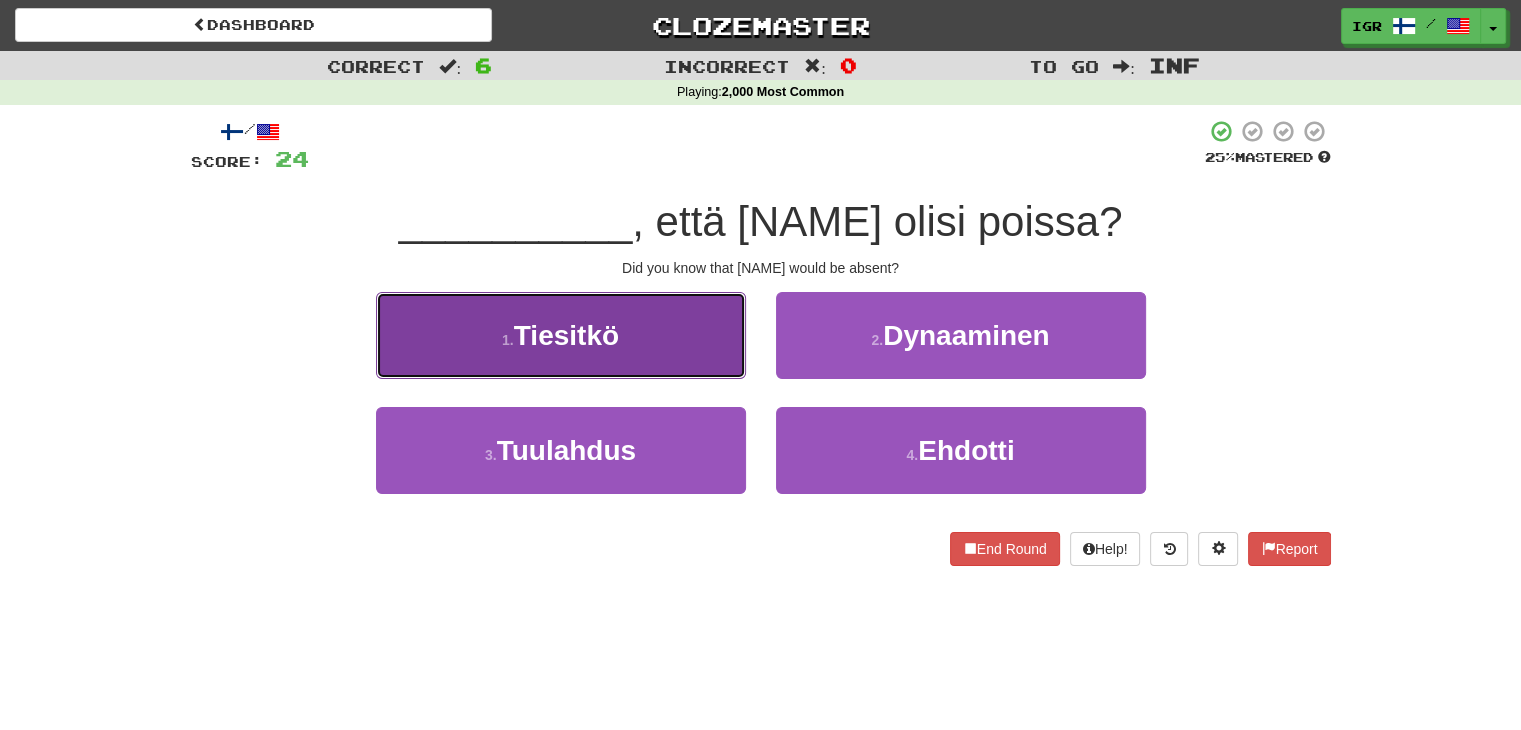 click on "1 .  Tiesitkö" at bounding box center [561, 335] 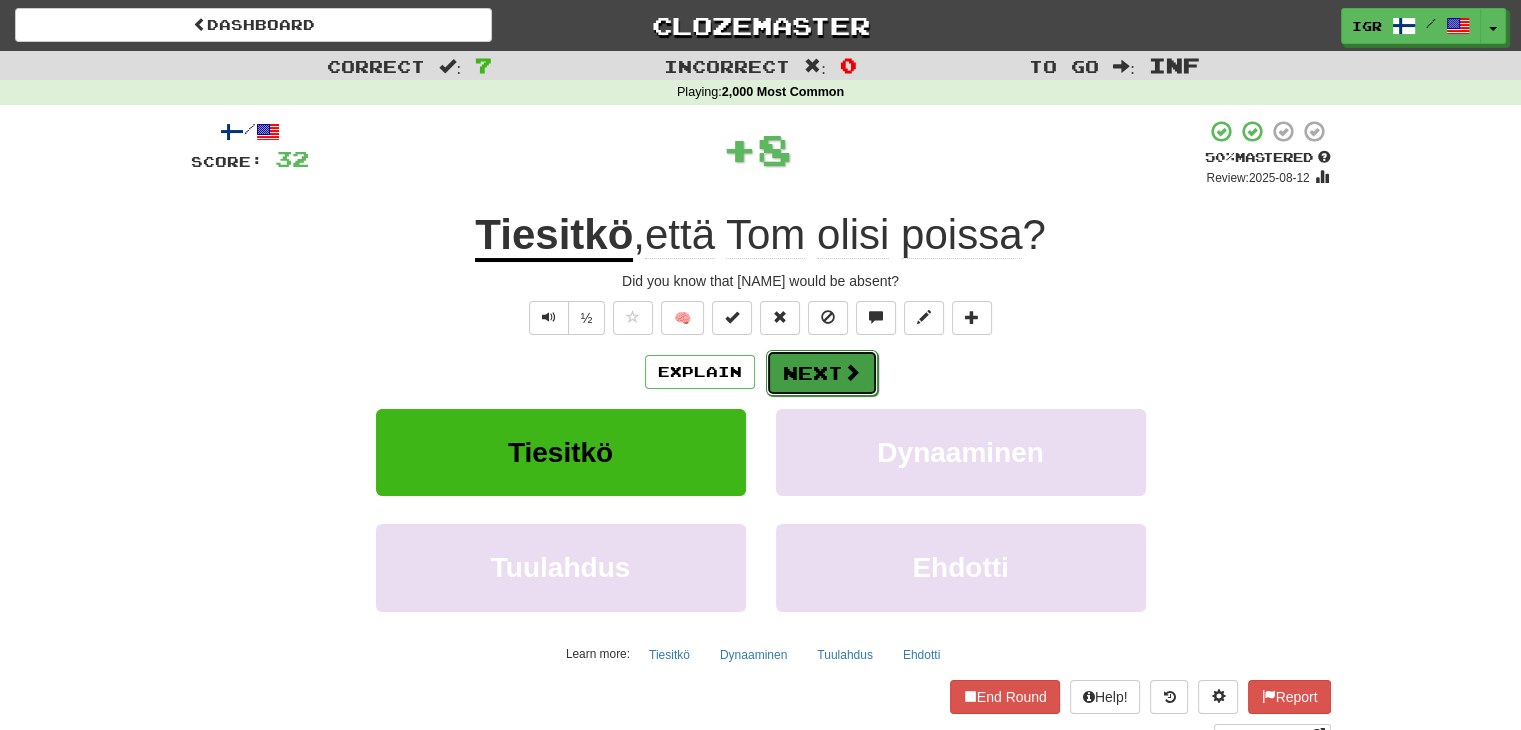 click on "Next" at bounding box center (822, 373) 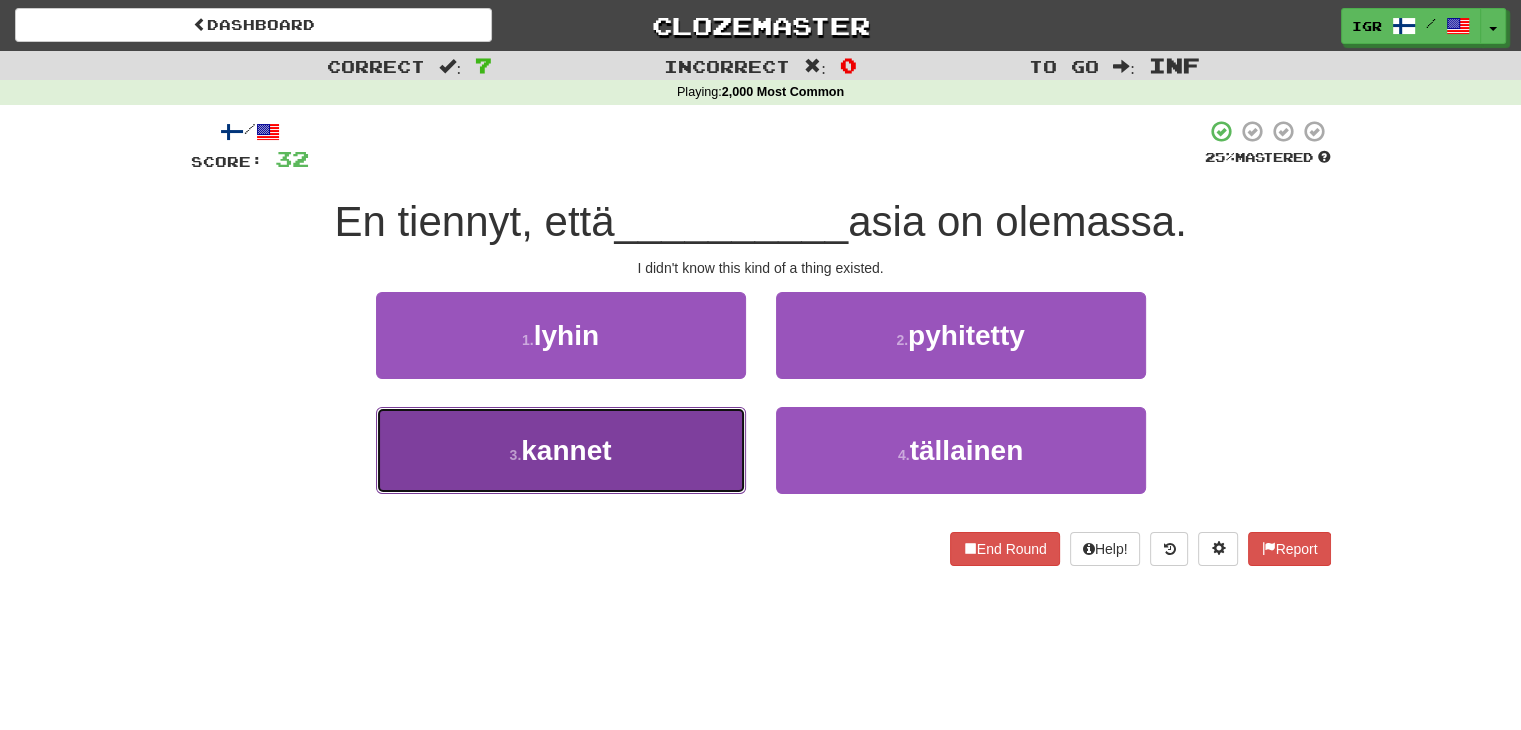 click on "3 .  kannet" at bounding box center [561, 450] 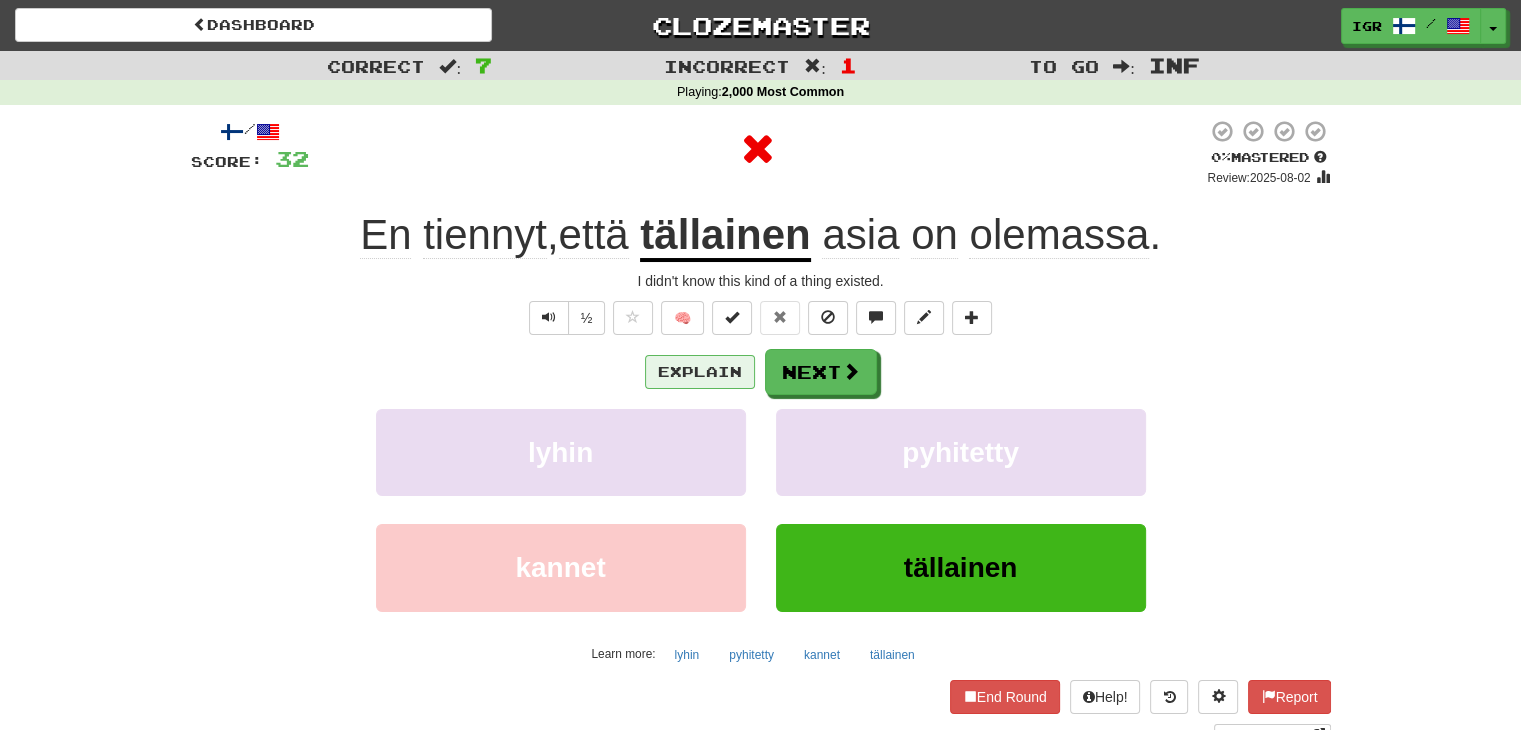 drag, startPoint x: 751, startPoint y: 392, endPoint x: 729, endPoint y: 355, distance: 43.046486 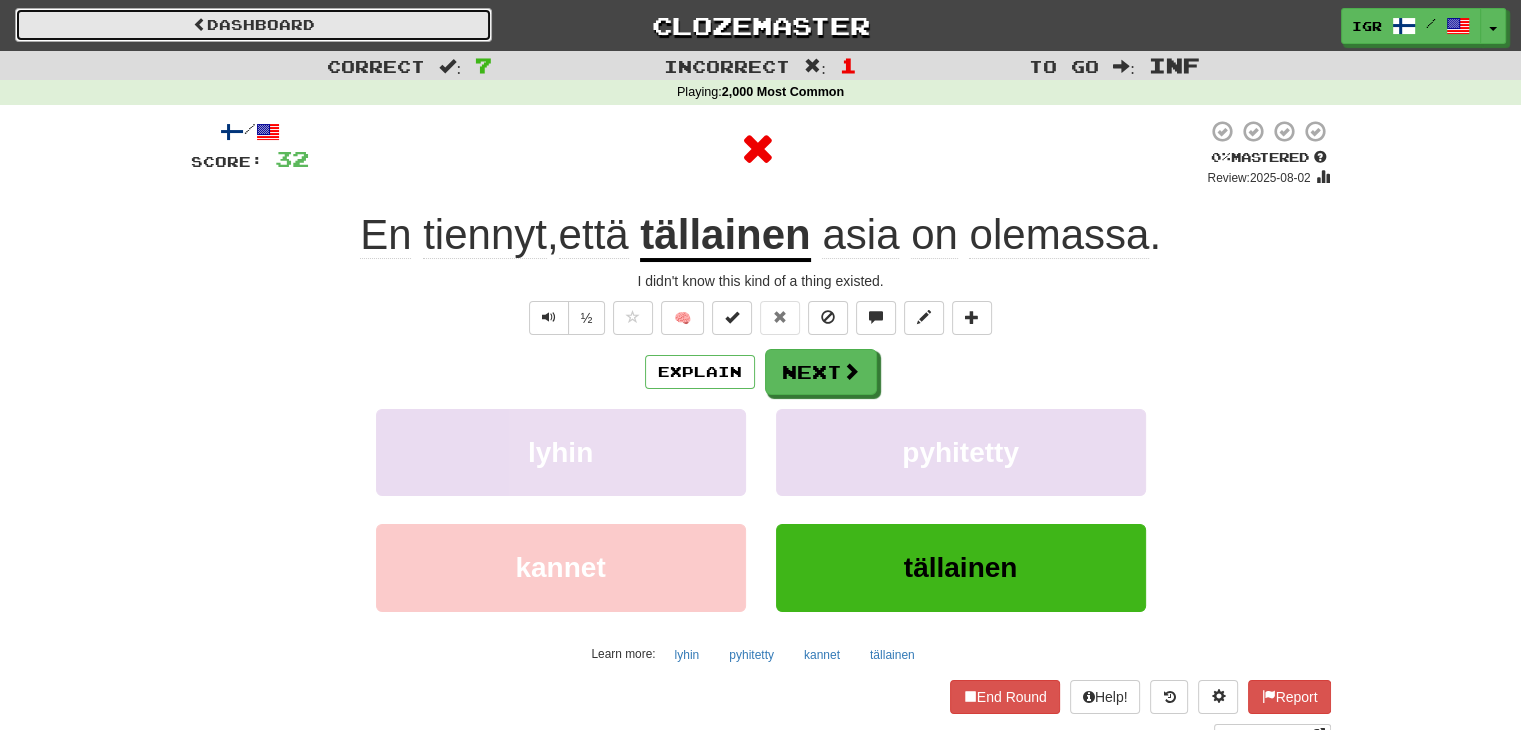 click on "Dashboard" at bounding box center (253, 25) 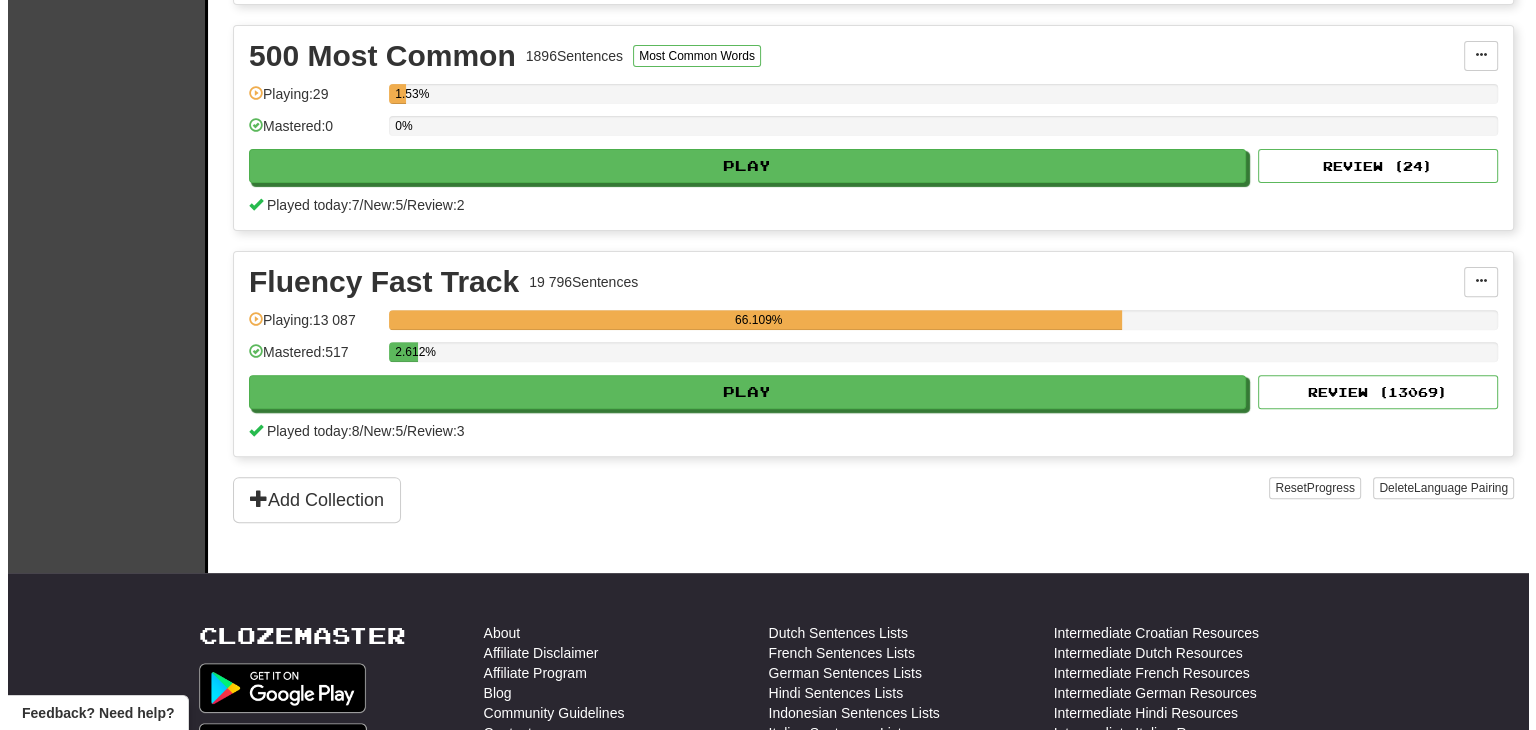 scroll, scrollTop: 700, scrollLeft: 0, axis: vertical 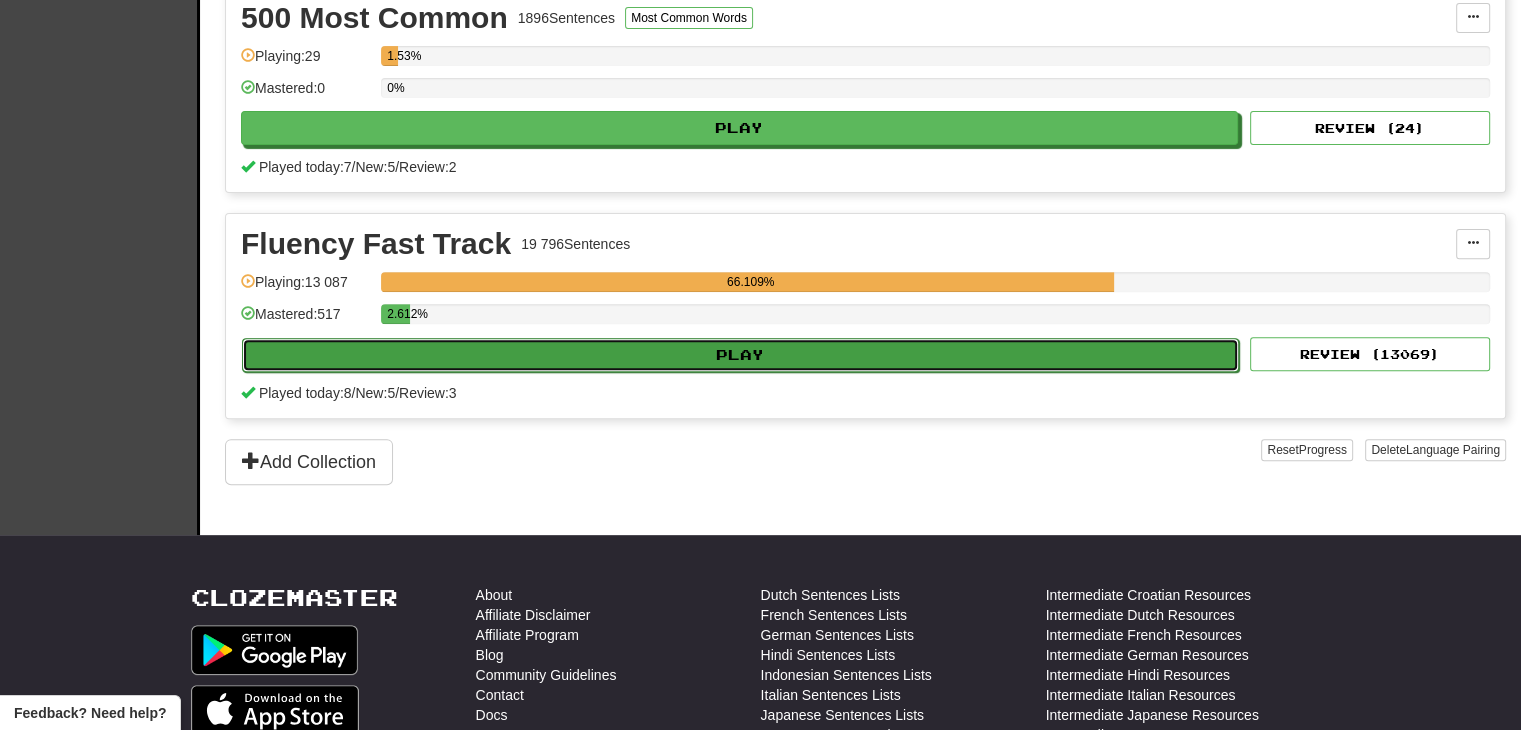 click on "Play" at bounding box center (740, 355) 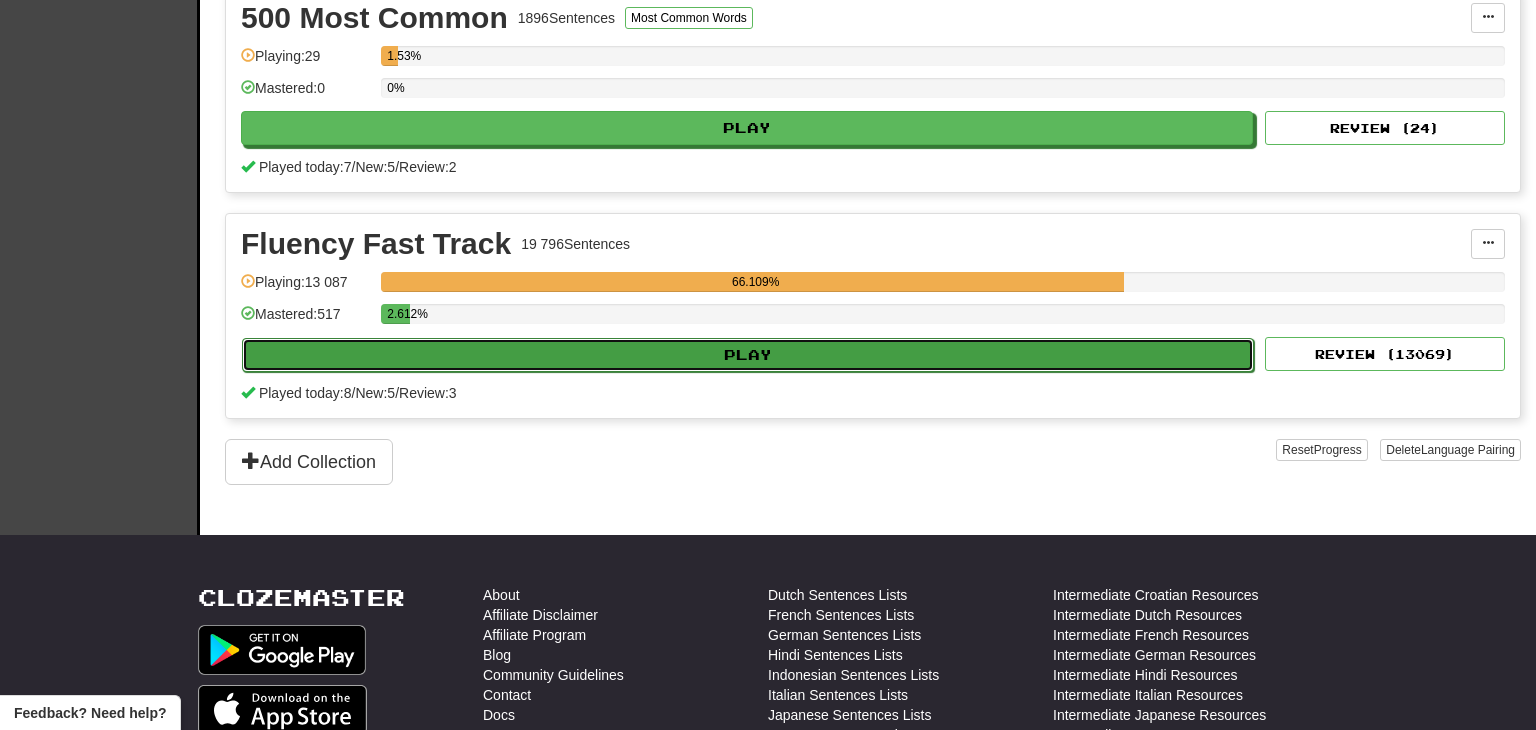 select on "********" 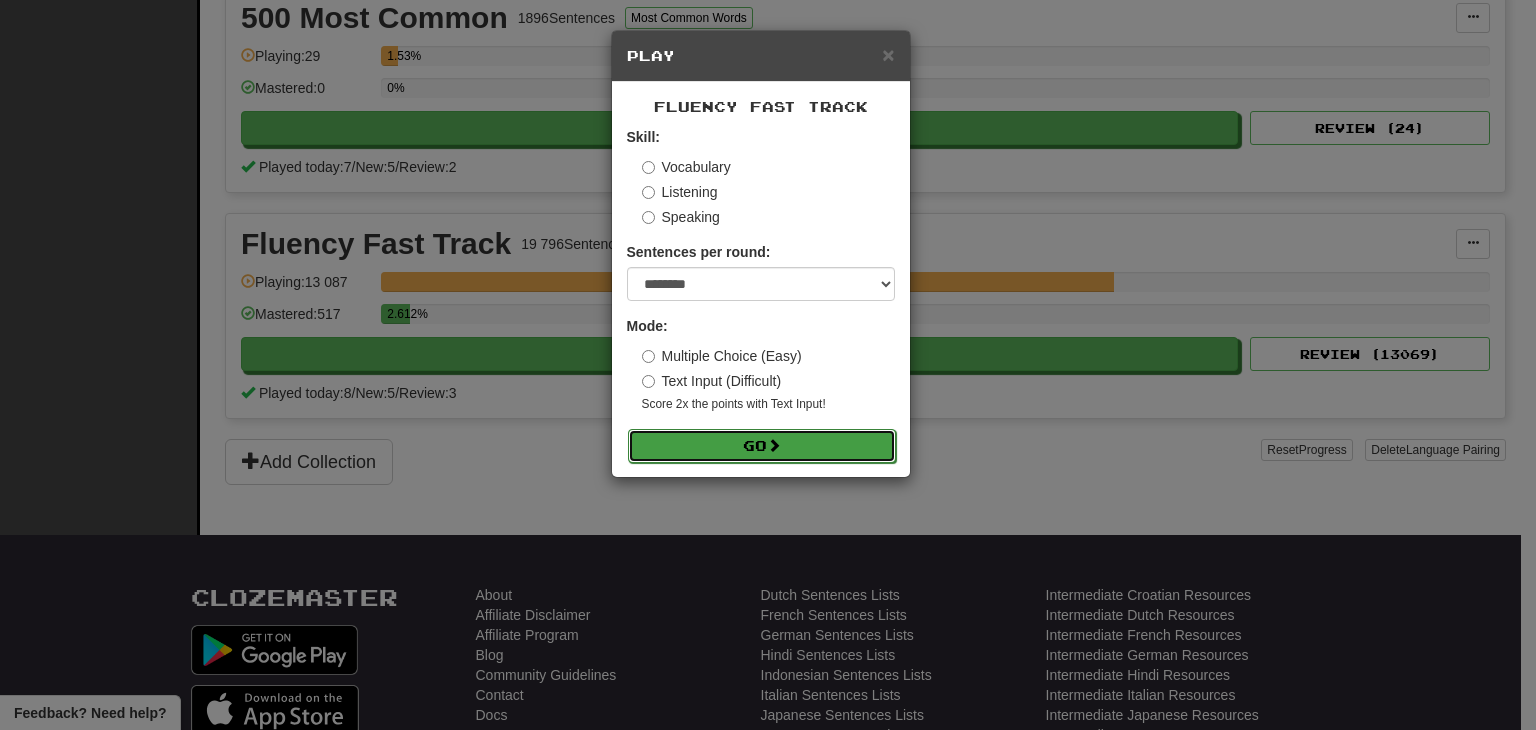 click on "Go" at bounding box center [762, 446] 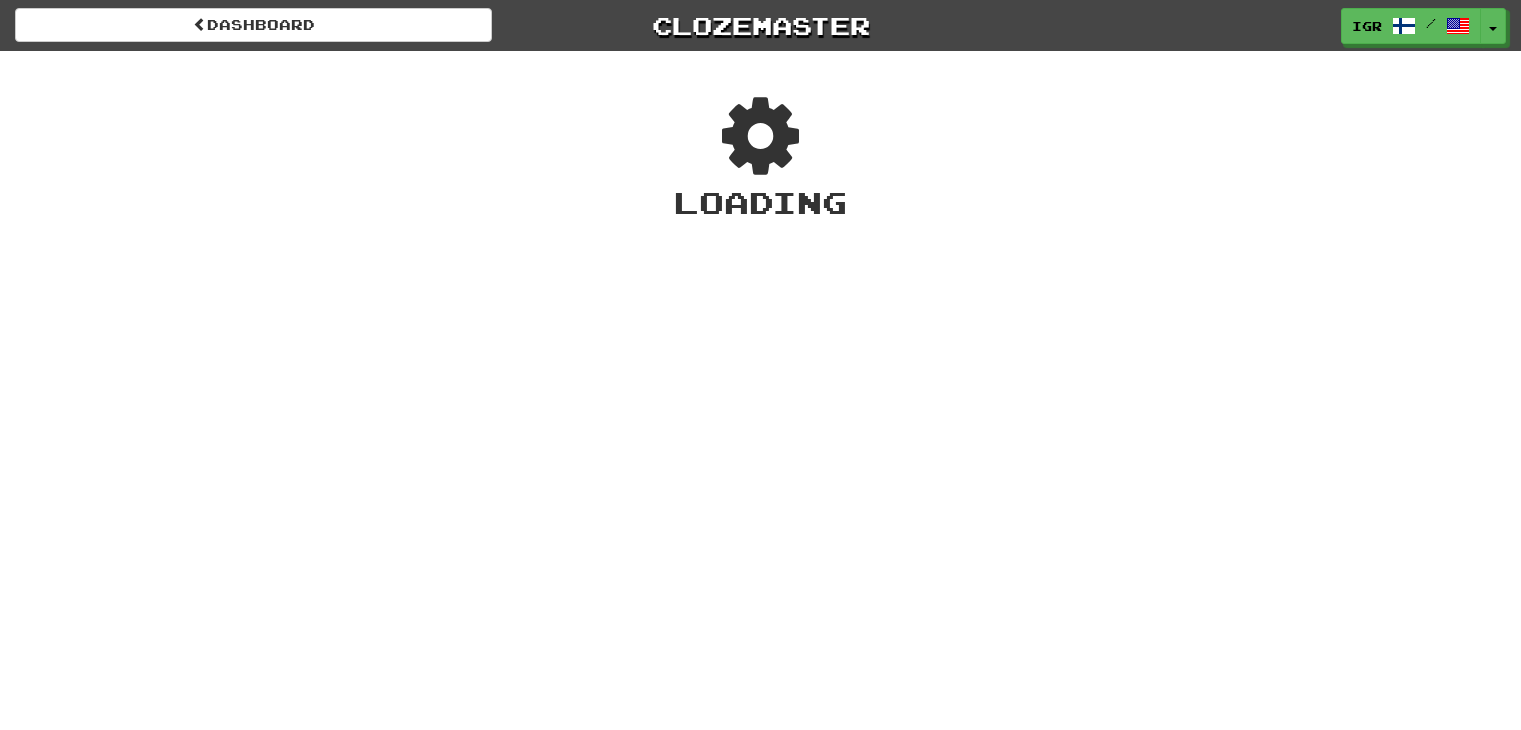 scroll, scrollTop: 0, scrollLeft: 0, axis: both 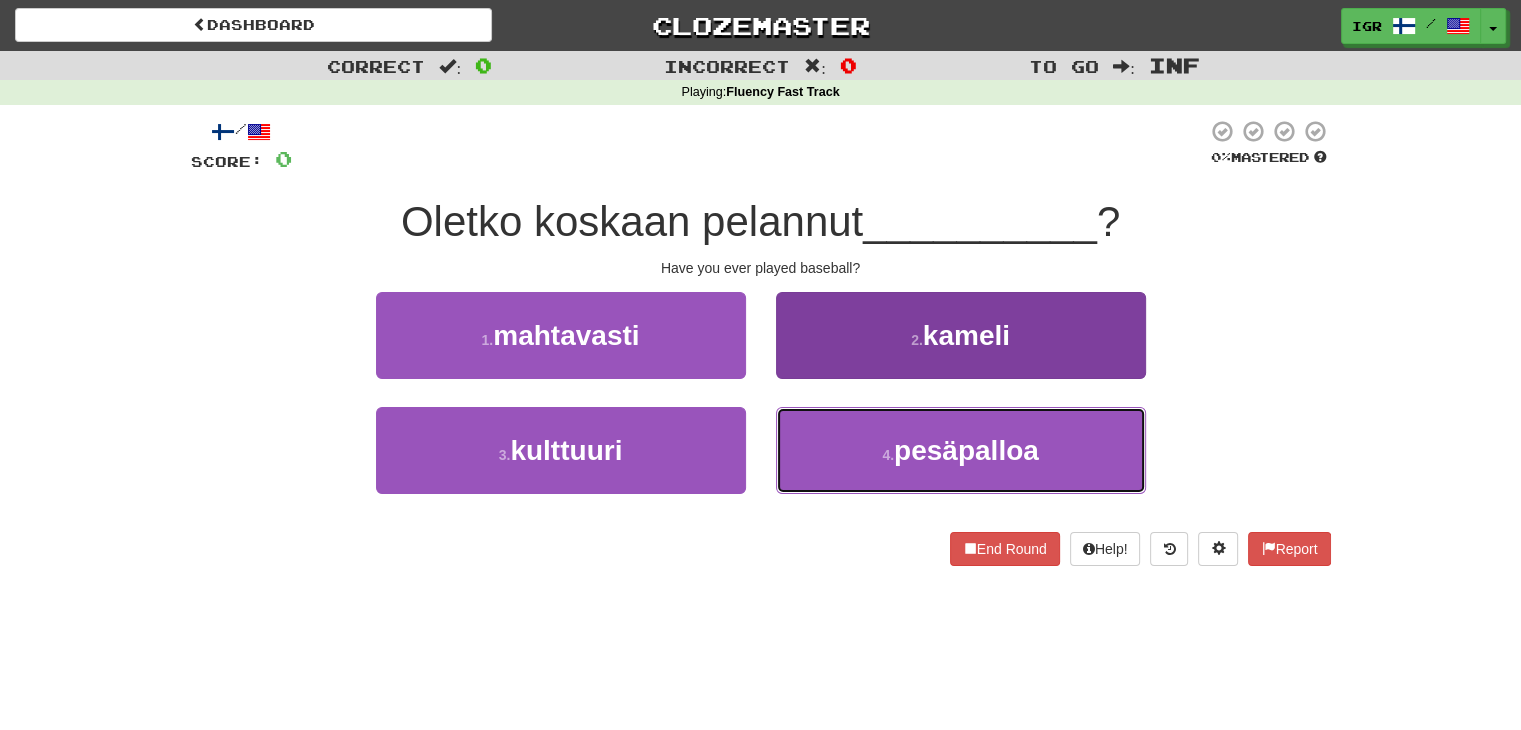 click on "4 .  pesäpalloa" at bounding box center [961, 450] 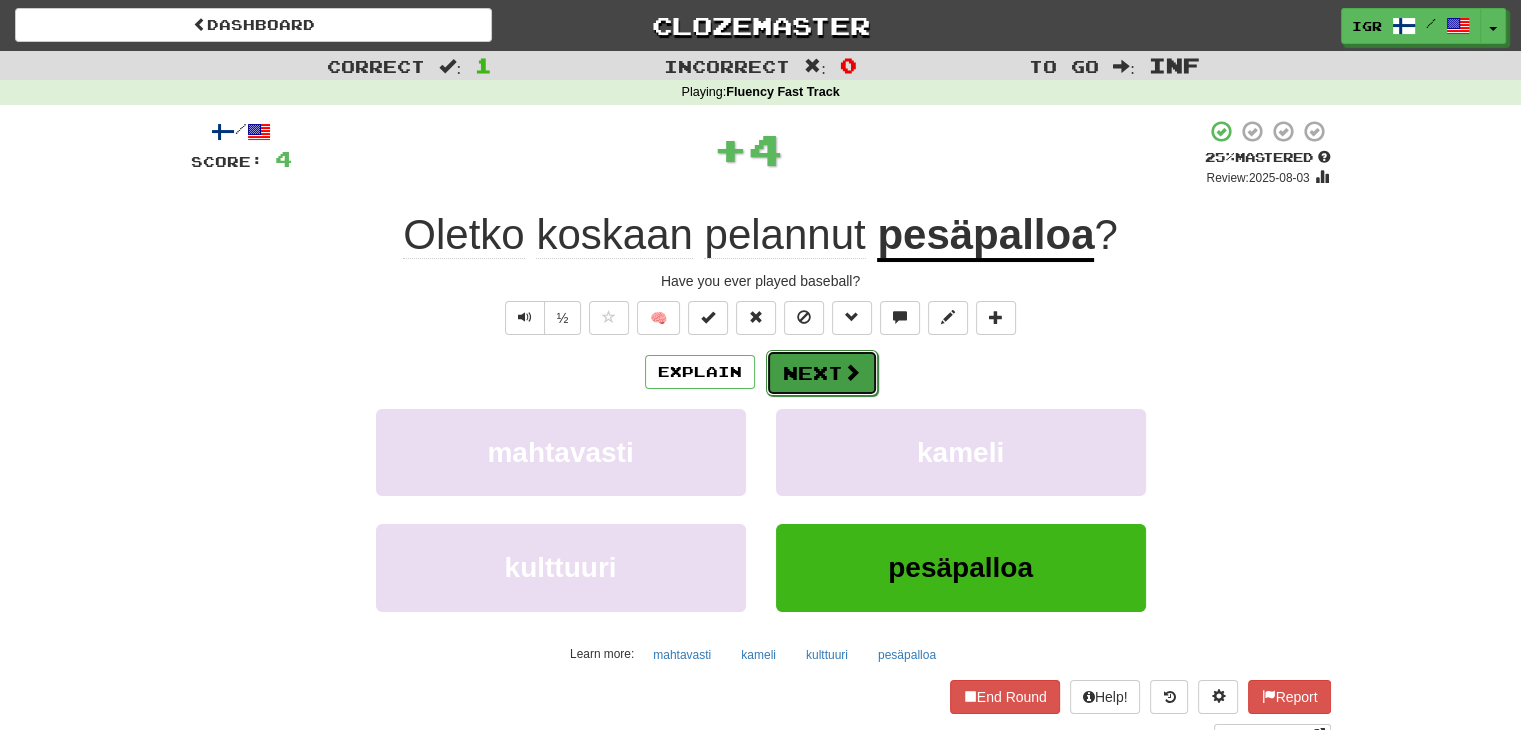 click on "Next" at bounding box center (822, 373) 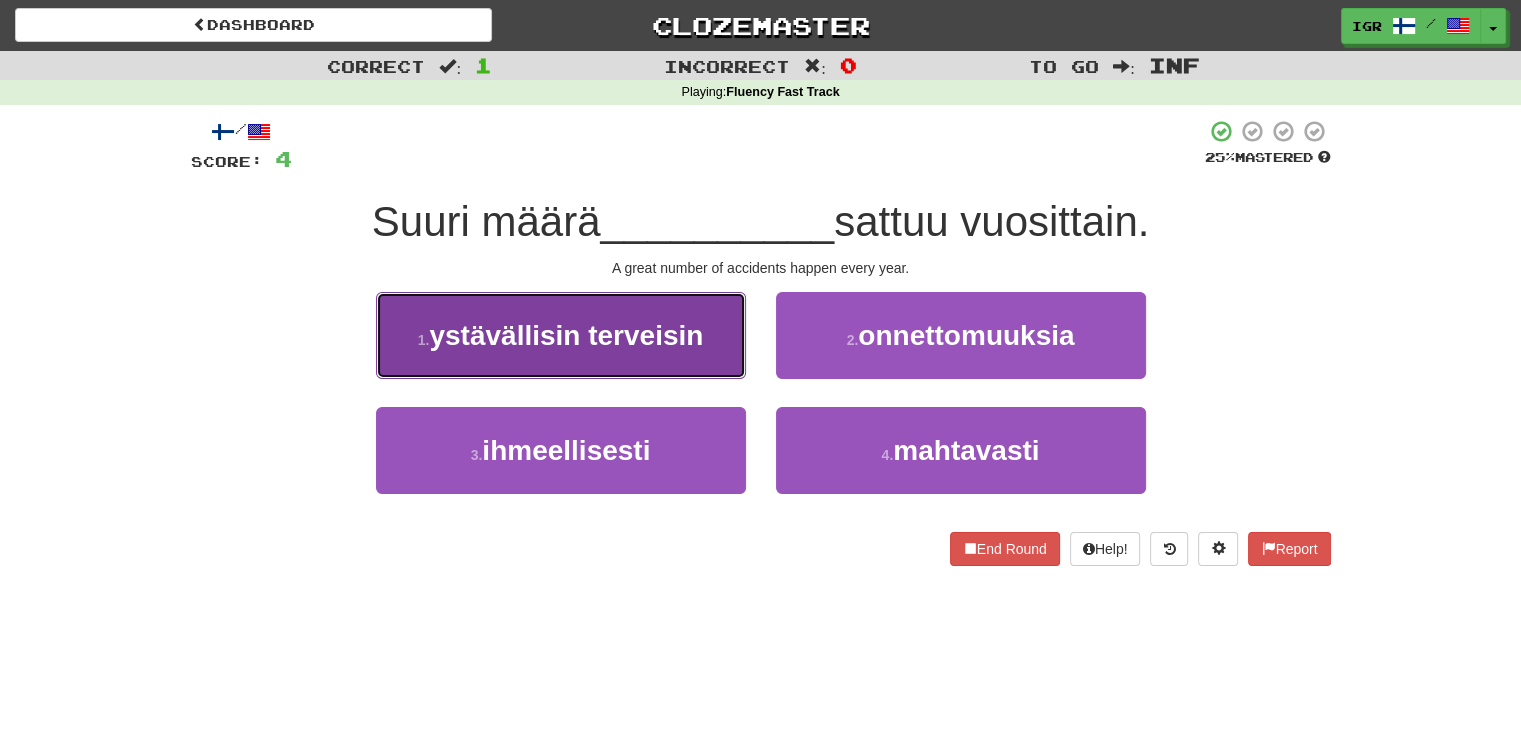 click on "1 .  ystävällisin terveisin" at bounding box center [561, 335] 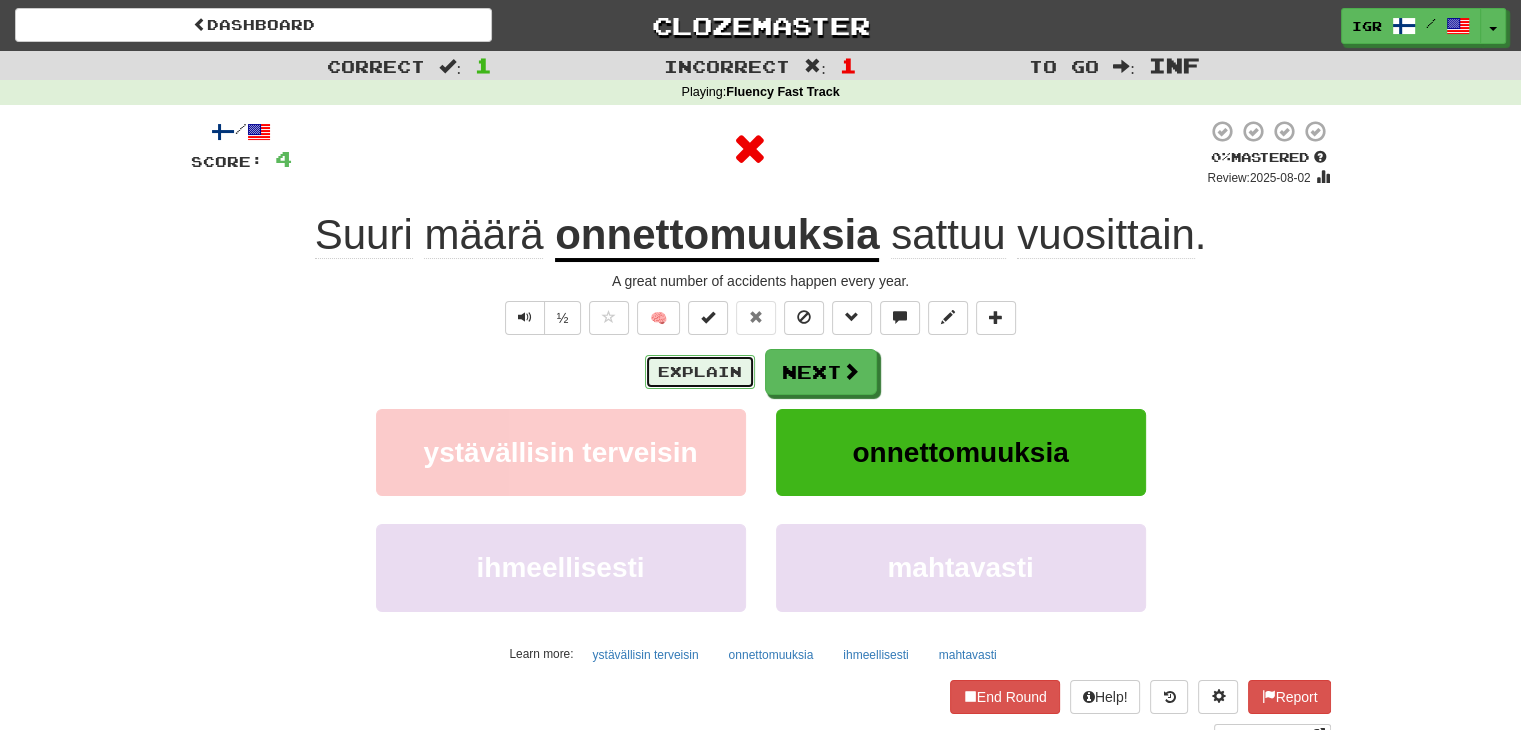 click on "Explain" at bounding box center [700, 372] 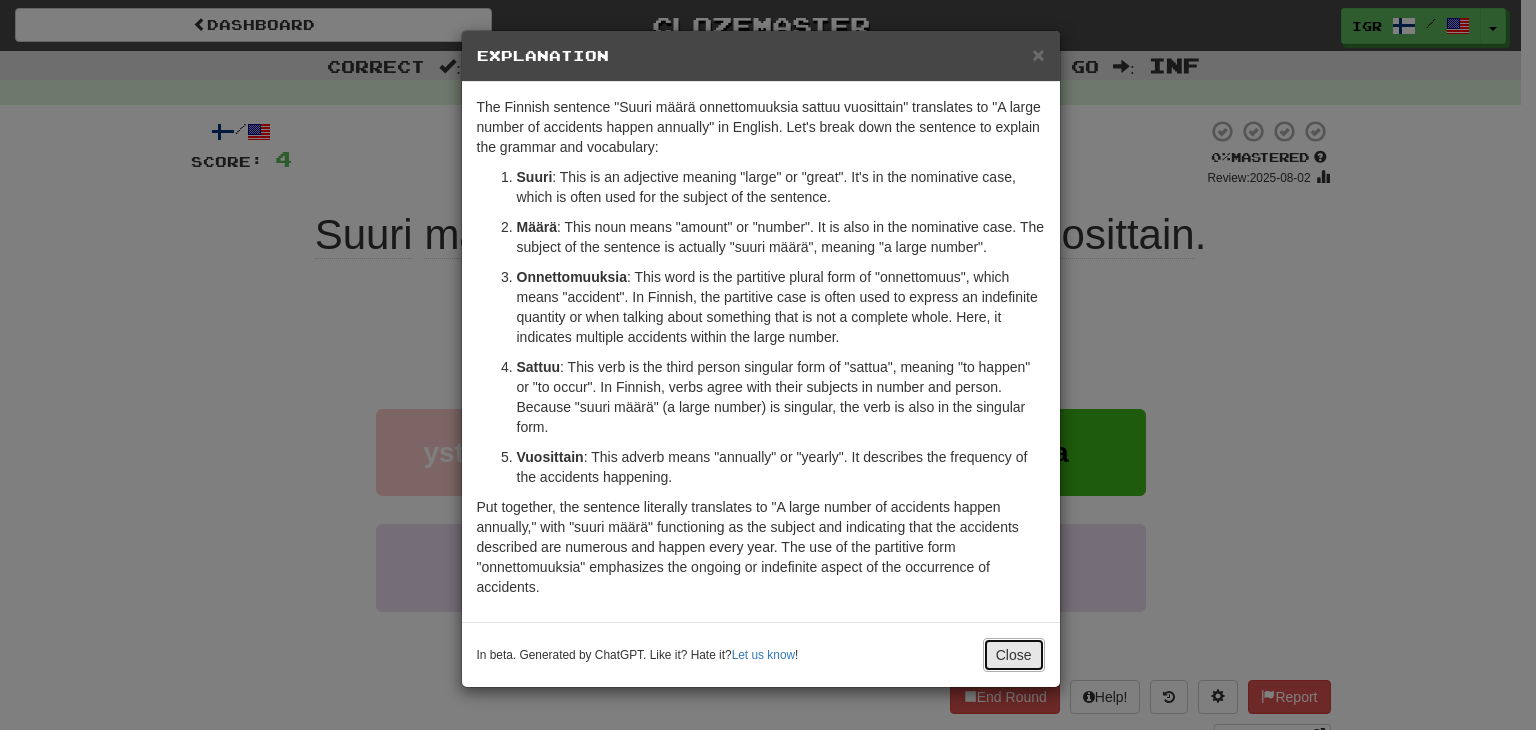 click on "Close" at bounding box center [1014, 655] 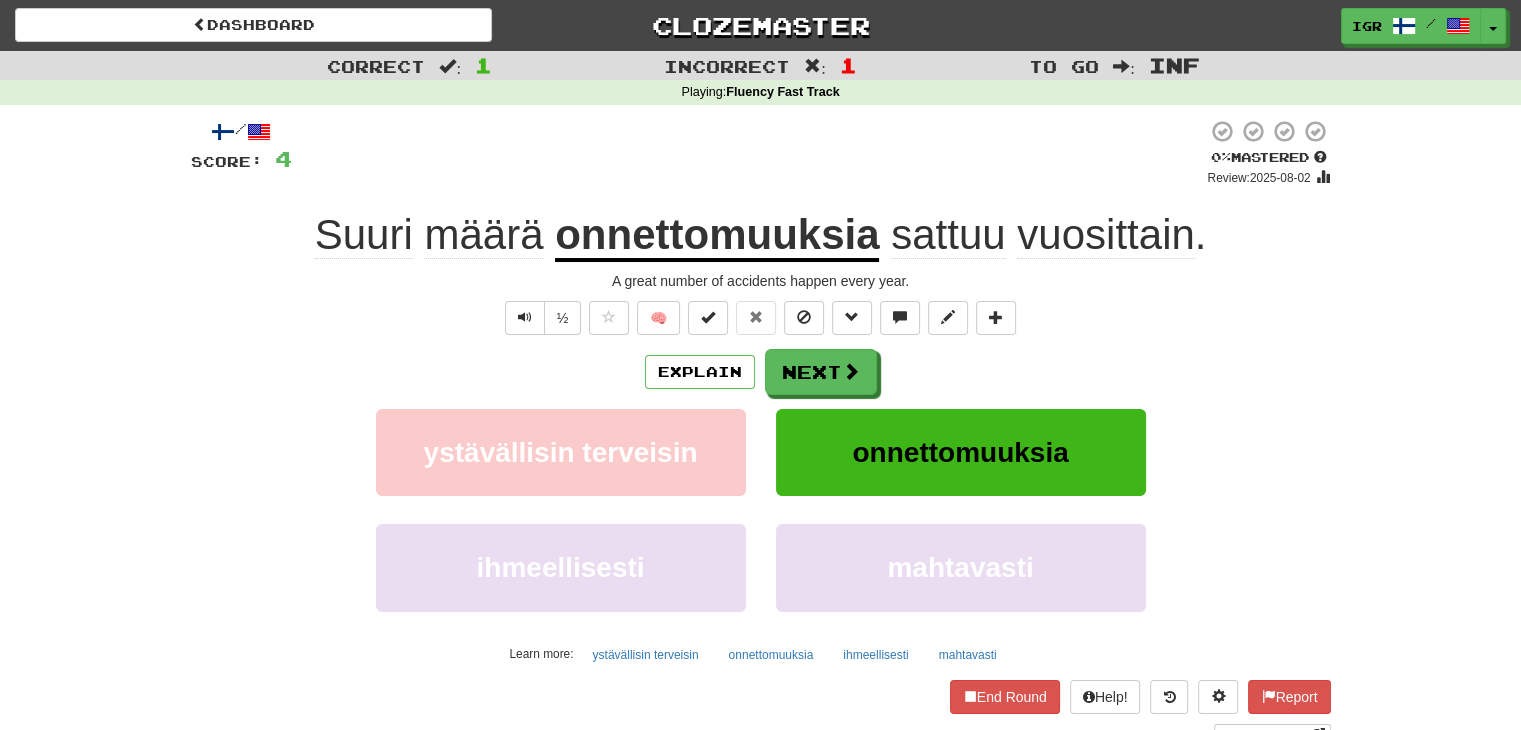 click on "Explain Next ystävällisin terveisin onnettomuuksia ihmeellisesti mahtavasti Learn more: ystävällisin terveisin onnettomuuksia ihmeellisesti mahtavasti" at bounding box center [761, 509] 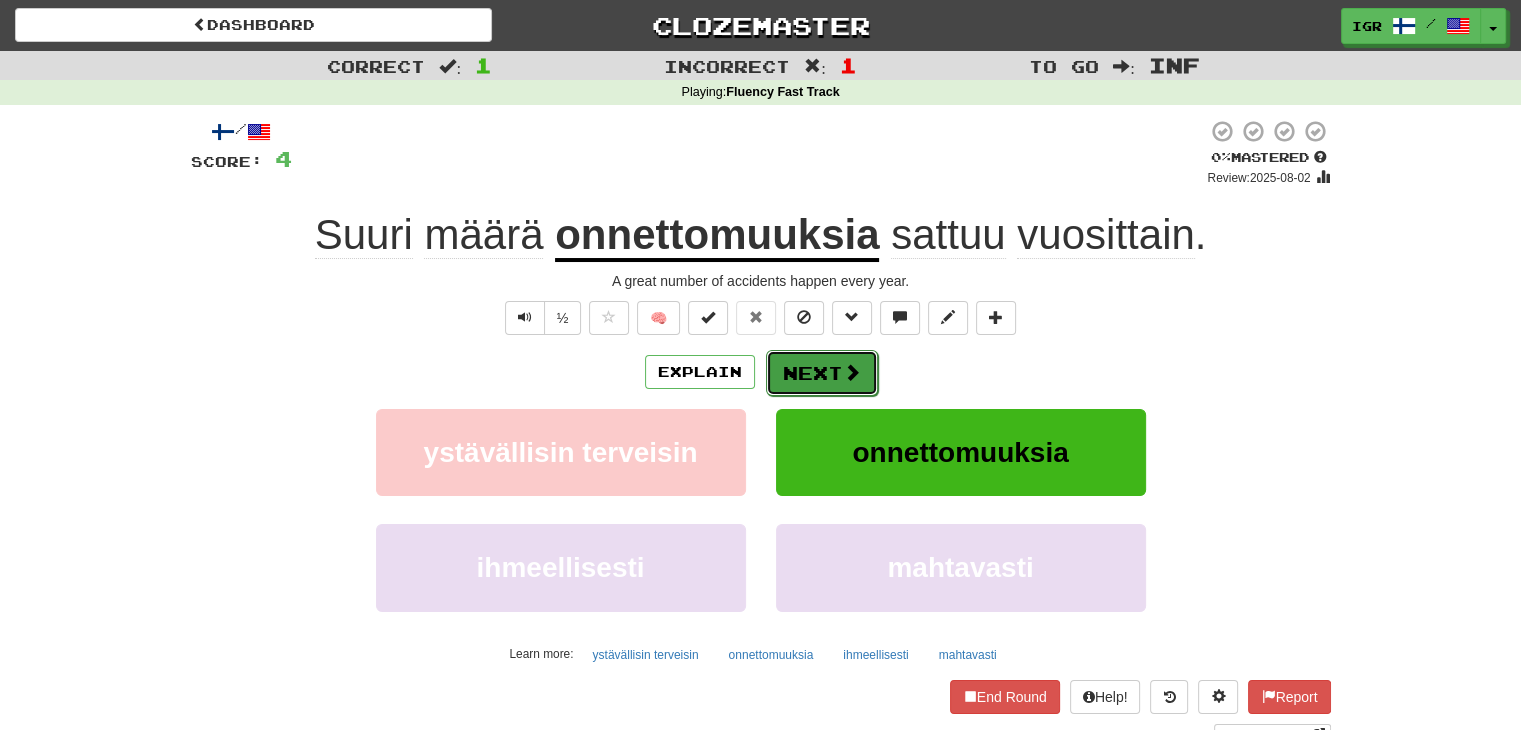 click on "Next" at bounding box center [822, 373] 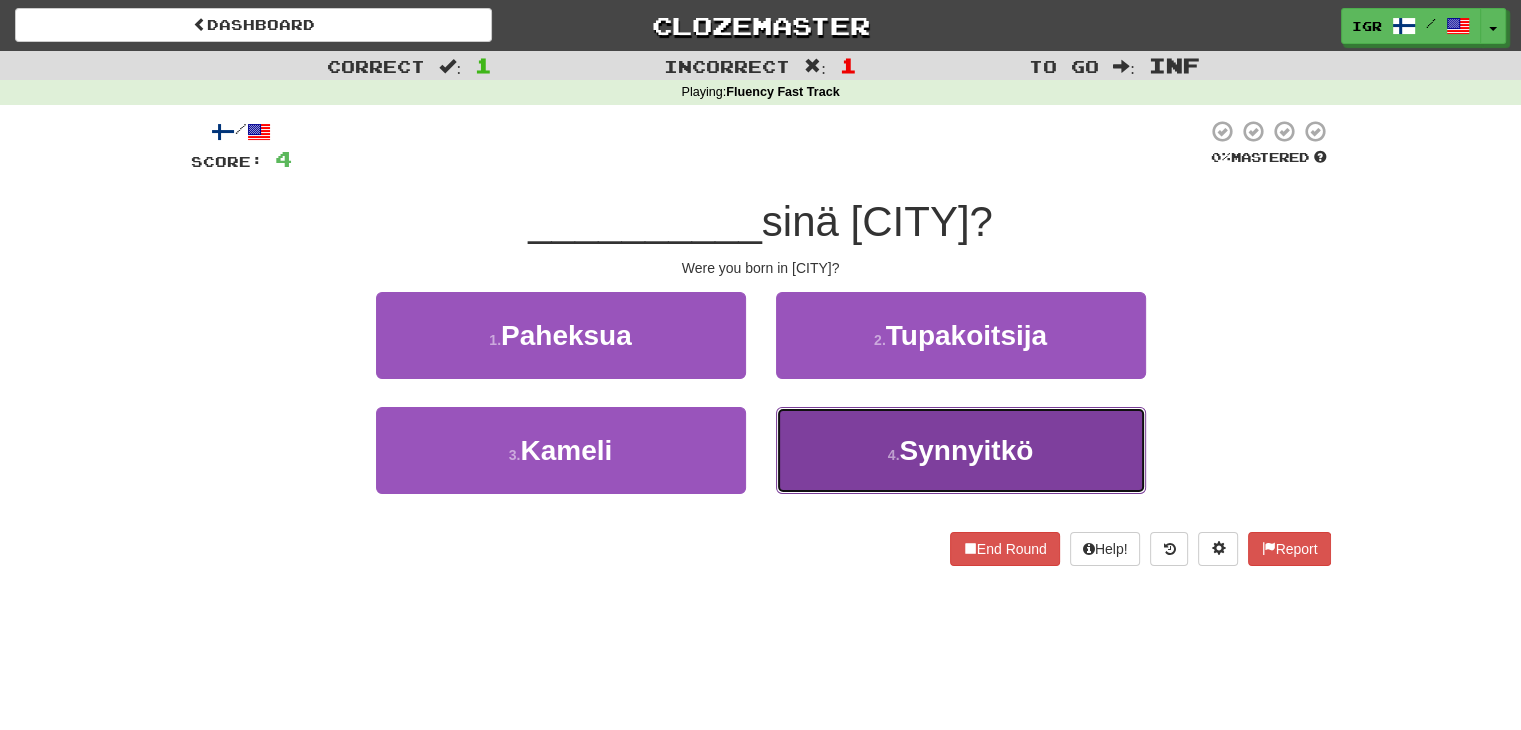 click on "4 .  Synnyitkö" at bounding box center (961, 450) 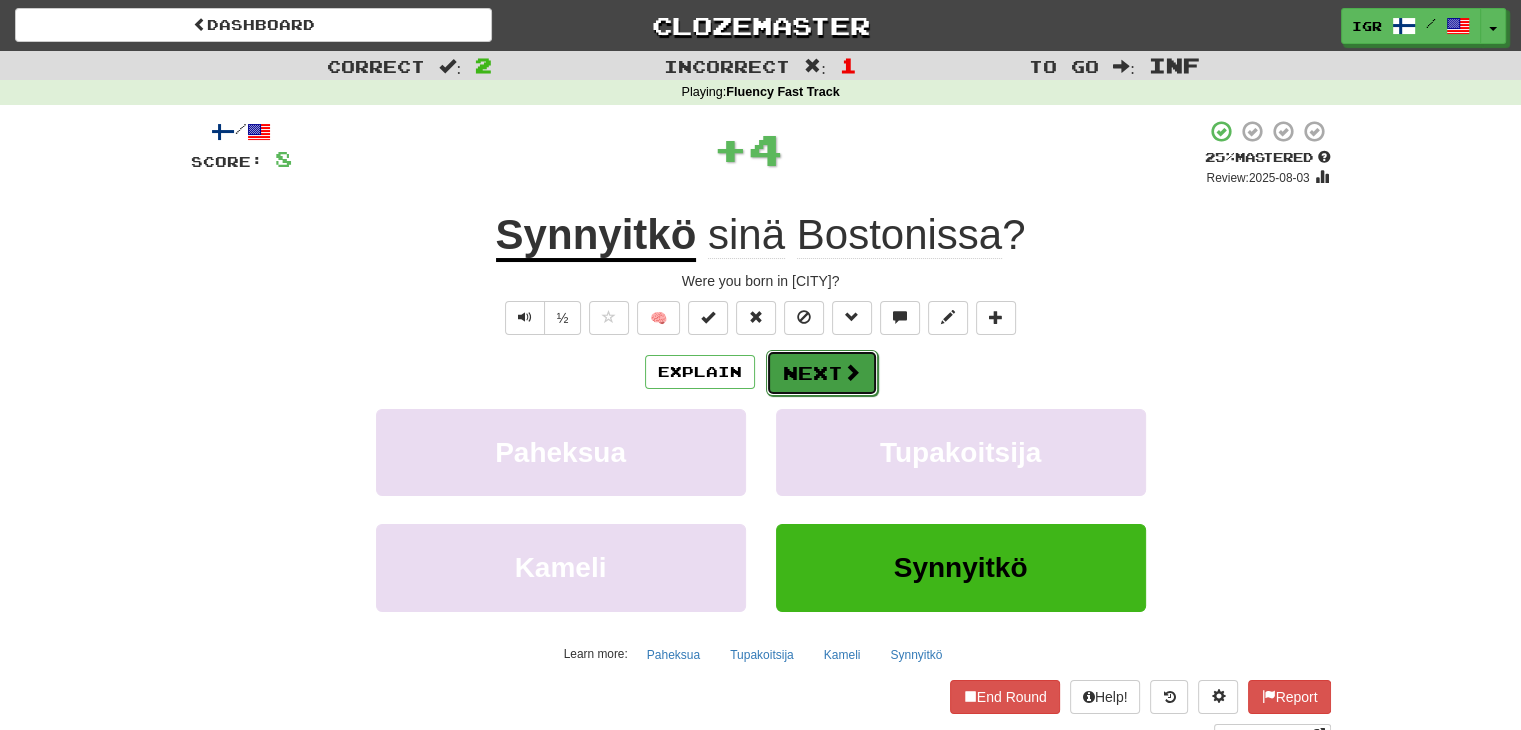 click on "Next" at bounding box center [822, 373] 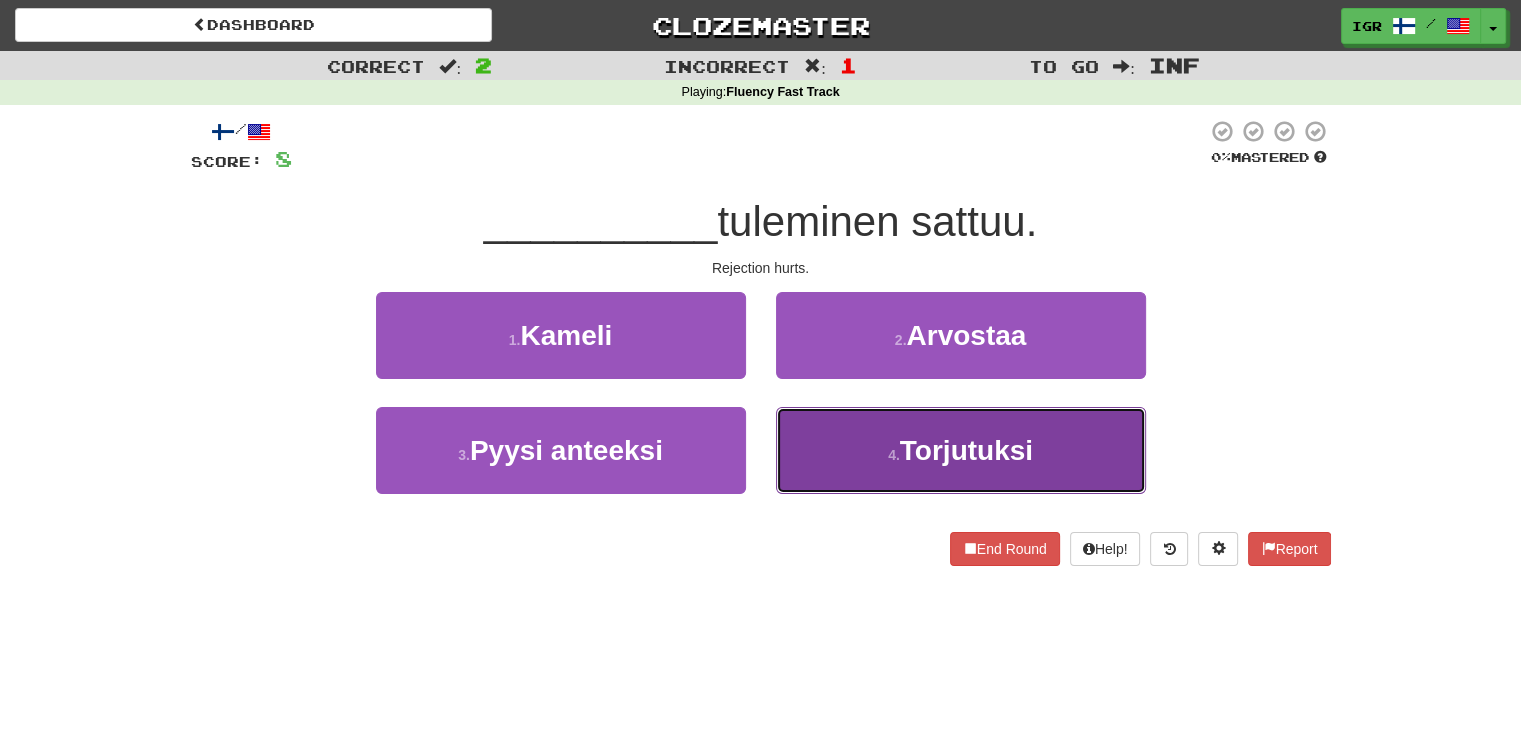 click on "4 .  Torjutuksi" at bounding box center [961, 450] 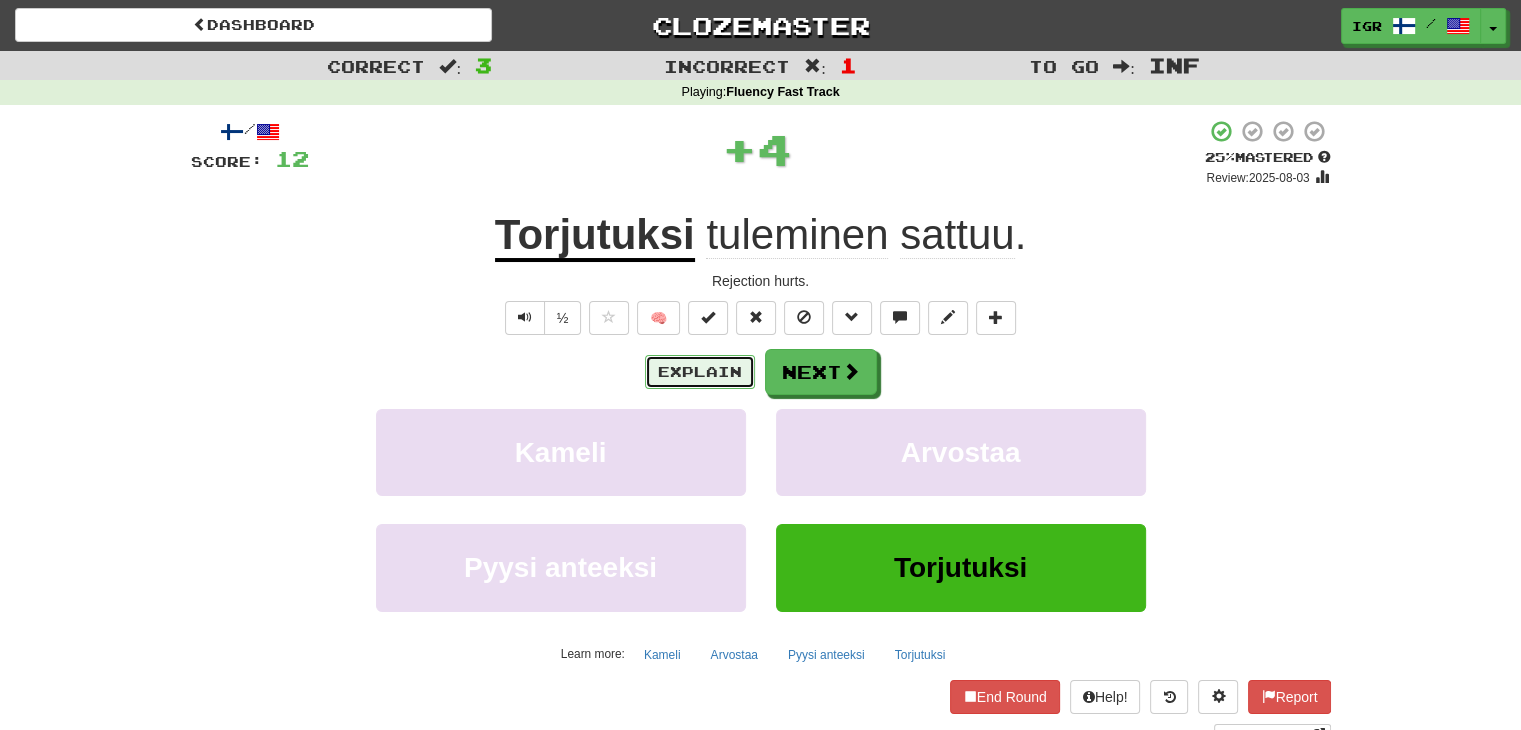 click on "Explain" at bounding box center (700, 372) 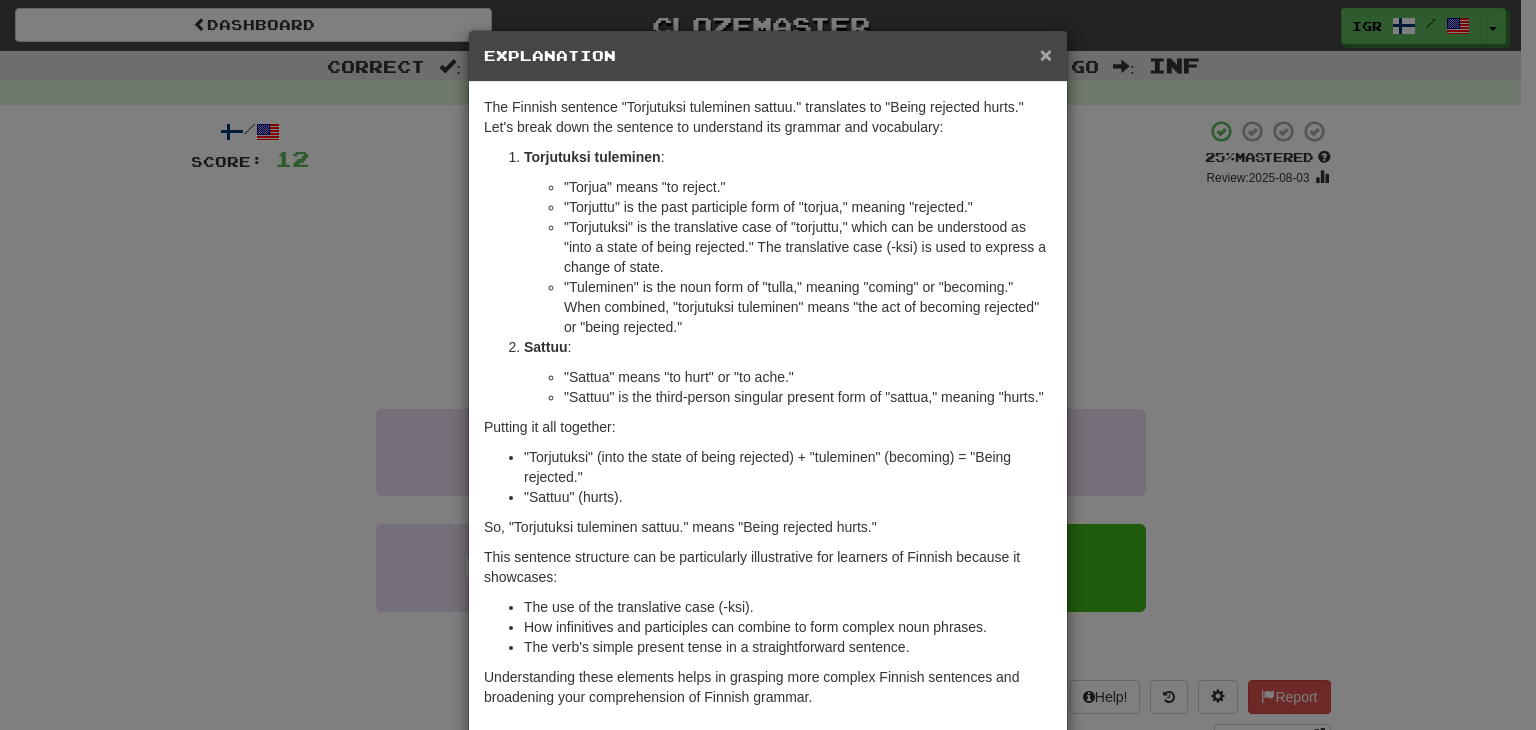 drag, startPoint x: 1042, startPoint y: 69, endPoint x: 1040, endPoint y: 57, distance: 12.165525 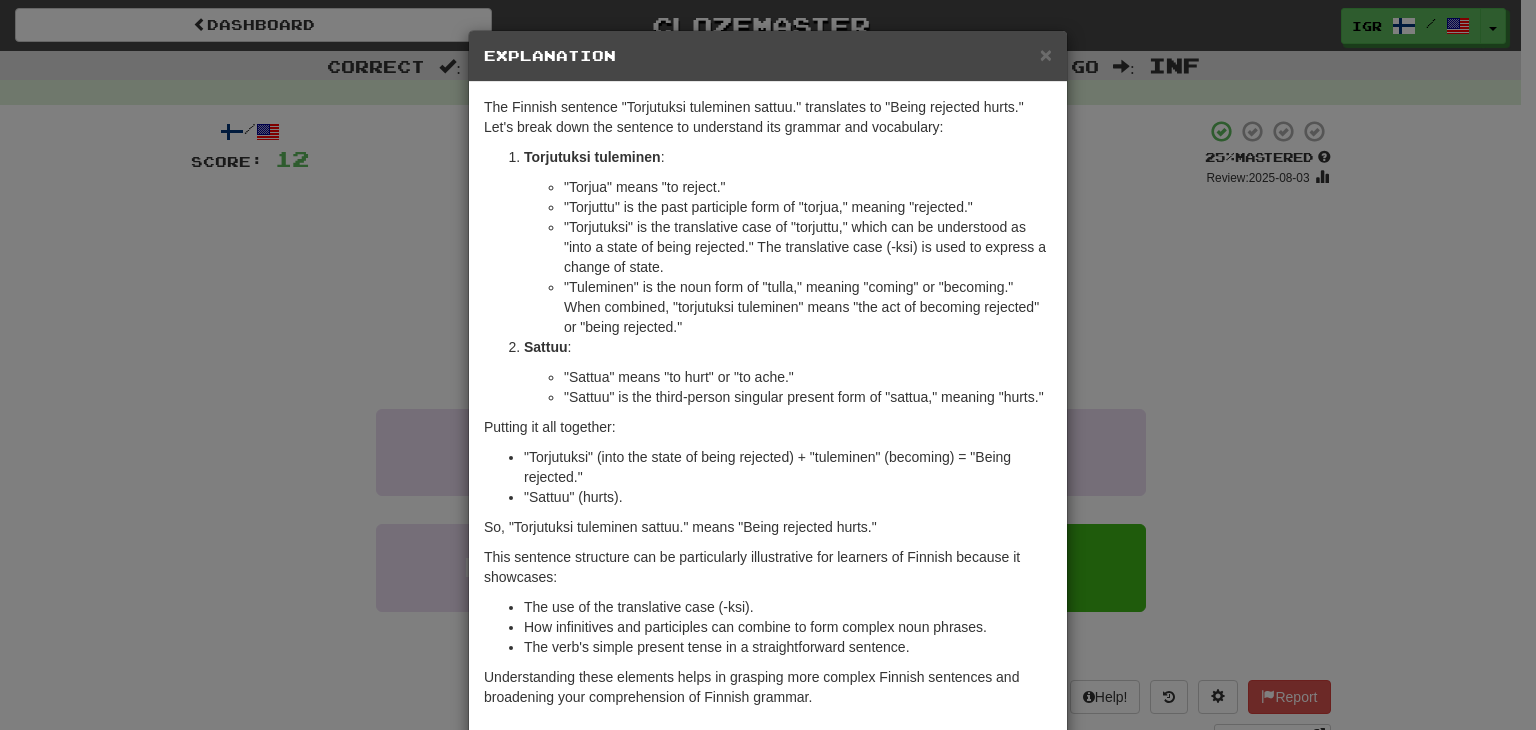 click on "× Explanation" at bounding box center (768, 56) 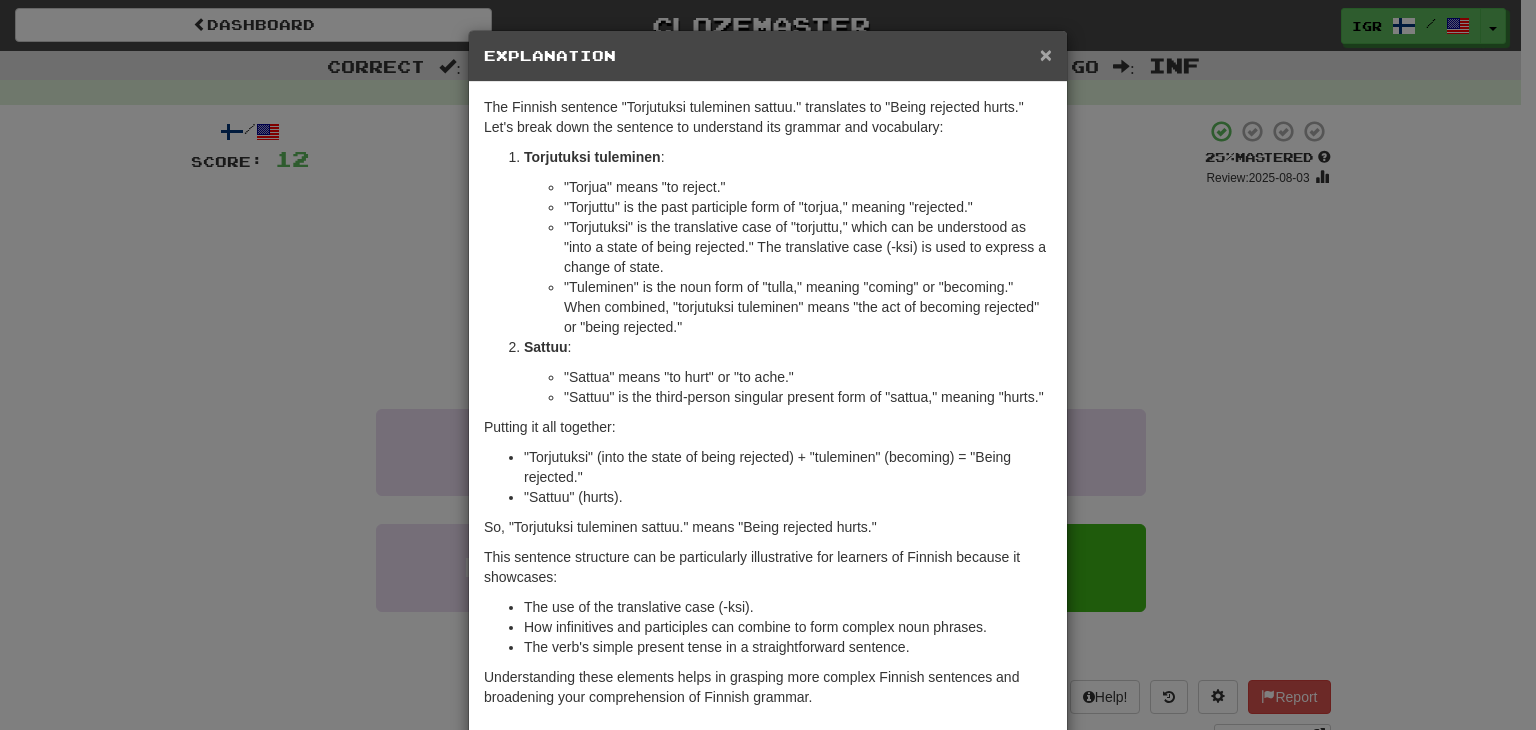 click on "×" at bounding box center (1046, 54) 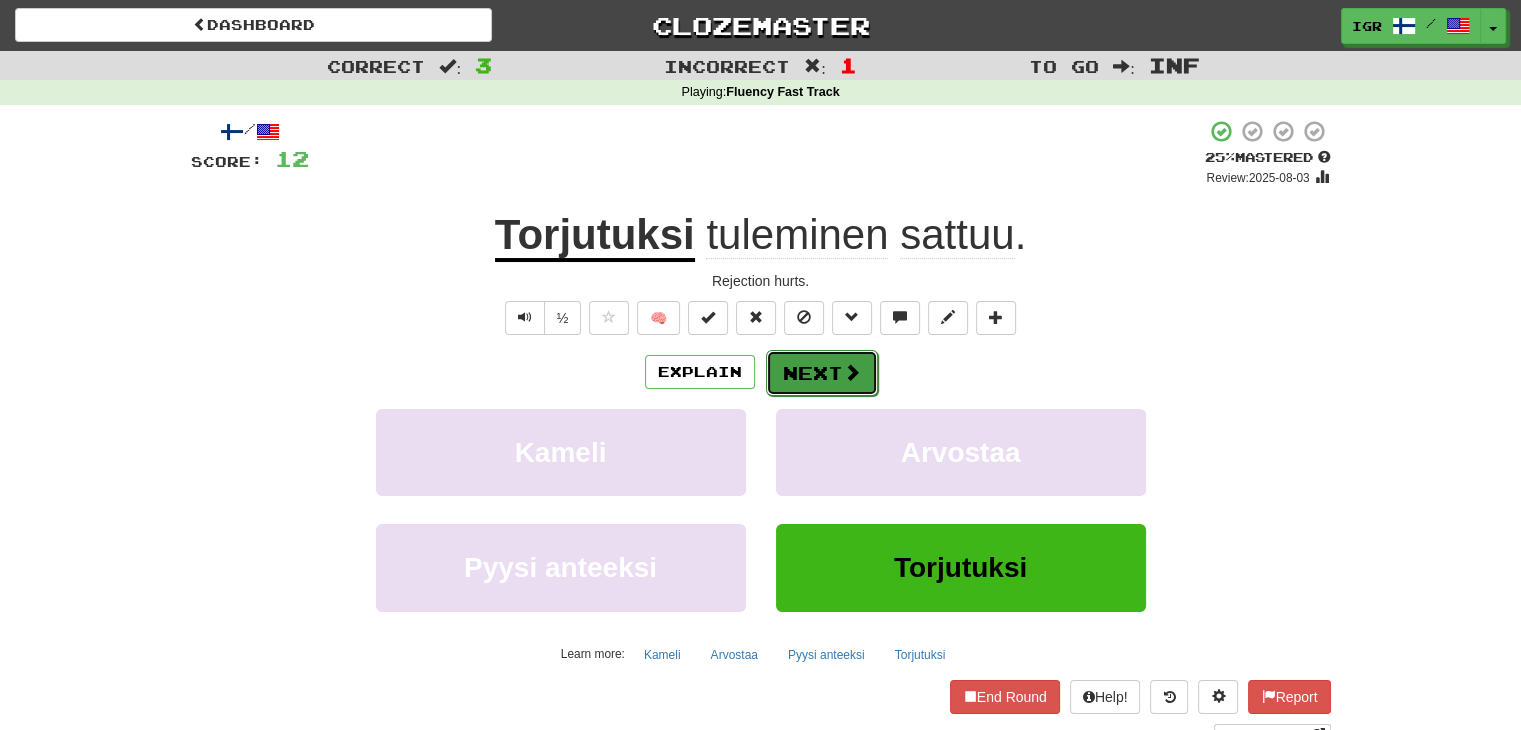 click on "Next" at bounding box center (822, 373) 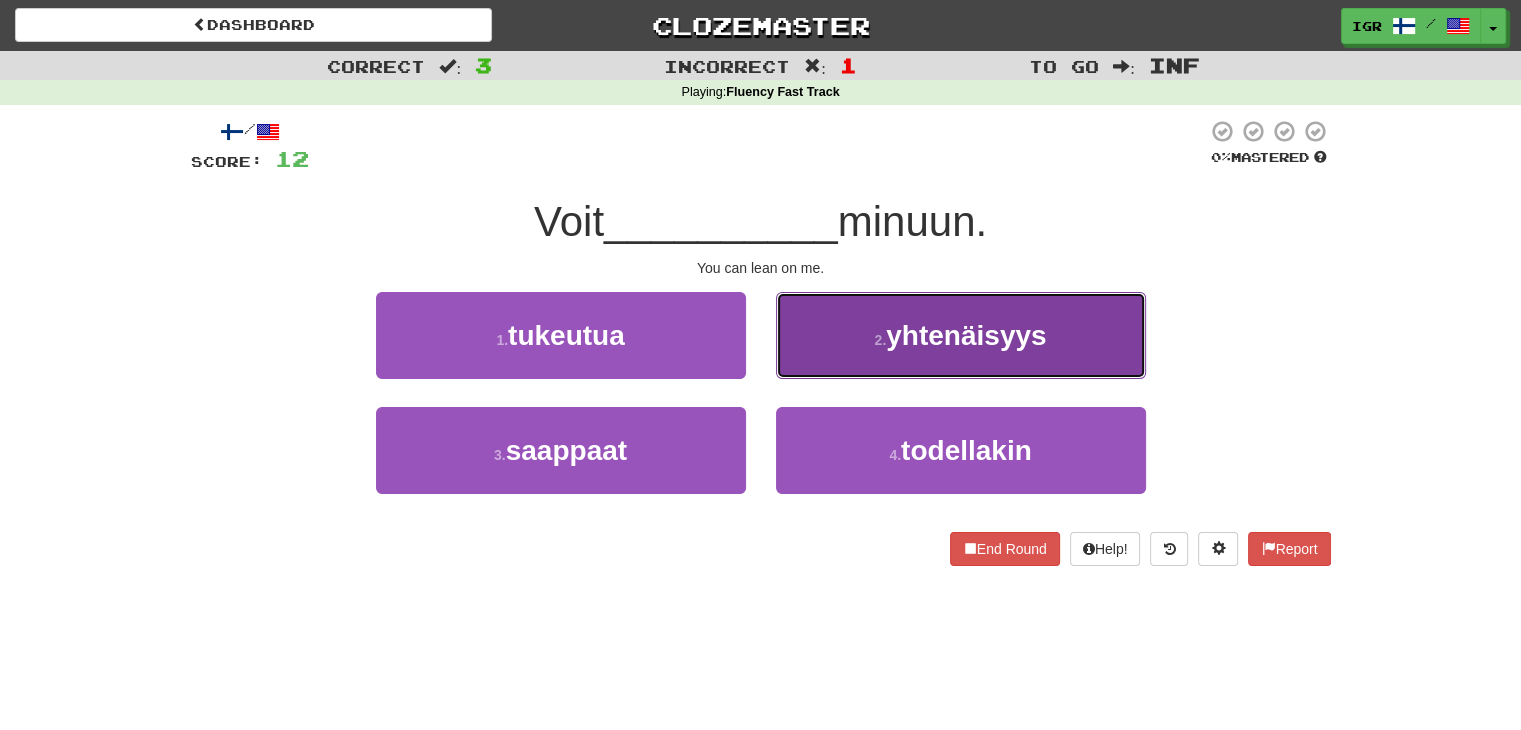click on "2 .  yhtenäisyys" at bounding box center [961, 335] 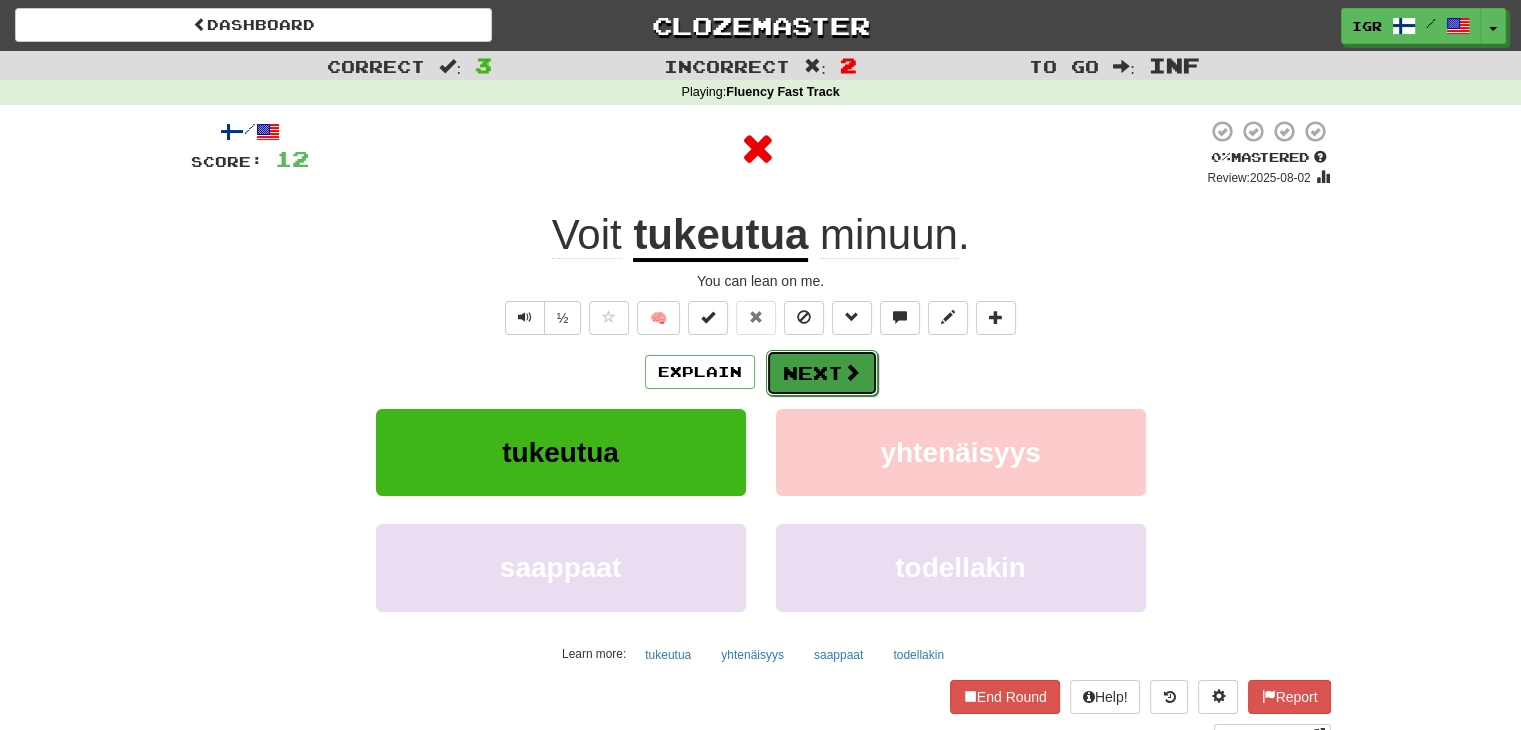 click on "Next" at bounding box center (822, 373) 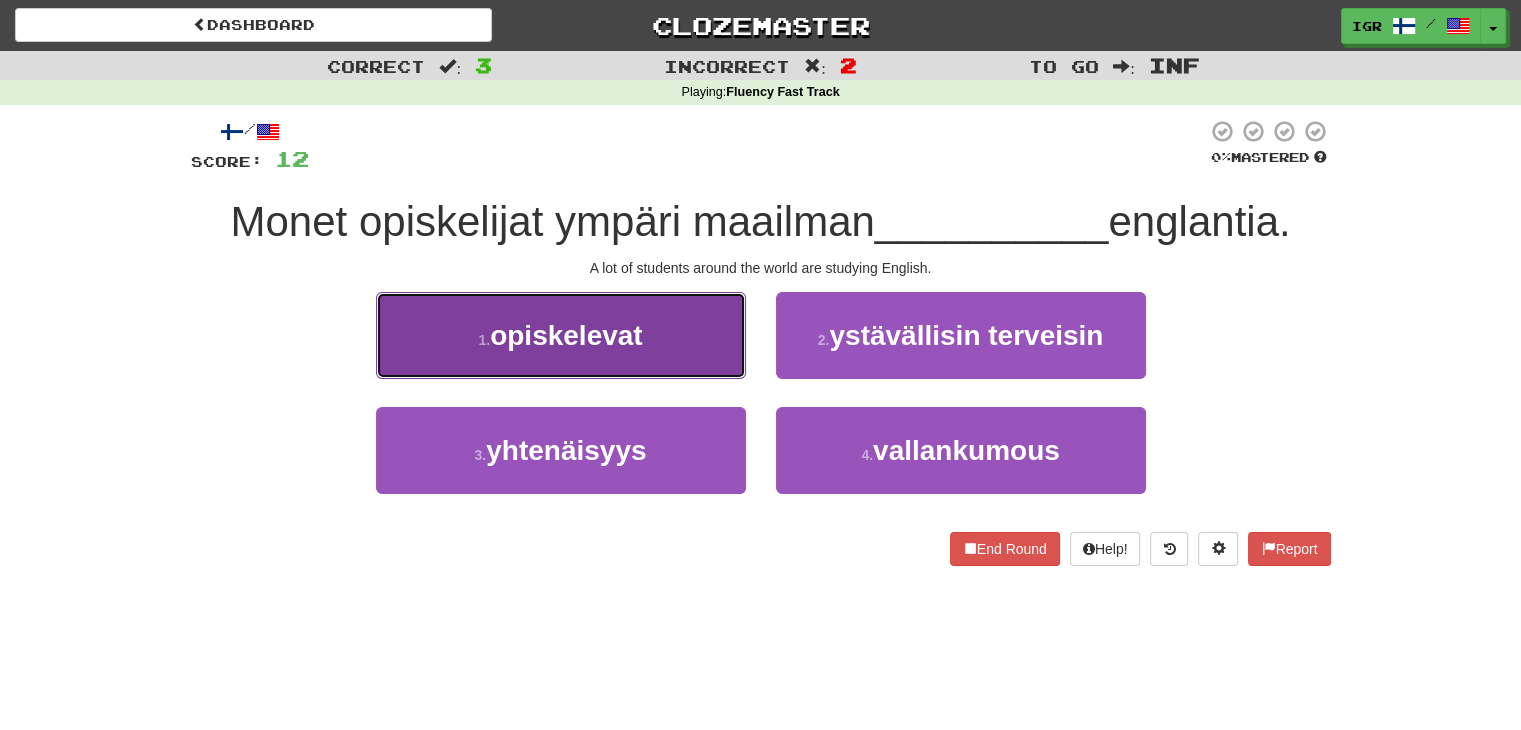 click on "1 .  opiskelevat" at bounding box center (561, 335) 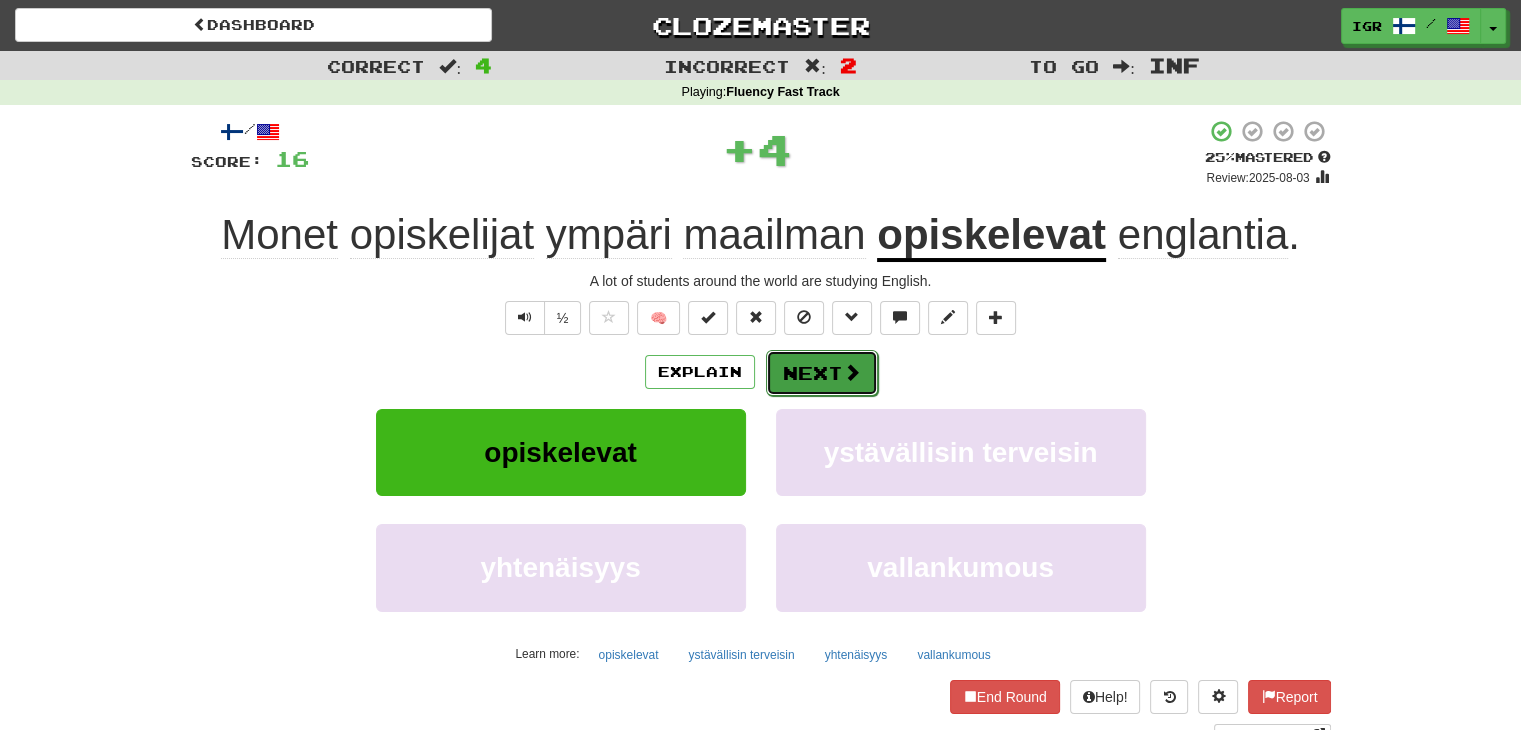 click on "Next" at bounding box center [822, 373] 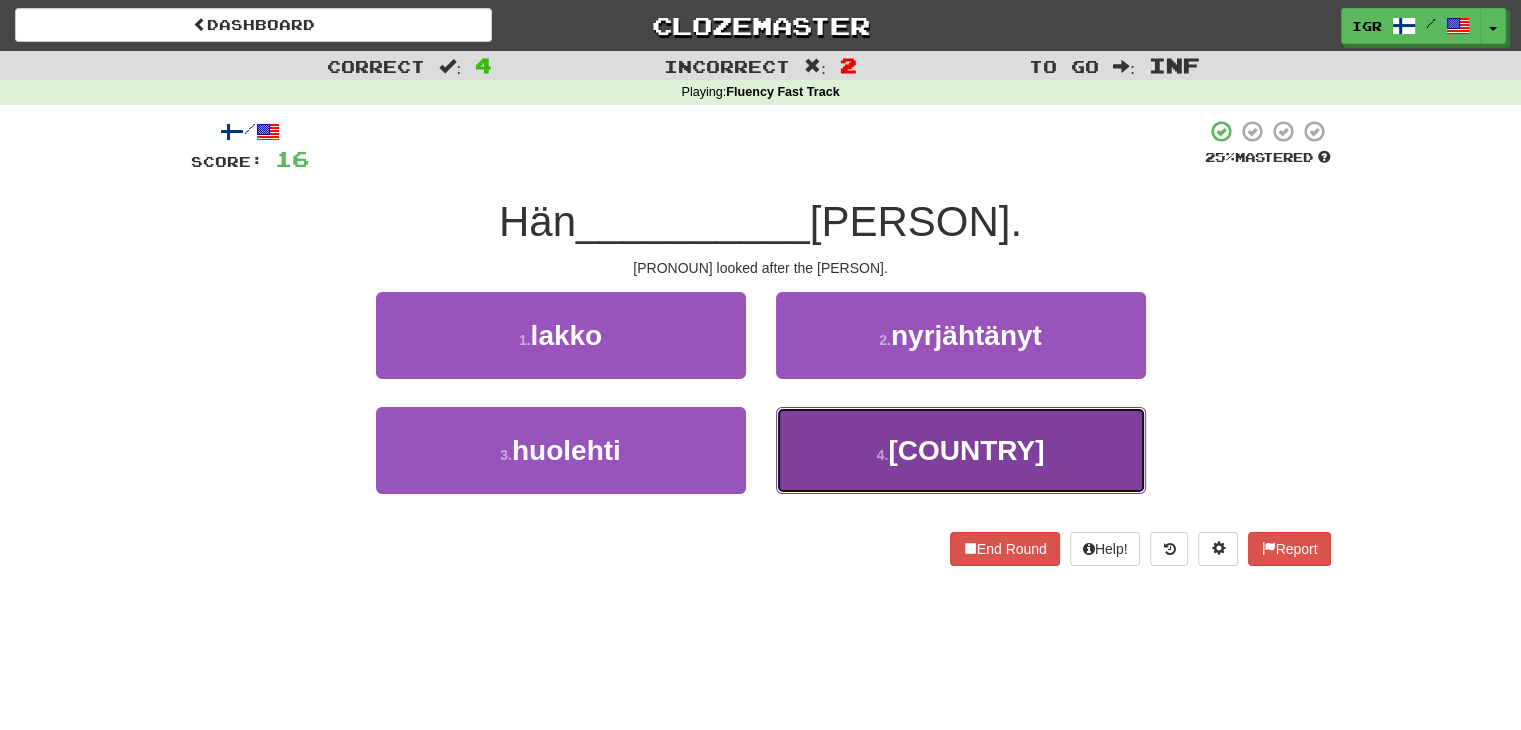 click on "4 .  [COUNTRY]" at bounding box center [961, 450] 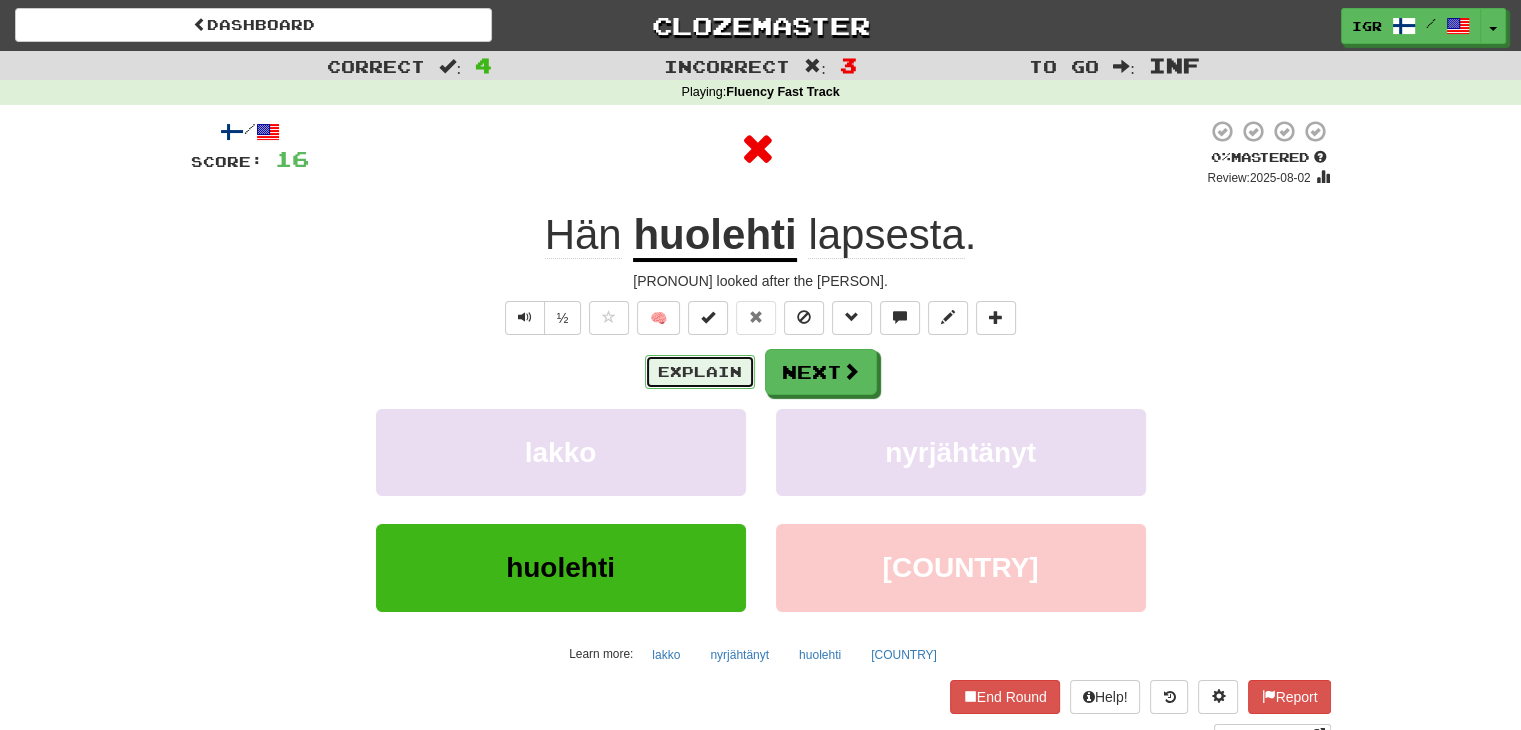 click on "Explain" at bounding box center [700, 372] 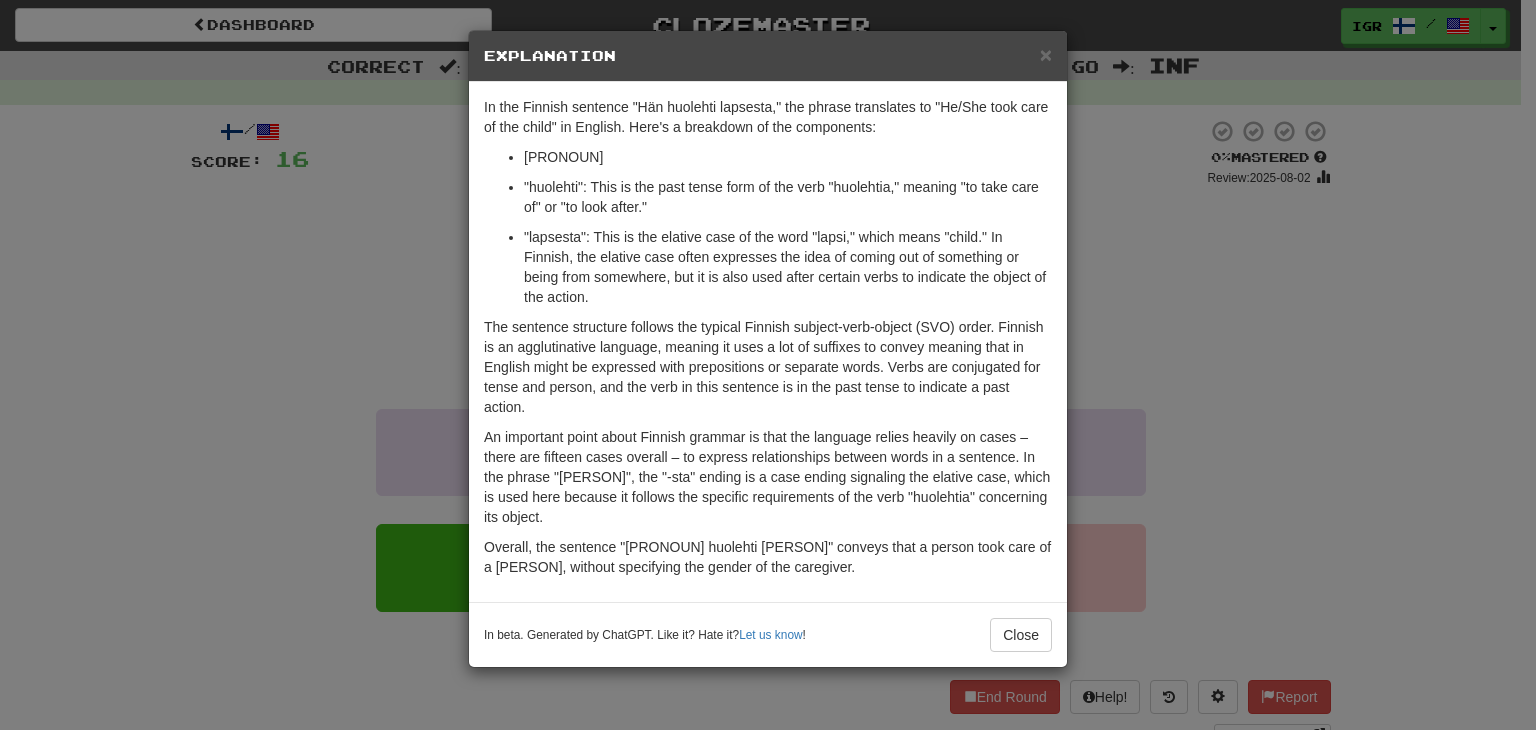 click on "In beta. Generated by ChatGPT. Like it? Hate it?  Let us know ! Close" at bounding box center (768, 634) 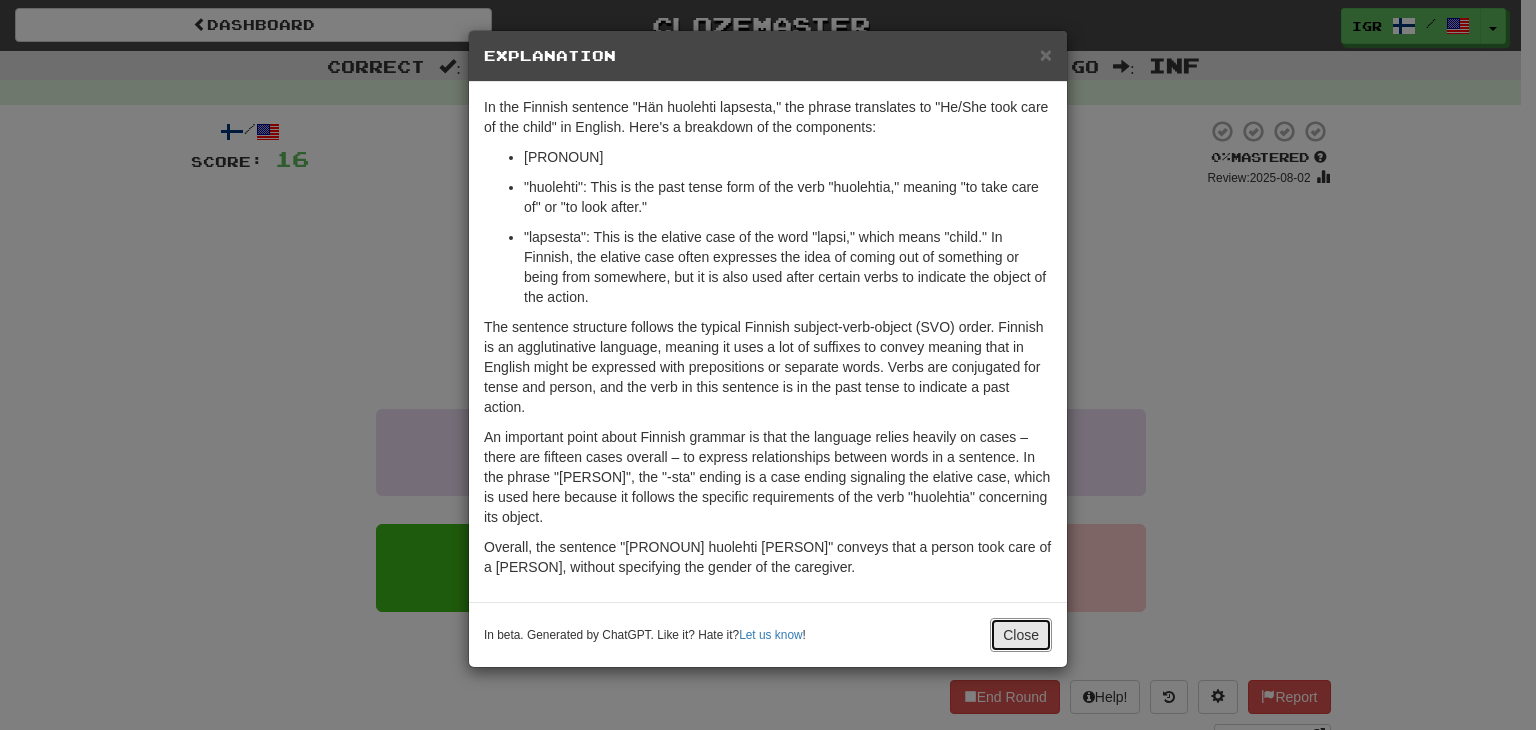 click on "In beta. Generated by ChatGPT. Like it? Hate it?  Let us know ! Close" at bounding box center (768, 634) 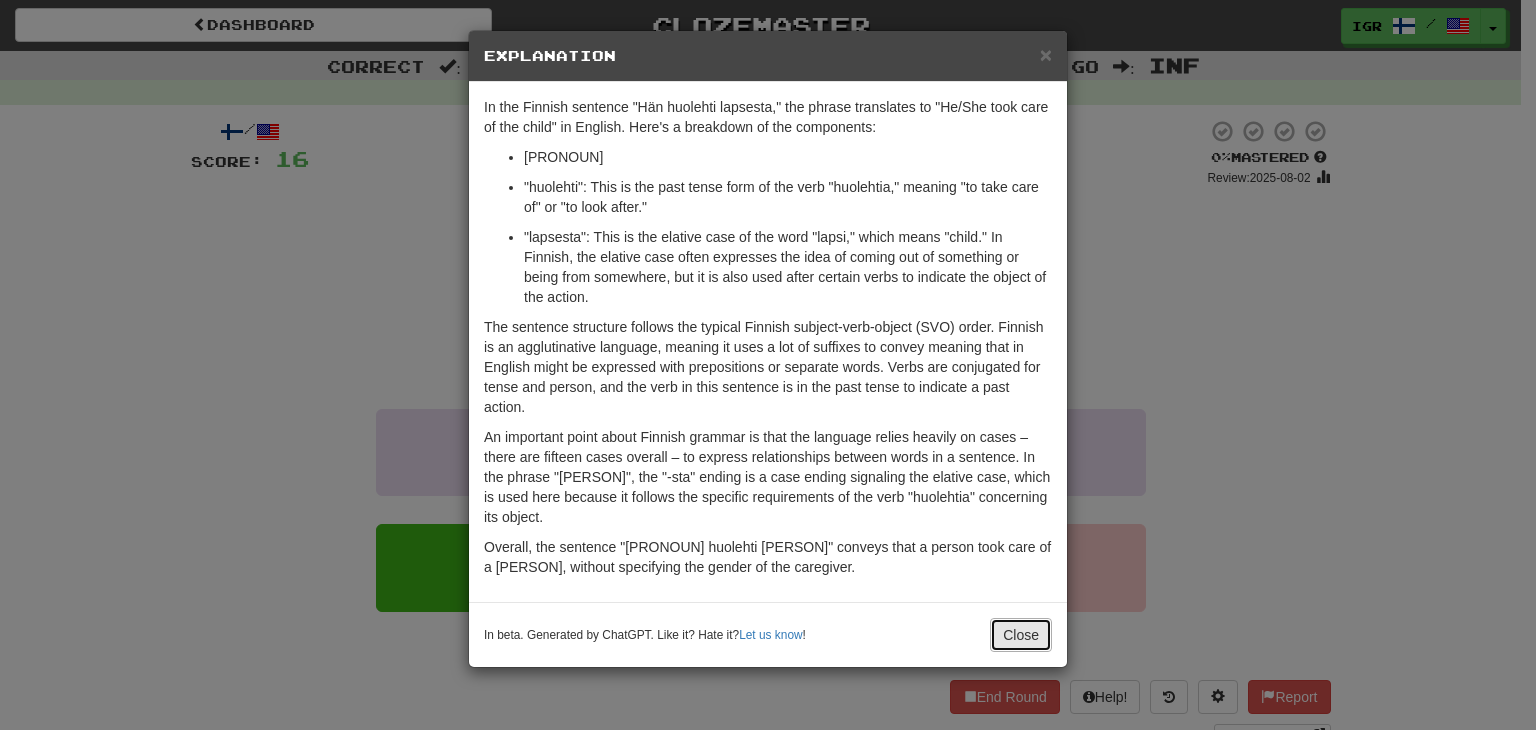 click on "Close" at bounding box center (1021, 635) 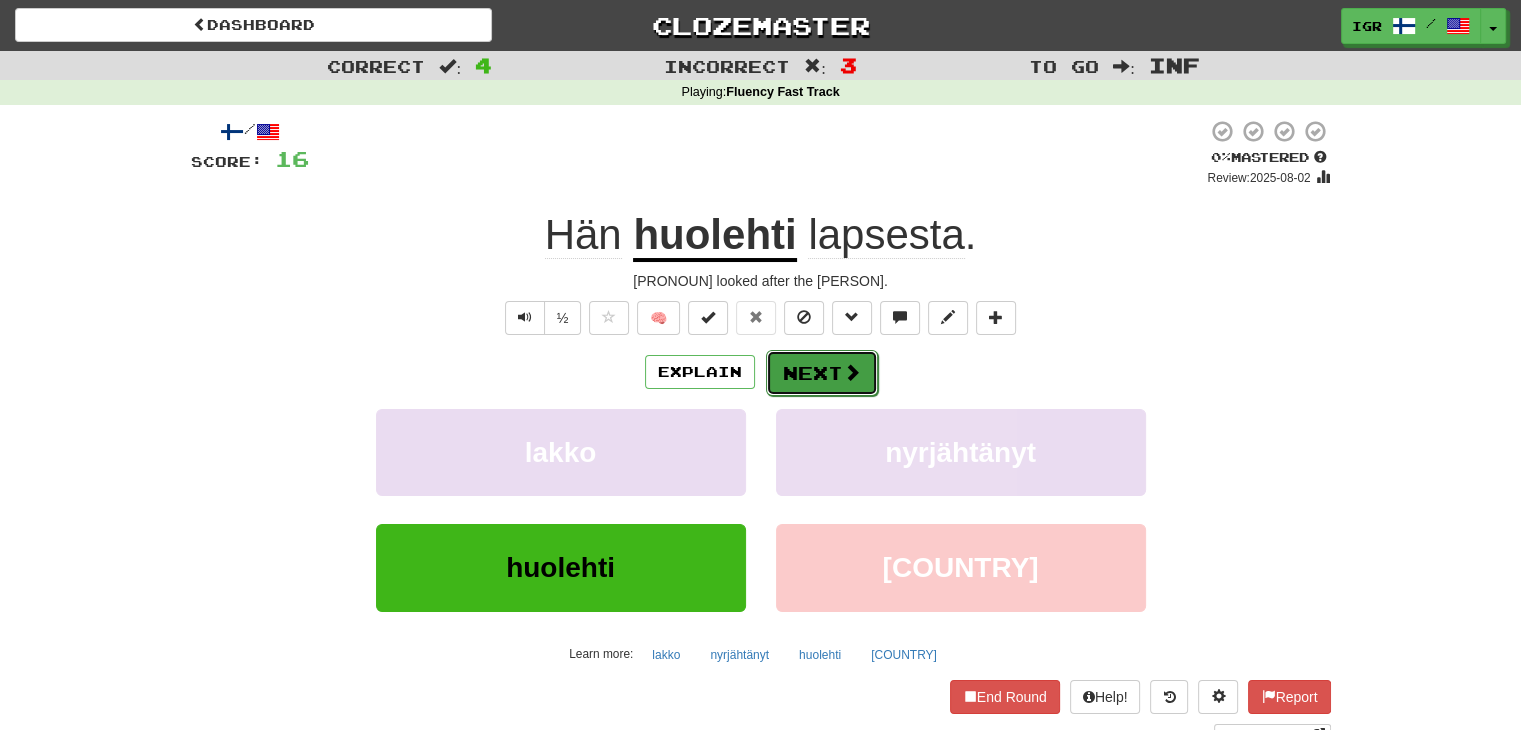 click on "Next" at bounding box center [822, 373] 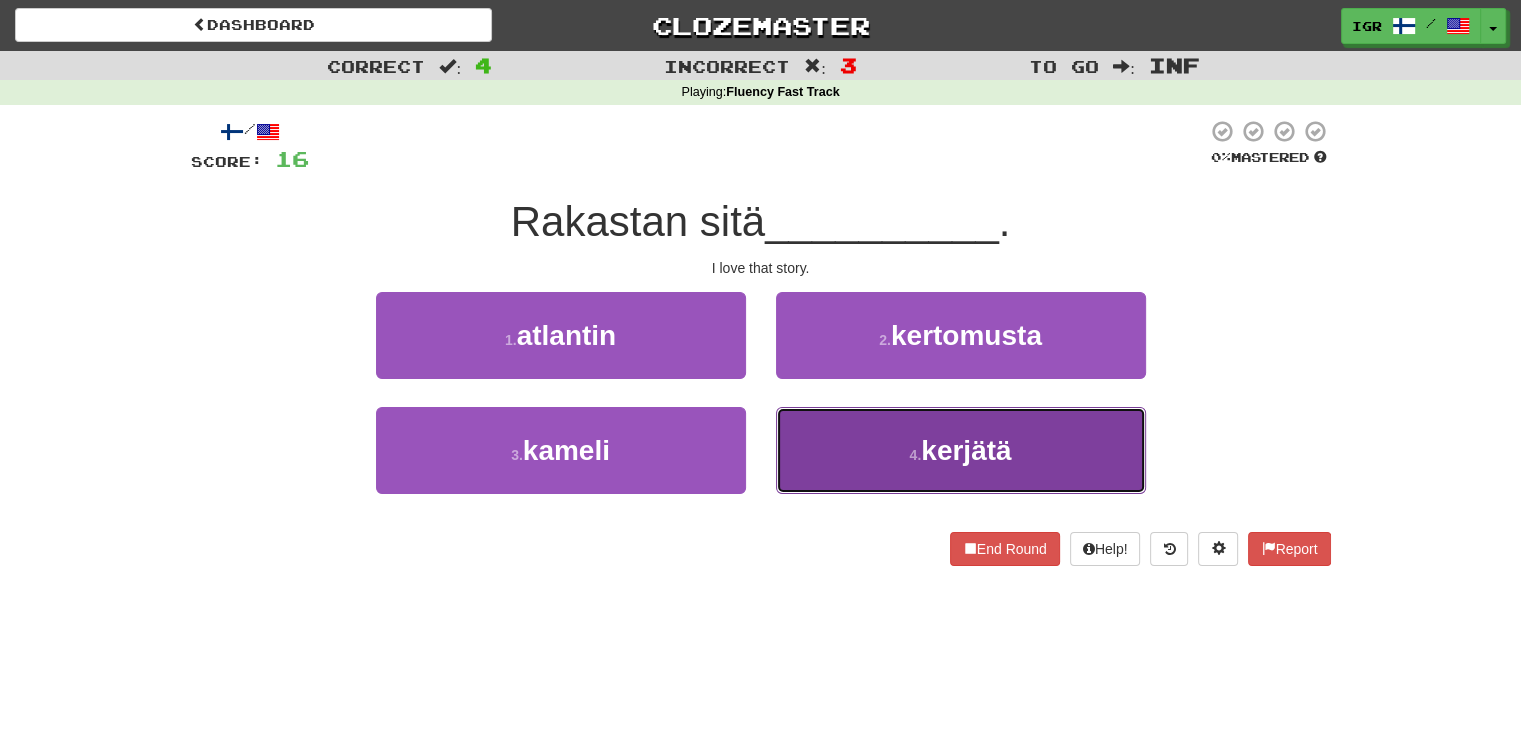 click on "4 .  kerjätä" at bounding box center [961, 450] 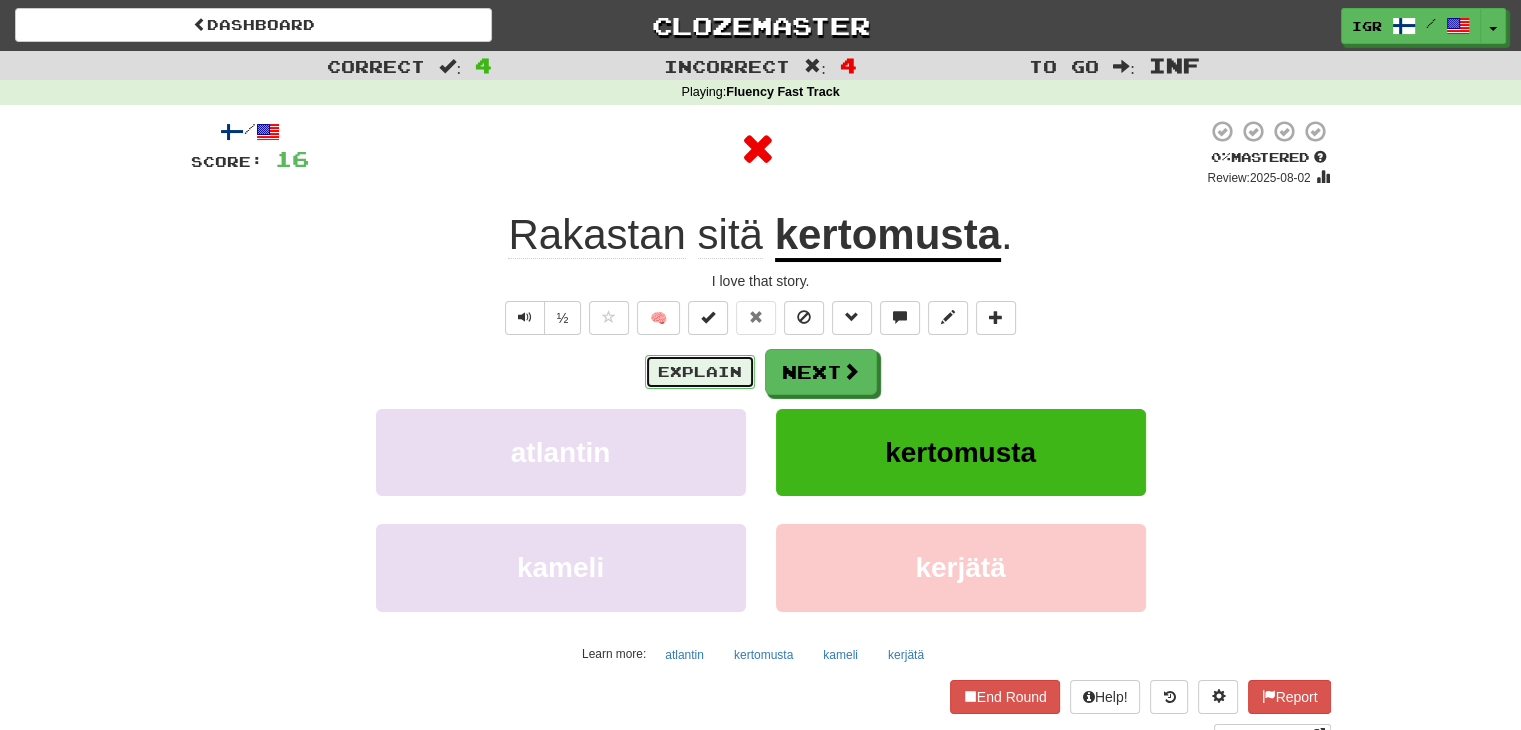 click on "Explain" at bounding box center (700, 372) 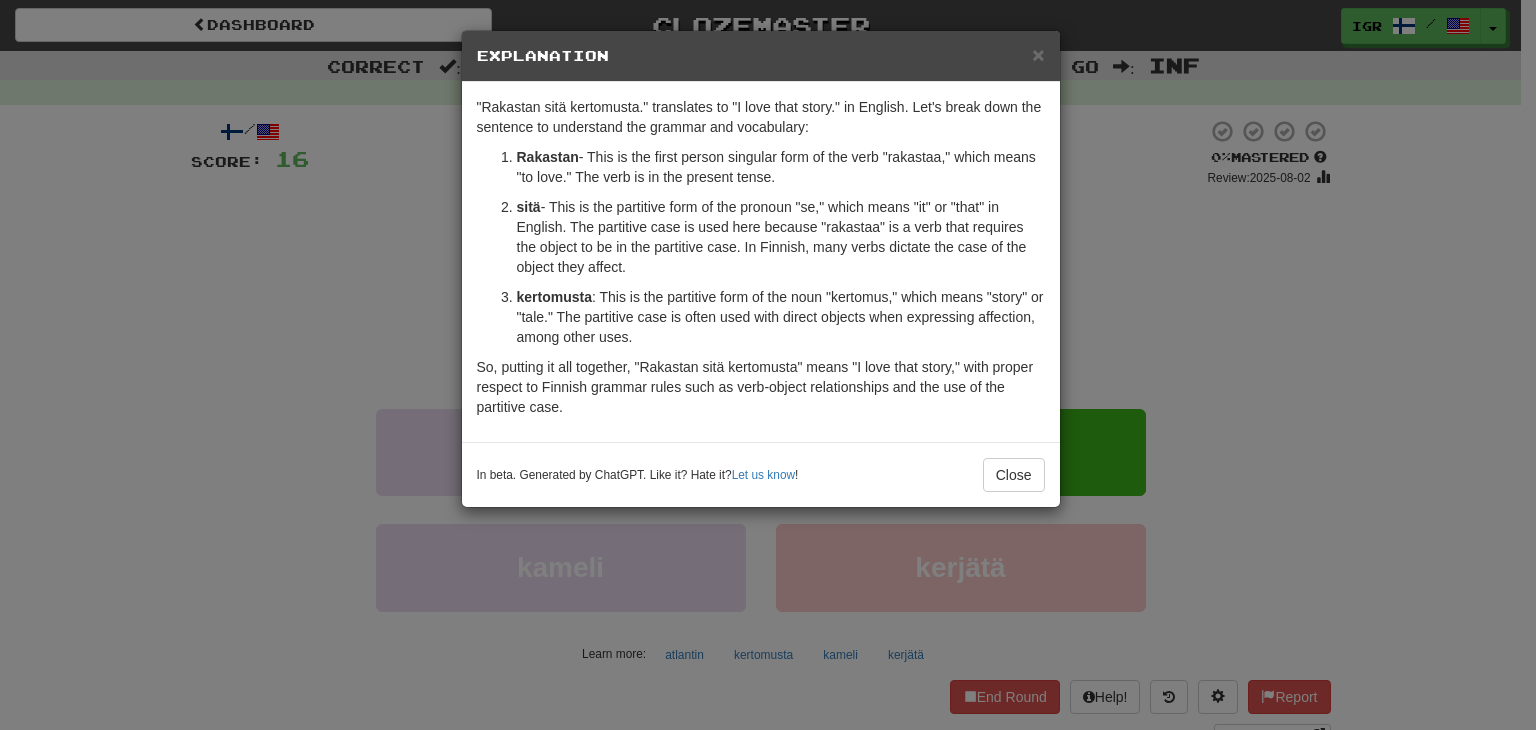 click on ""Rakastan sitä kertomusta." translates to "I love that story." in English. Let's break down the sentence to understand the grammar and vocabulary:
Rakastan  - This is the first person singular form of the verb "rakastaa," which means "to love." The verb is in the present tense.
sitä  - This is the partitive form of the pronoun "se," which means "it" or "that" in English. The partitive case is used here because "rakastaa" is a verb that requires the object to be in the partitive case. In Finnish, many verbs dictate the case of the object they affect.
kertomusta  - This is the partitive form of the noun "kertomus," which means "story" or "tale." The partitive case is often used with direct objects when expressing affection, among other uses.
So, putting it all together, "Rakastan sitä kertomusta" means "I love that story," with proper respect to Finnish grammar rules such as verb-object relationships and the use of the partitive case." at bounding box center [761, 262] 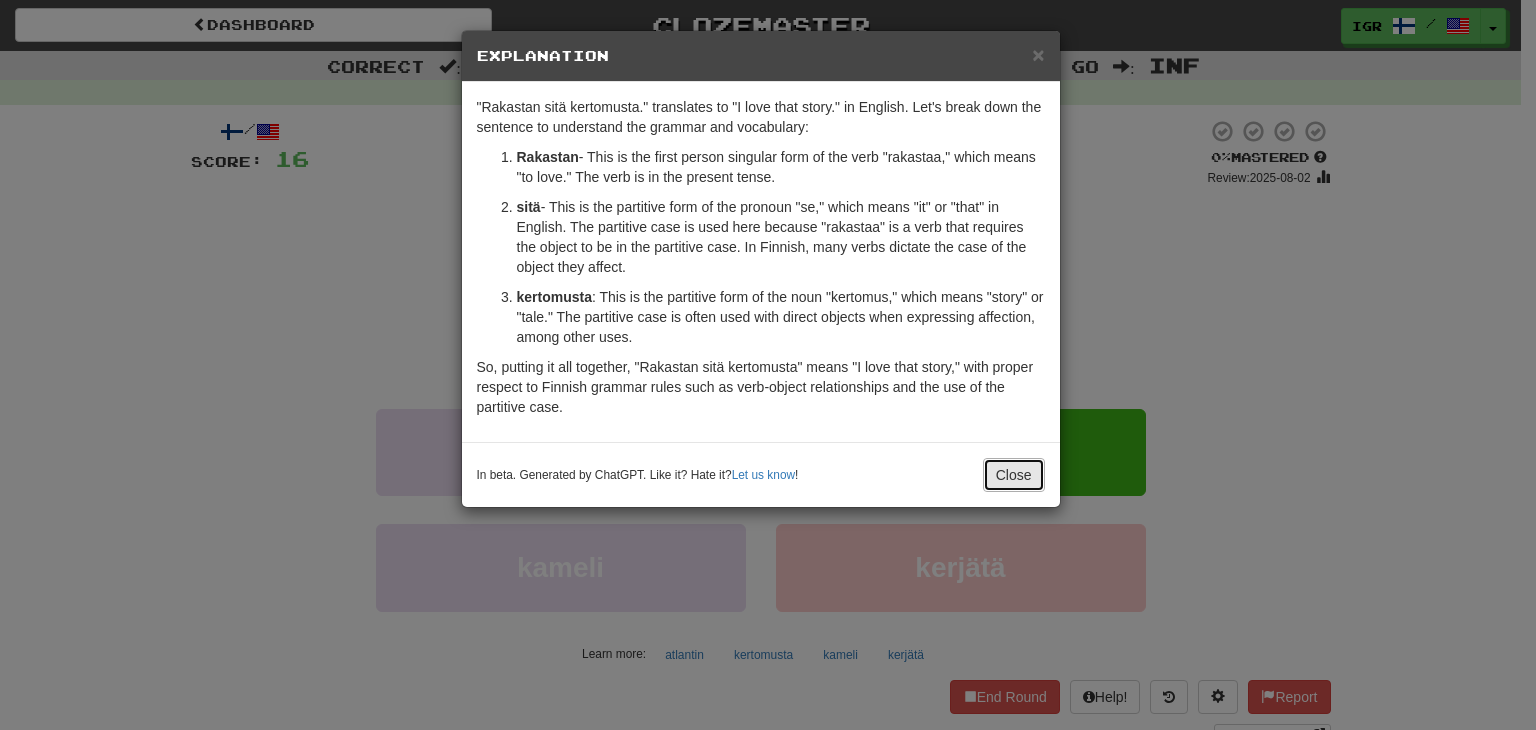click on "Close" at bounding box center (1014, 475) 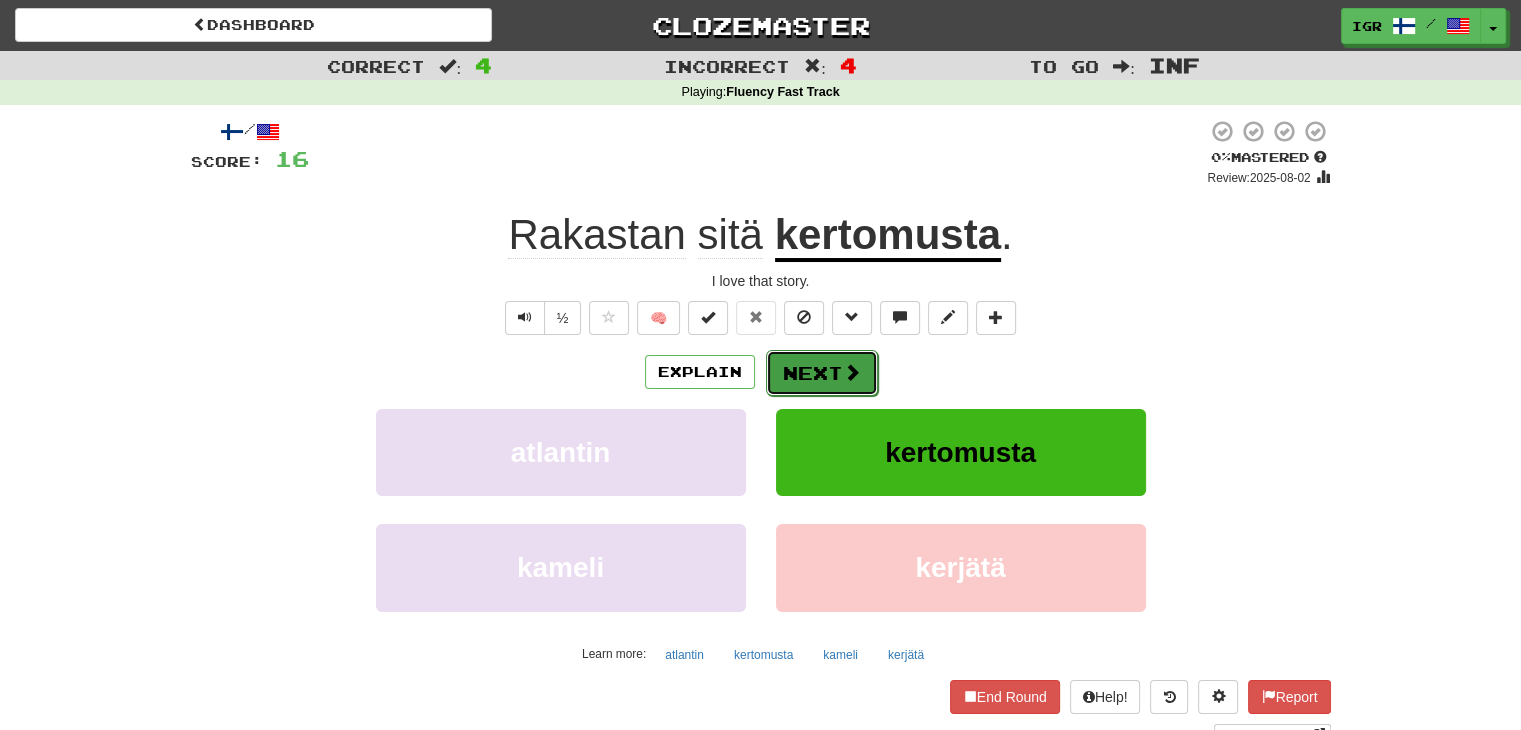 click on "Next" at bounding box center (822, 373) 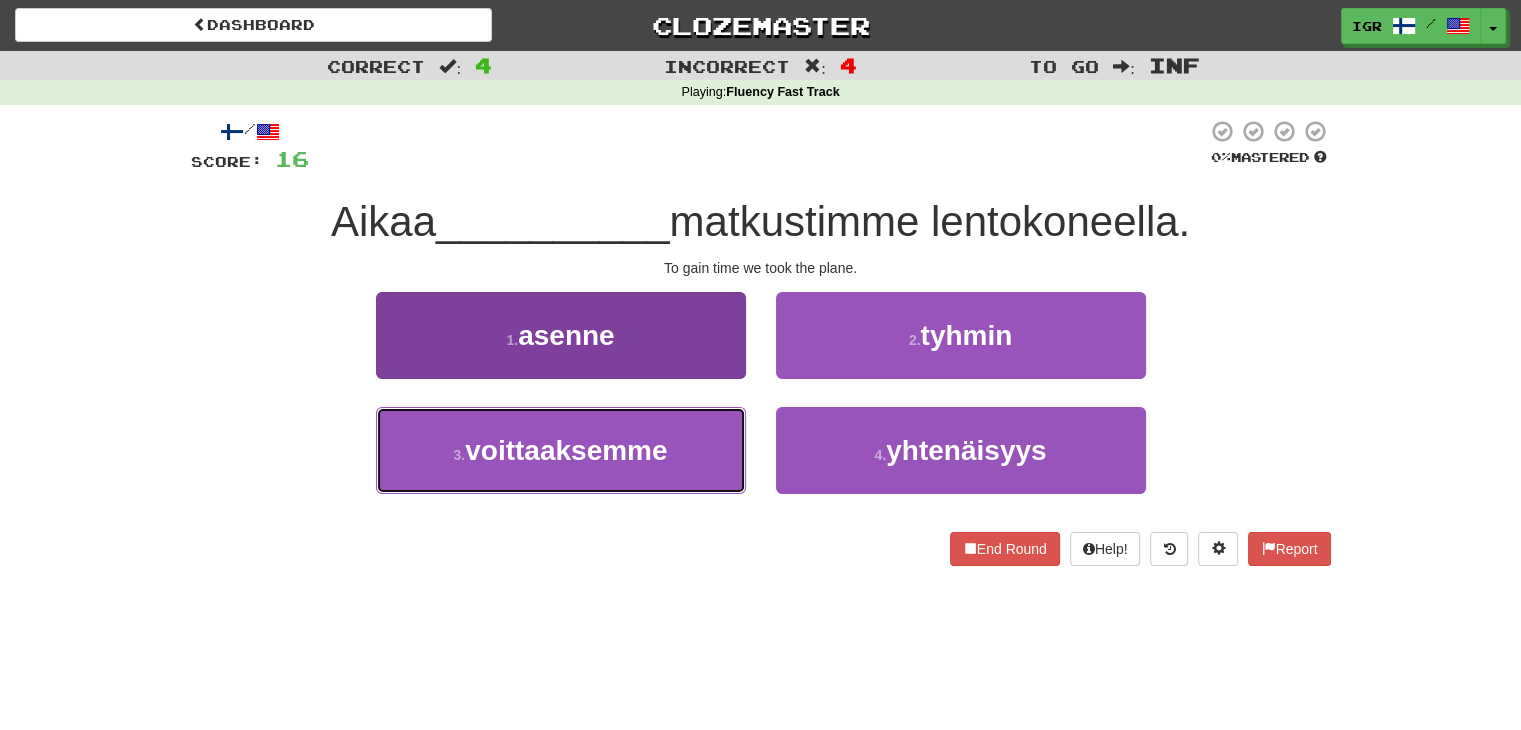 drag, startPoint x: 719, startPoint y: 433, endPoint x: 708, endPoint y: 415, distance: 21.095022 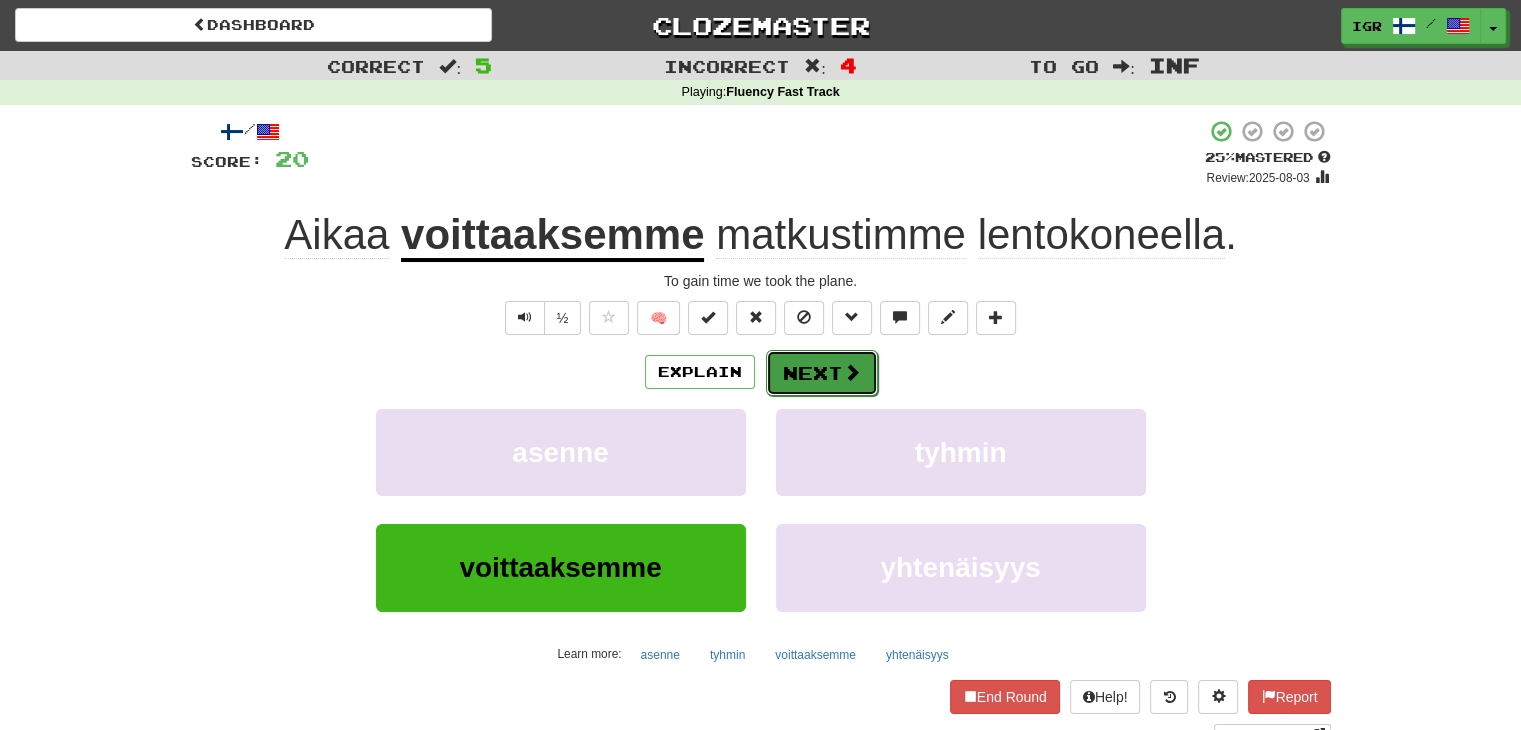 click on "Next" at bounding box center [822, 373] 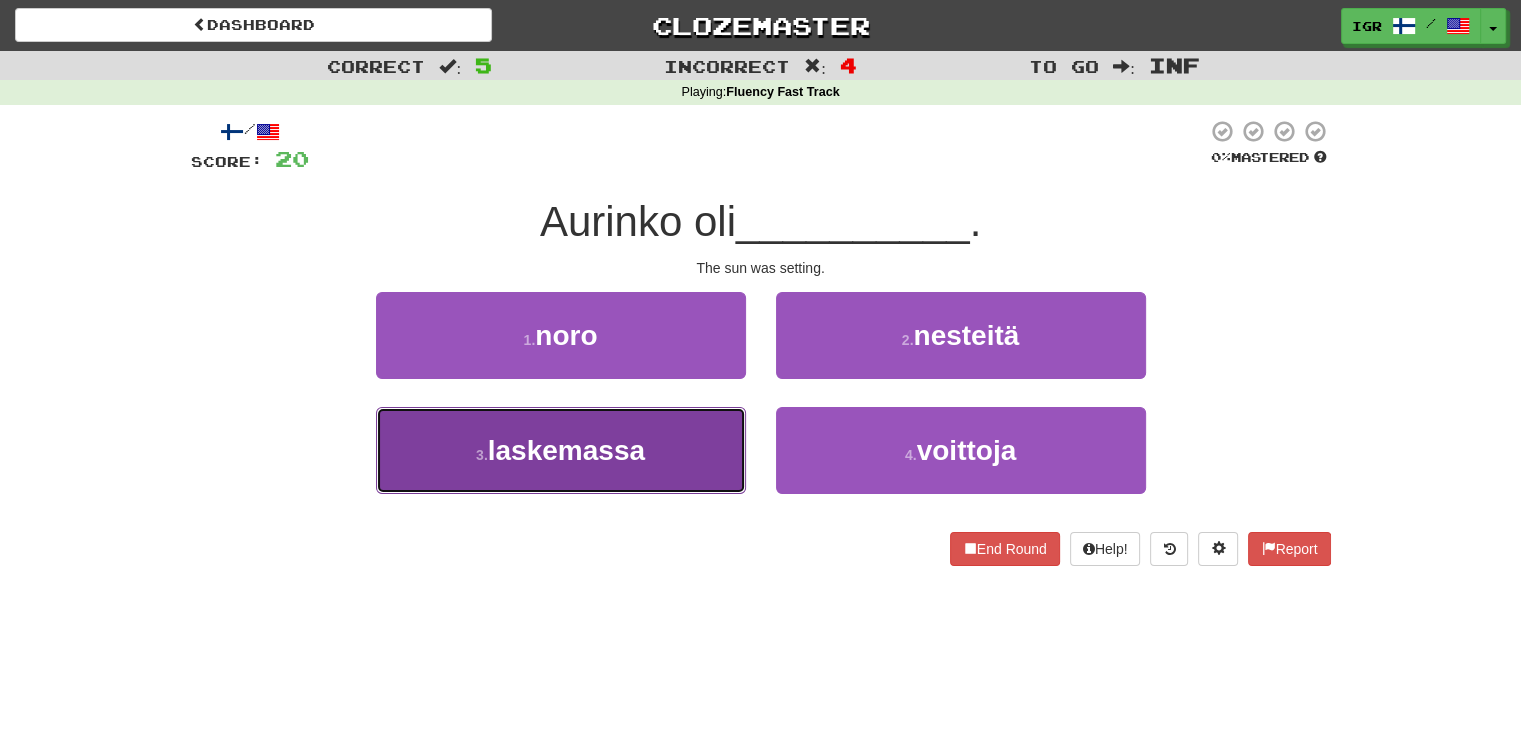 click on "laskemassa" at bounding box center [566, 450] 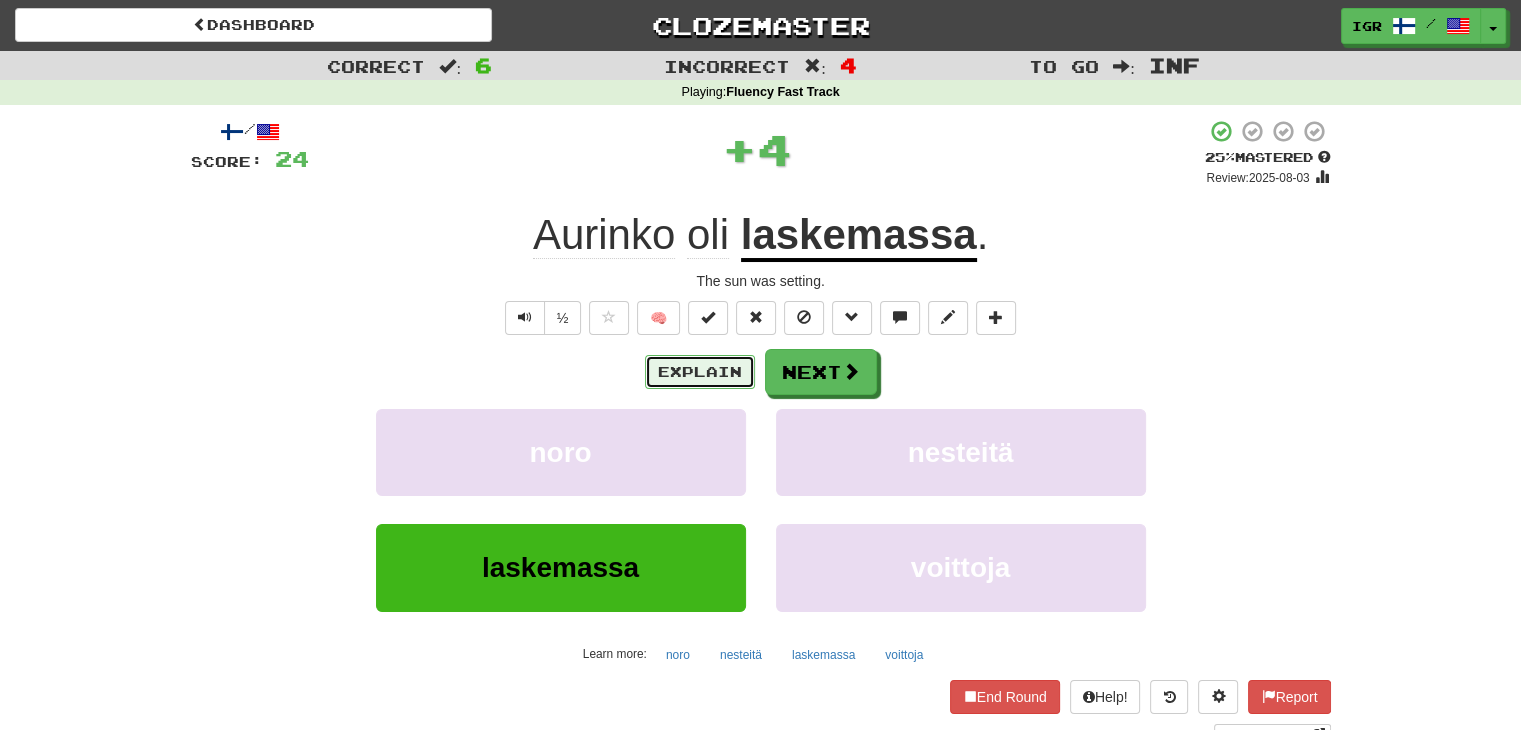 click on "Explain" at bounding box center (700, 372) 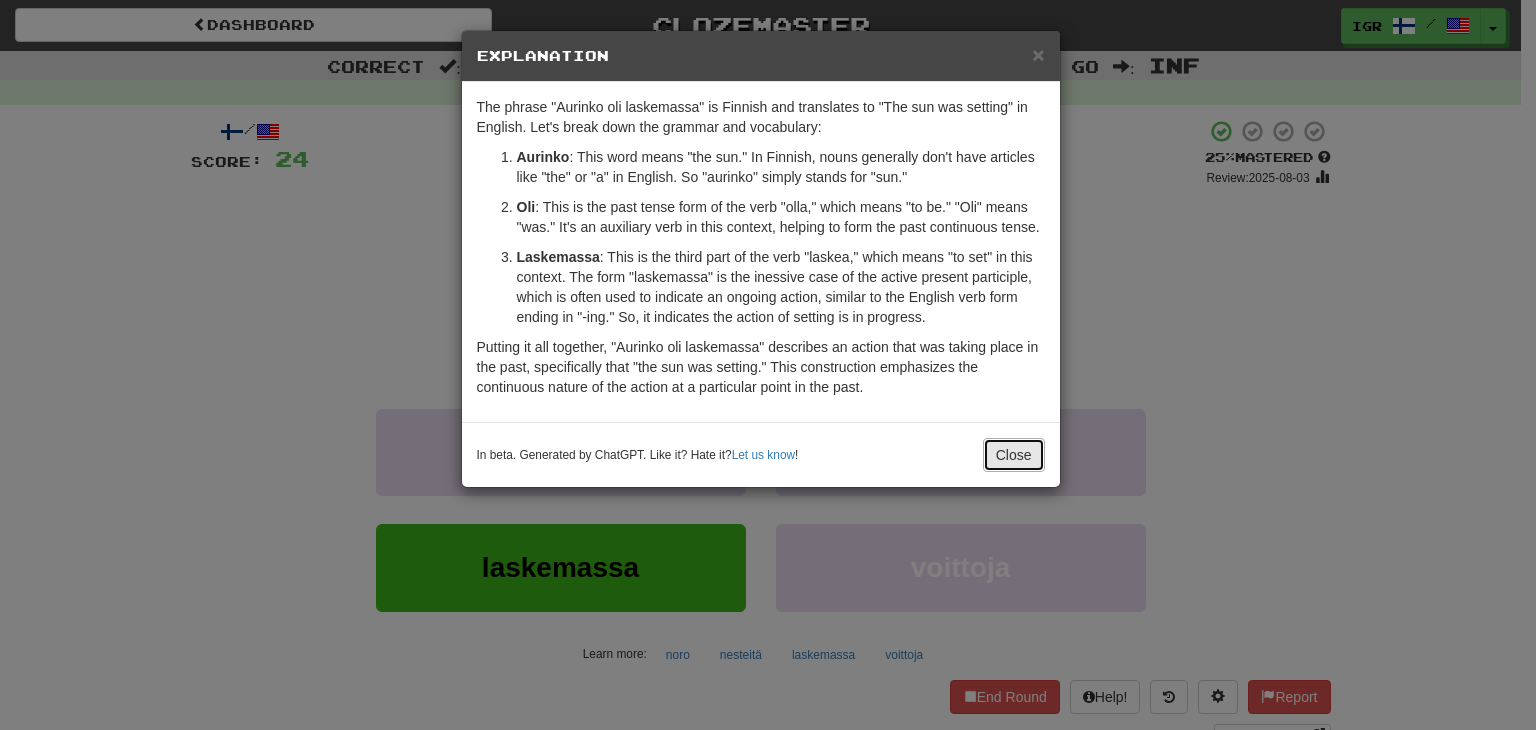 click on "Close" at bounding box center (1014, 455) 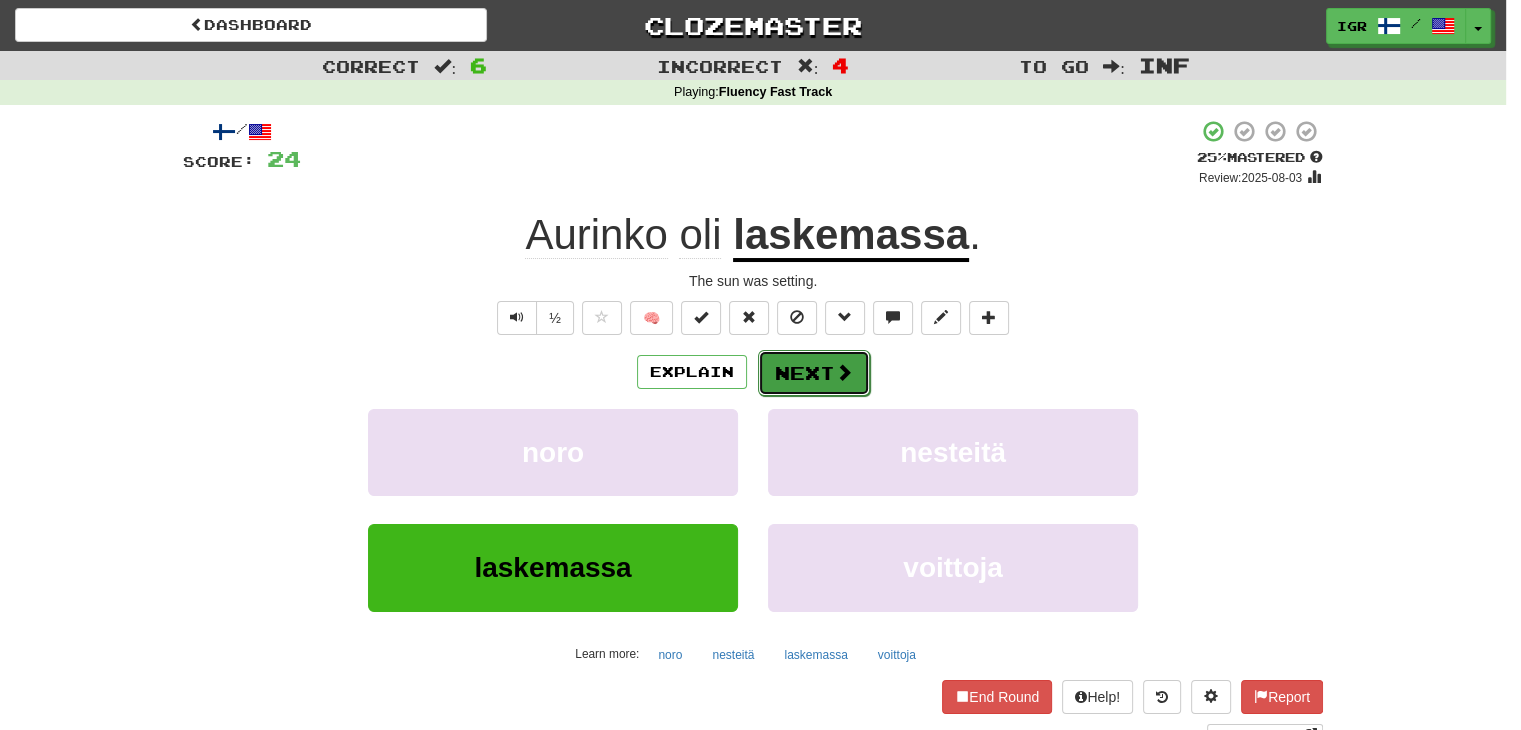 click on "Next" at bounding box center (814, 373) 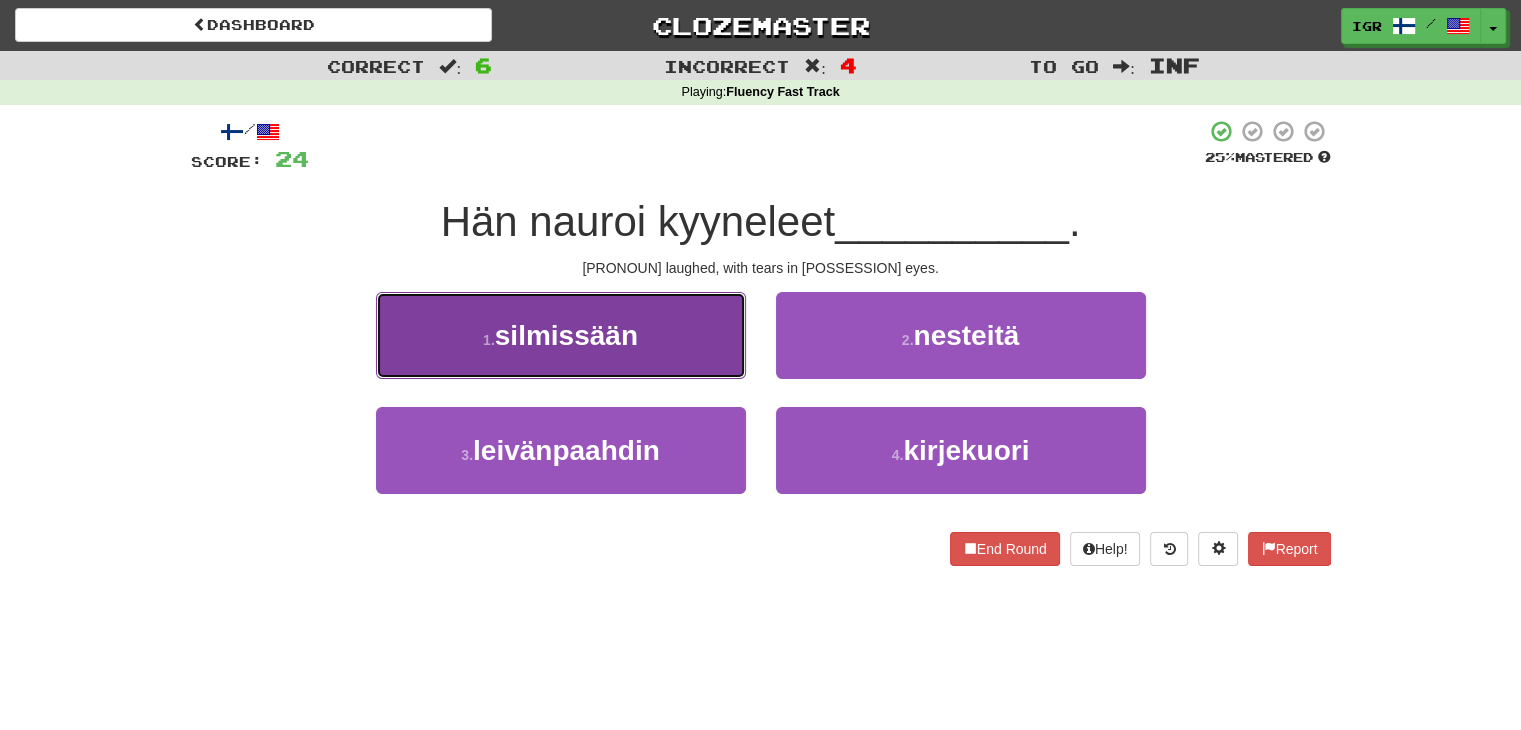click on "1 .  silmissään" at bounding box center [561, 335] 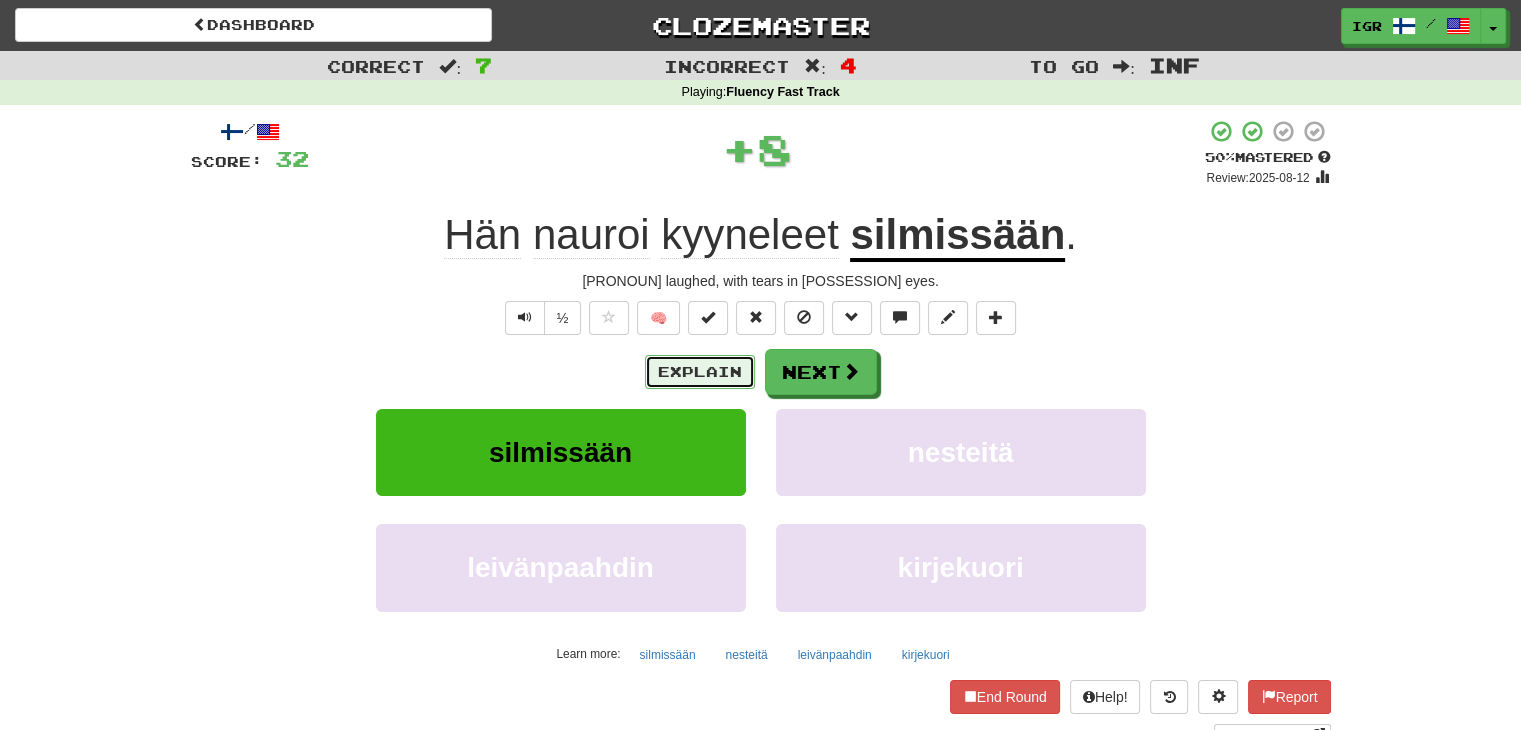 click on "Explain" at bounding box center [700, 372] 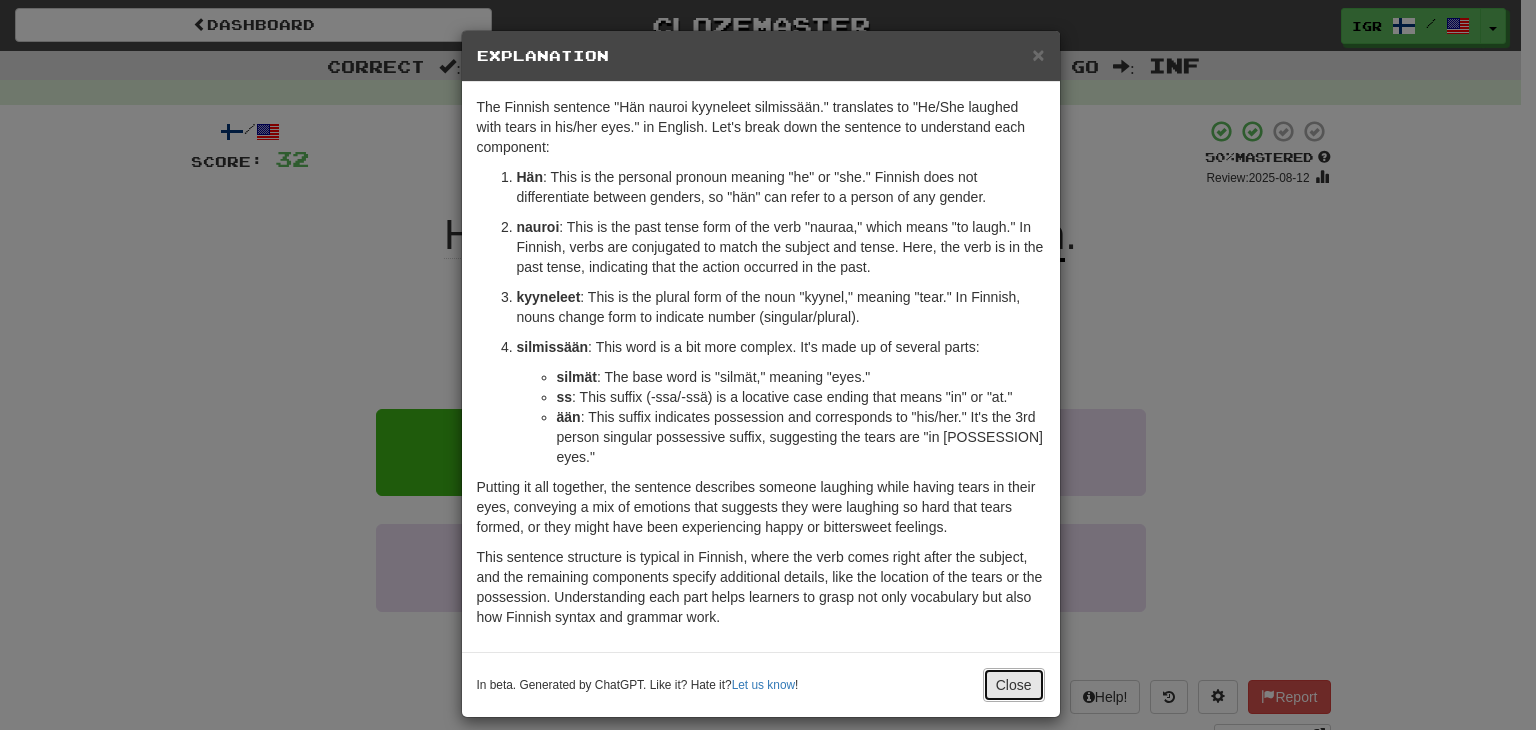 click on "Close" at bounding box center (1014, 685) 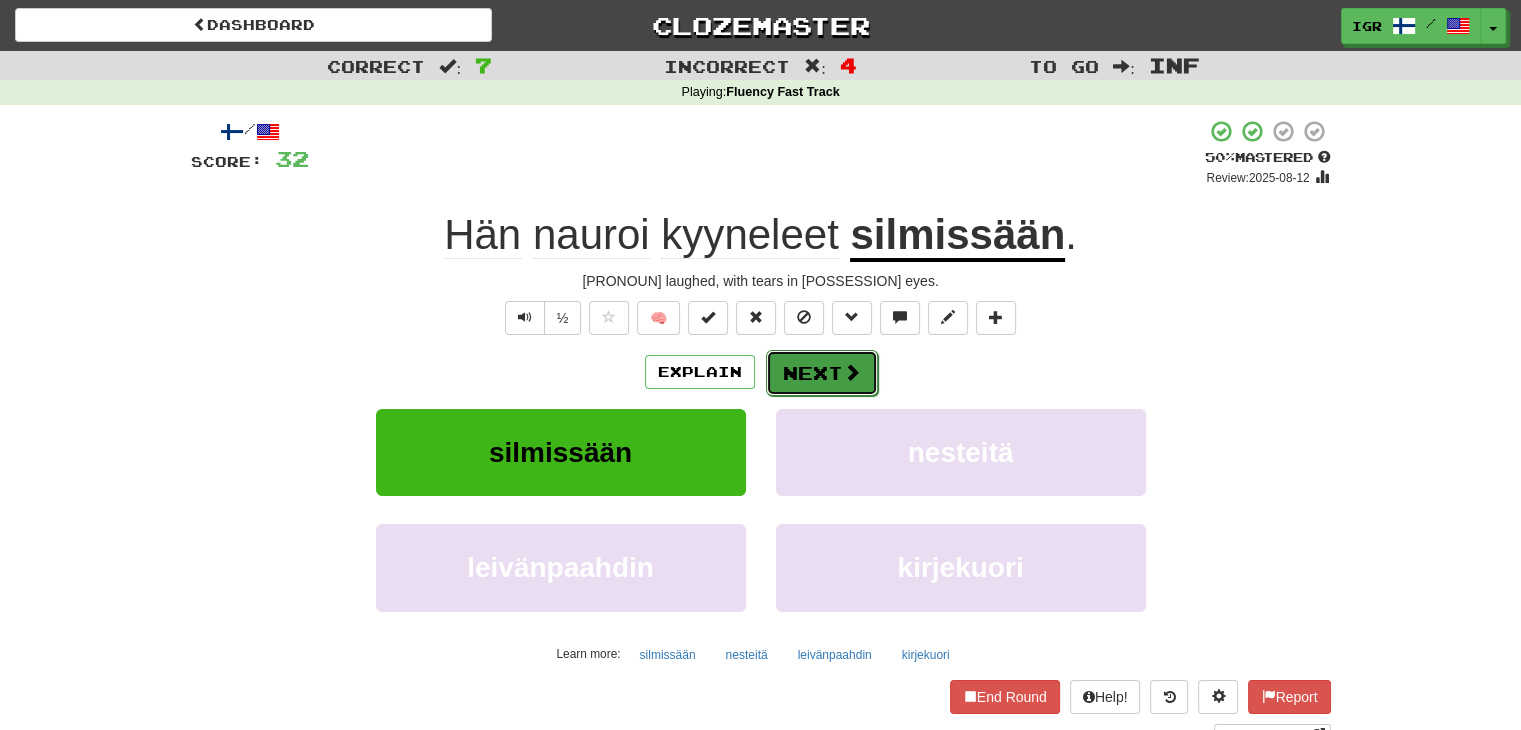 click on "Next" at bounding box center [822, 373] 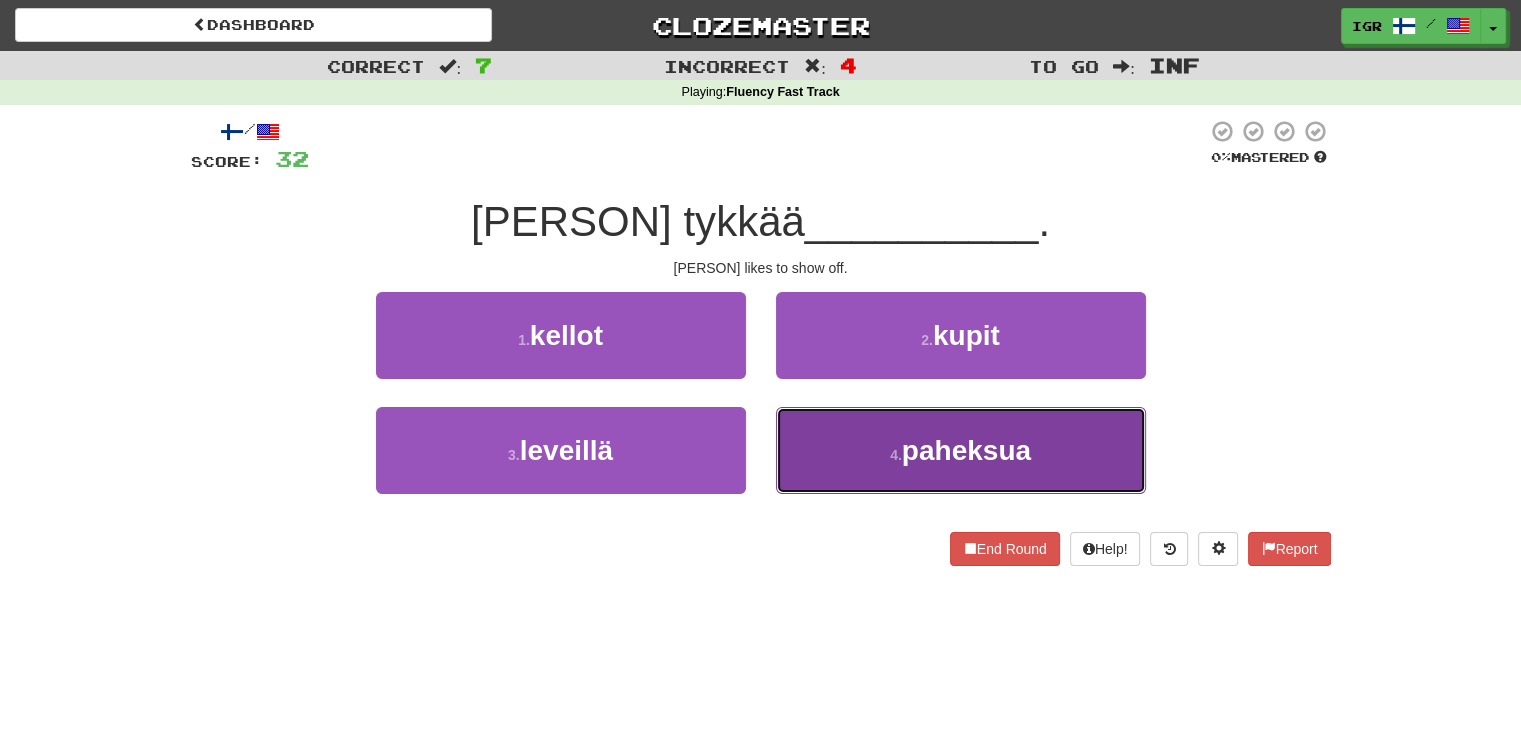 click on "4 .  paheksua" at bounding box center [961, 450] 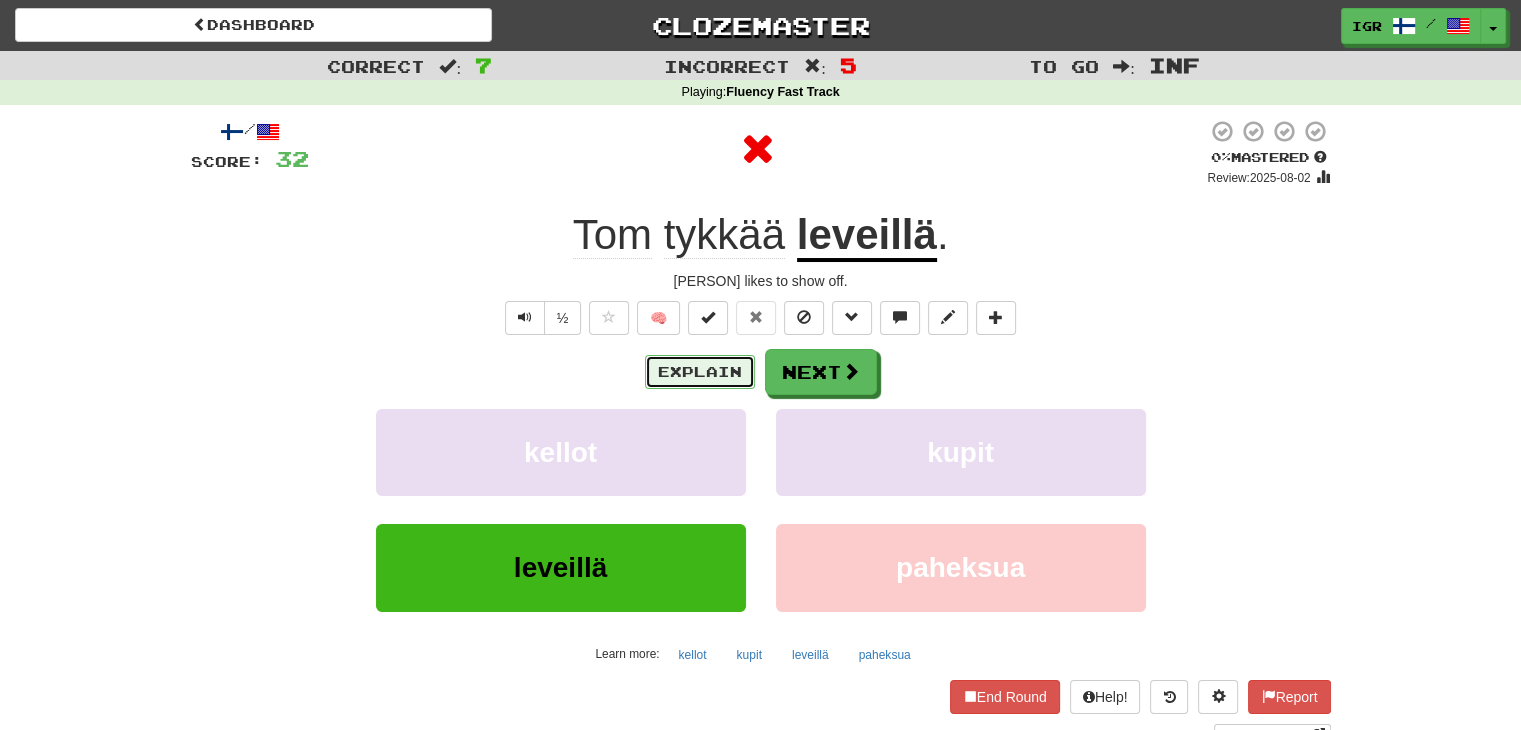 click on "Explain" at bounding box center (700, 372) 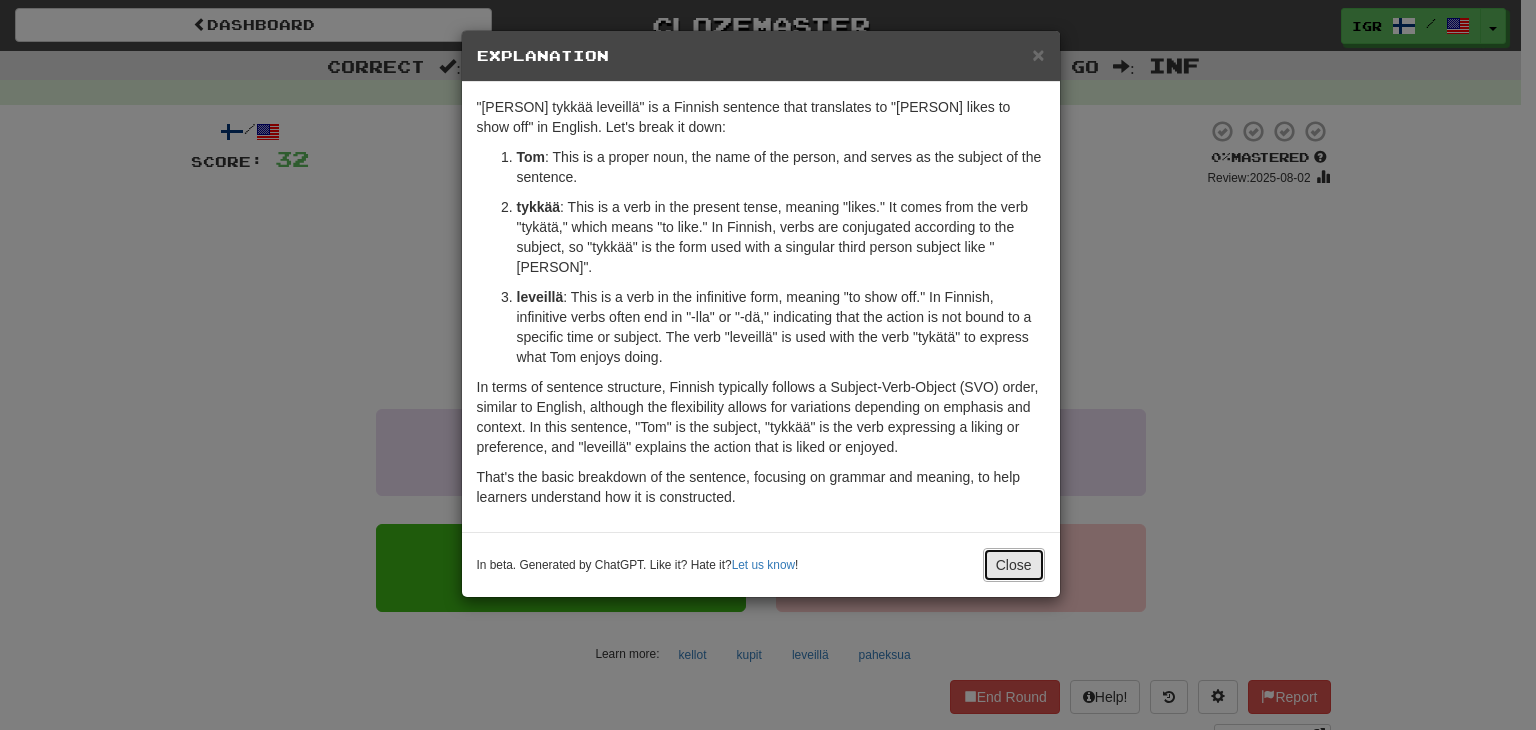 click on "Close" at bounding box center [1014, 565] 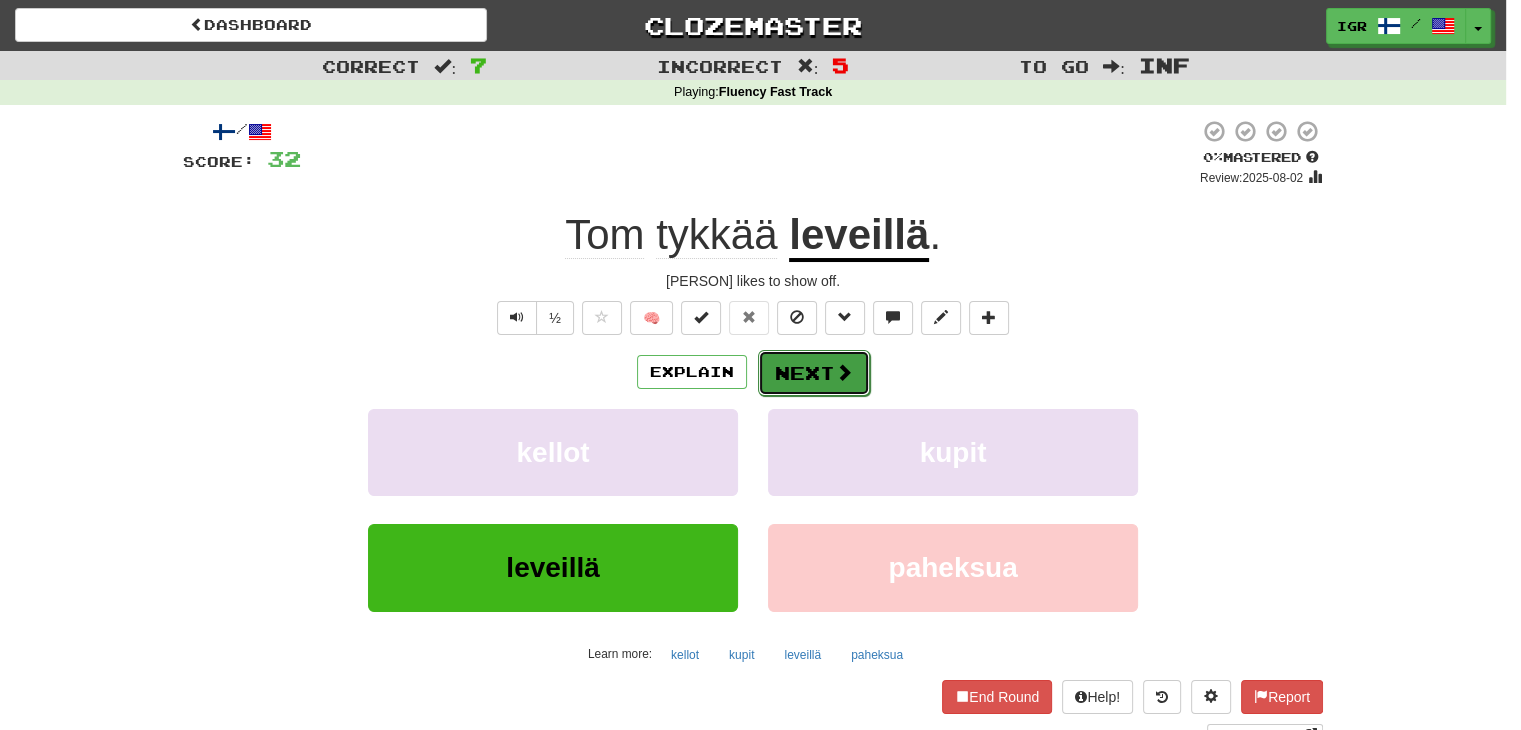 click on "Next" at bounding box center (814, 373) 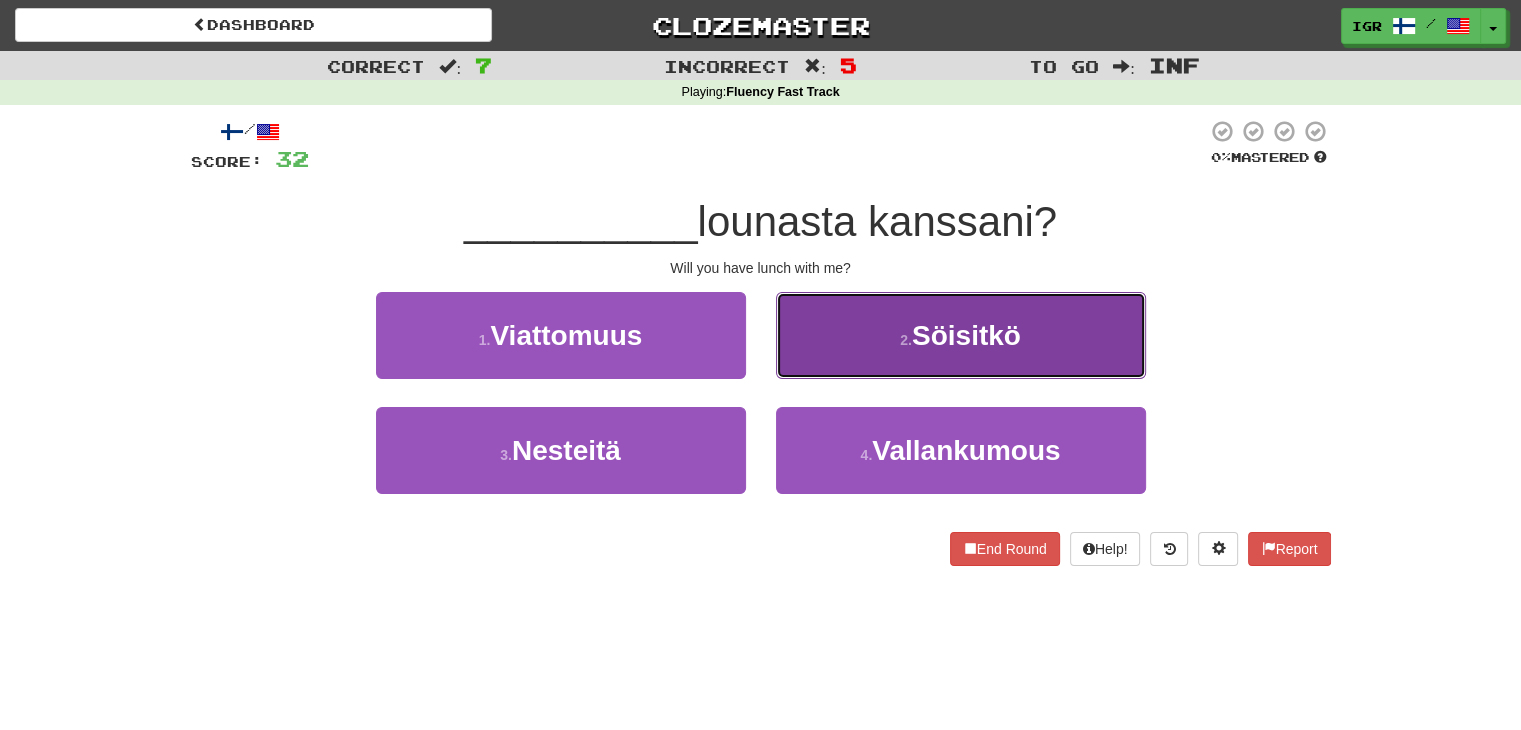 click on "2 .  Söisitkö" at bounding box center (961, 335) 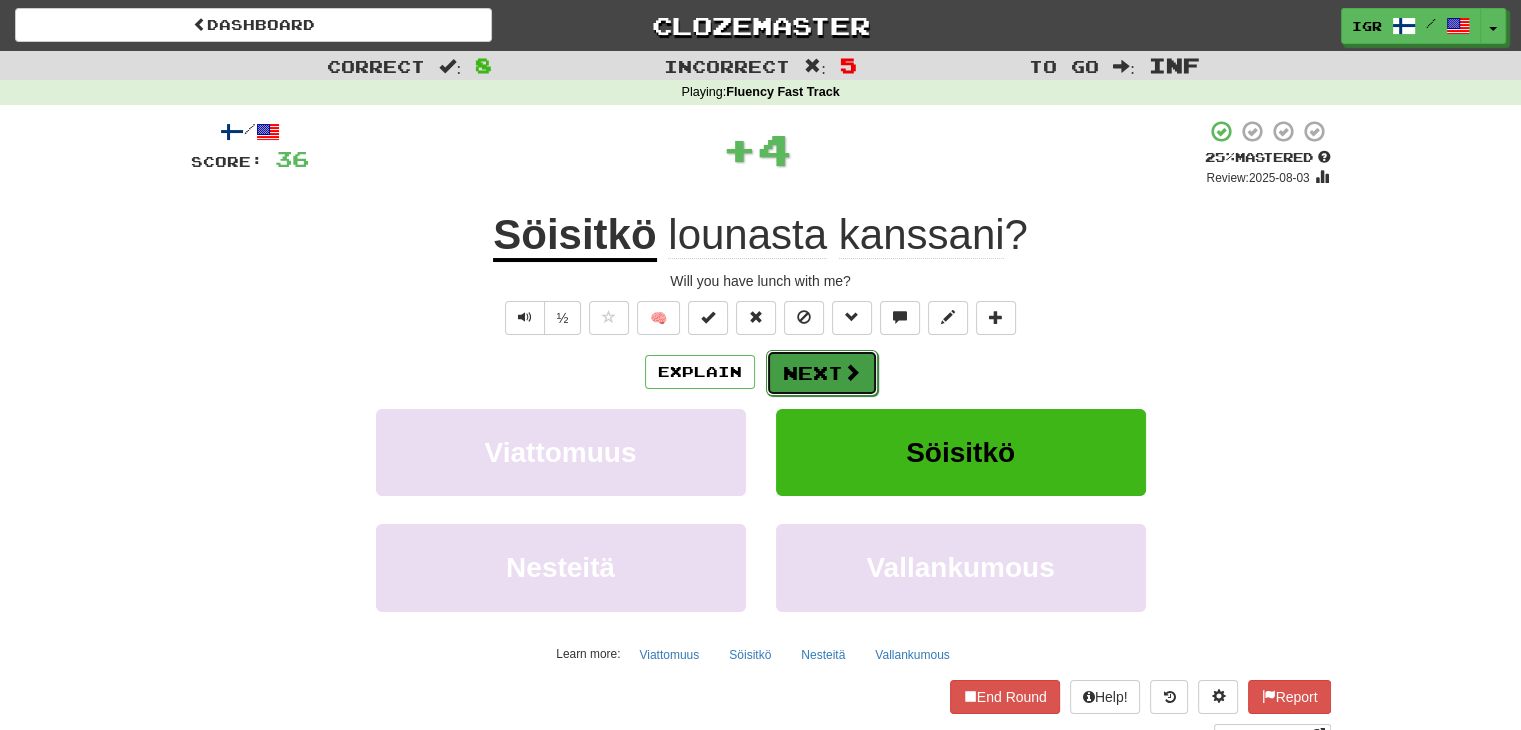 click on "Next" at bounding box center [822, 373] 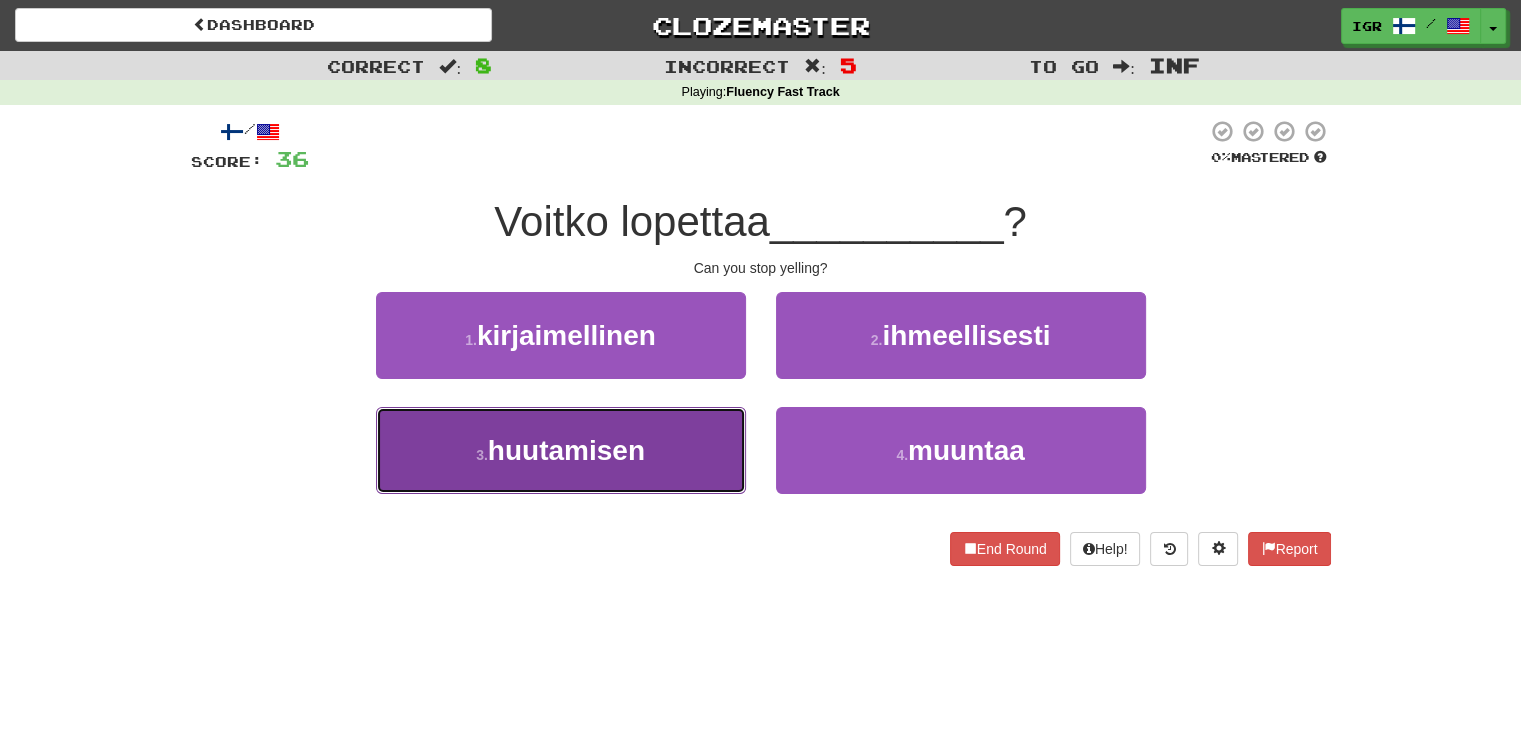 click on "huutamisen" at bounding box center [566, 450] 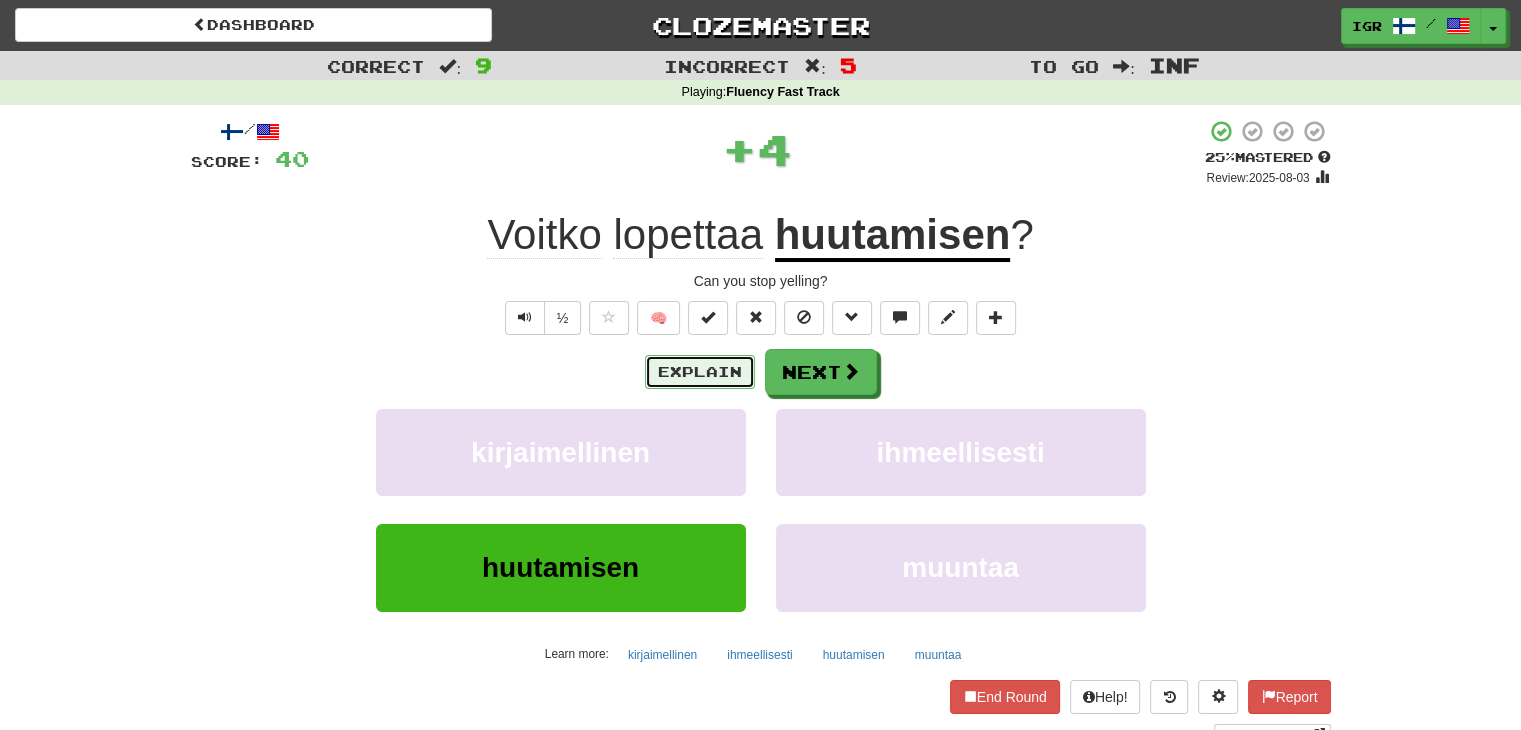click on "Explain" at bounding box center [700, 372] 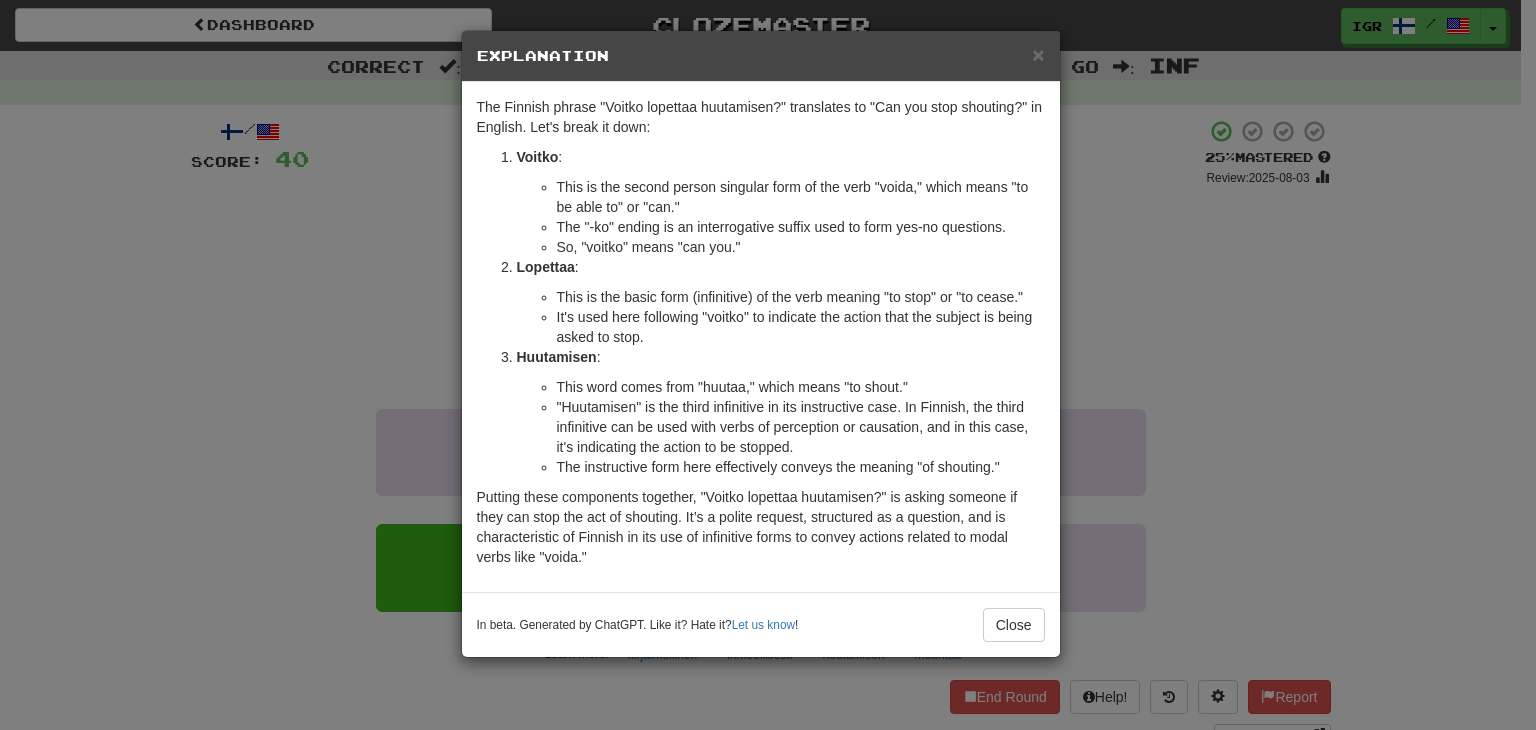click on "In beta. Generated by ChatGPT. Like it? Hate it?  Let us know ! Close" at bounding box center [761, 624] 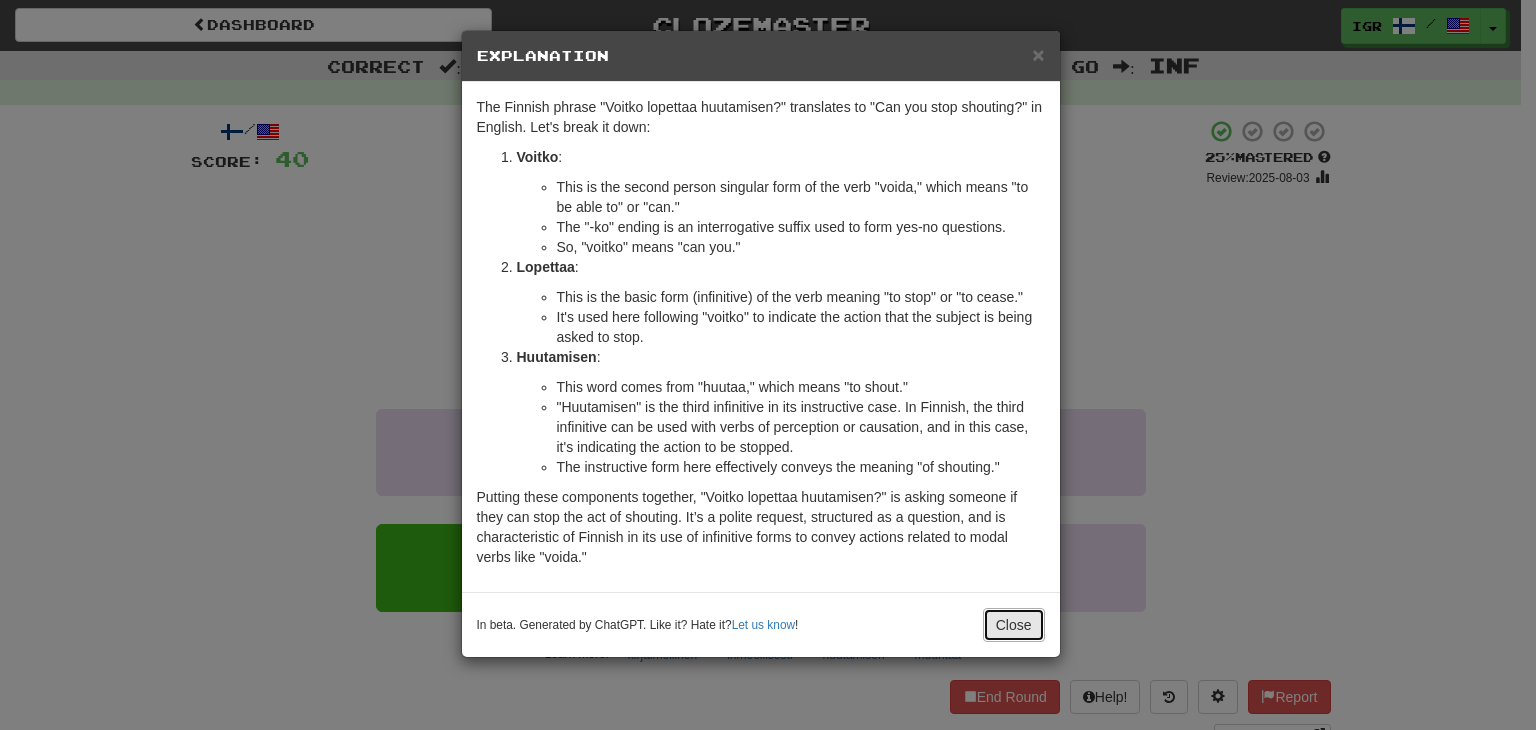 click on "Close" at bounding box center (1014, 625) 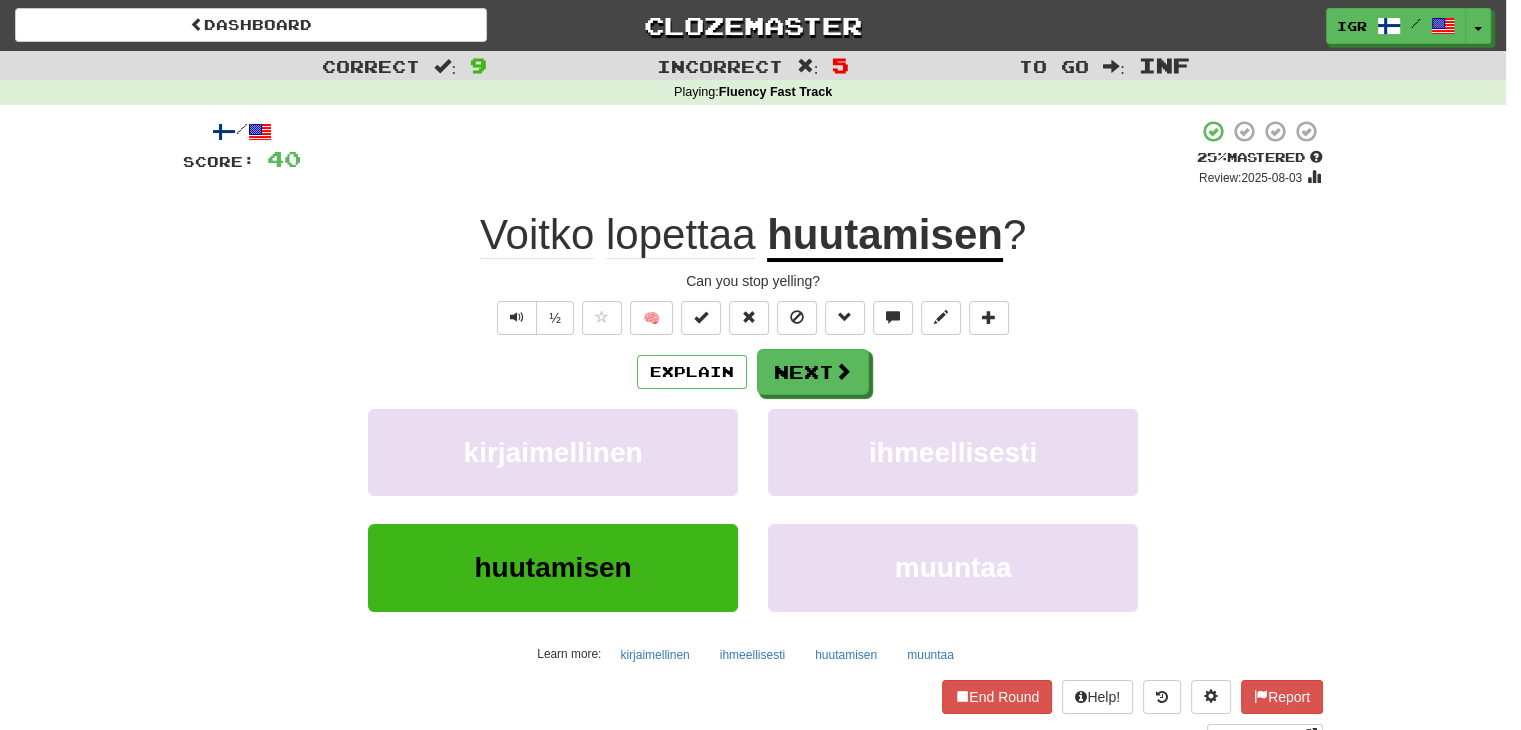 click on "Explain Next kirjaimellinen ihmeellisesti huutamisen muuntaa Learn more: kirjaimellinen ihmeellisesti huutamisen muuntaa" at bounding box center [753, 509] 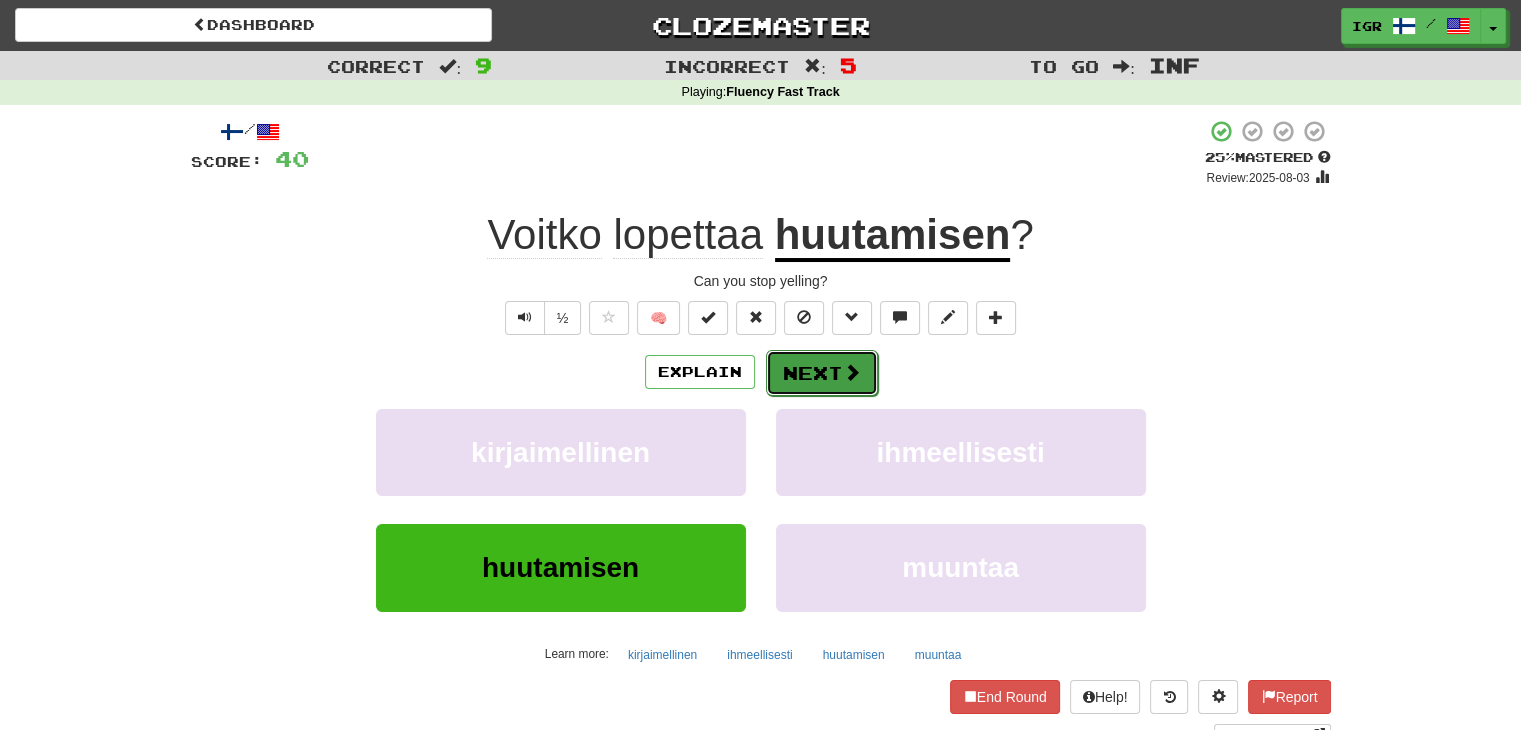click at bounding box center (852, 372) 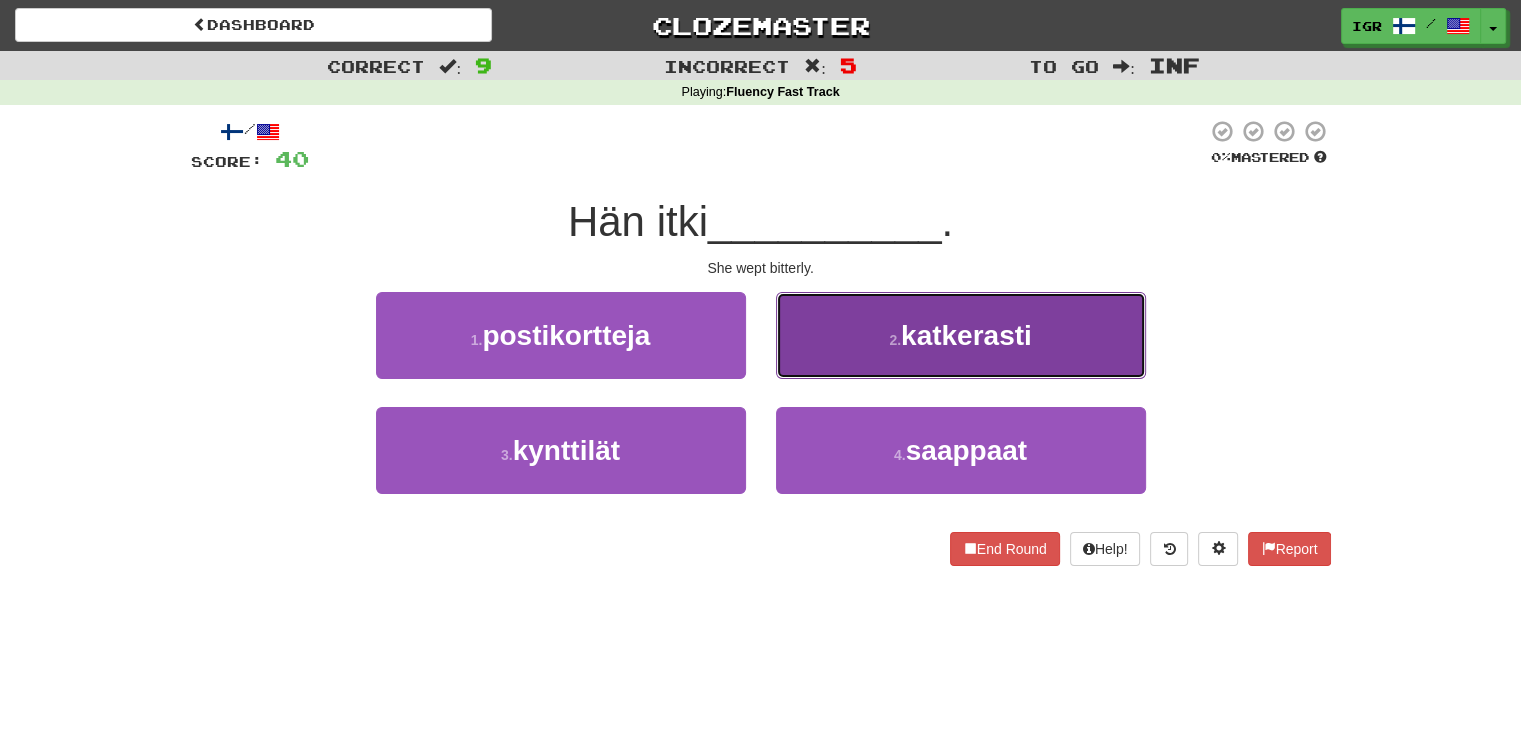 click on "katkerasti" at bounding box center (966, 335) 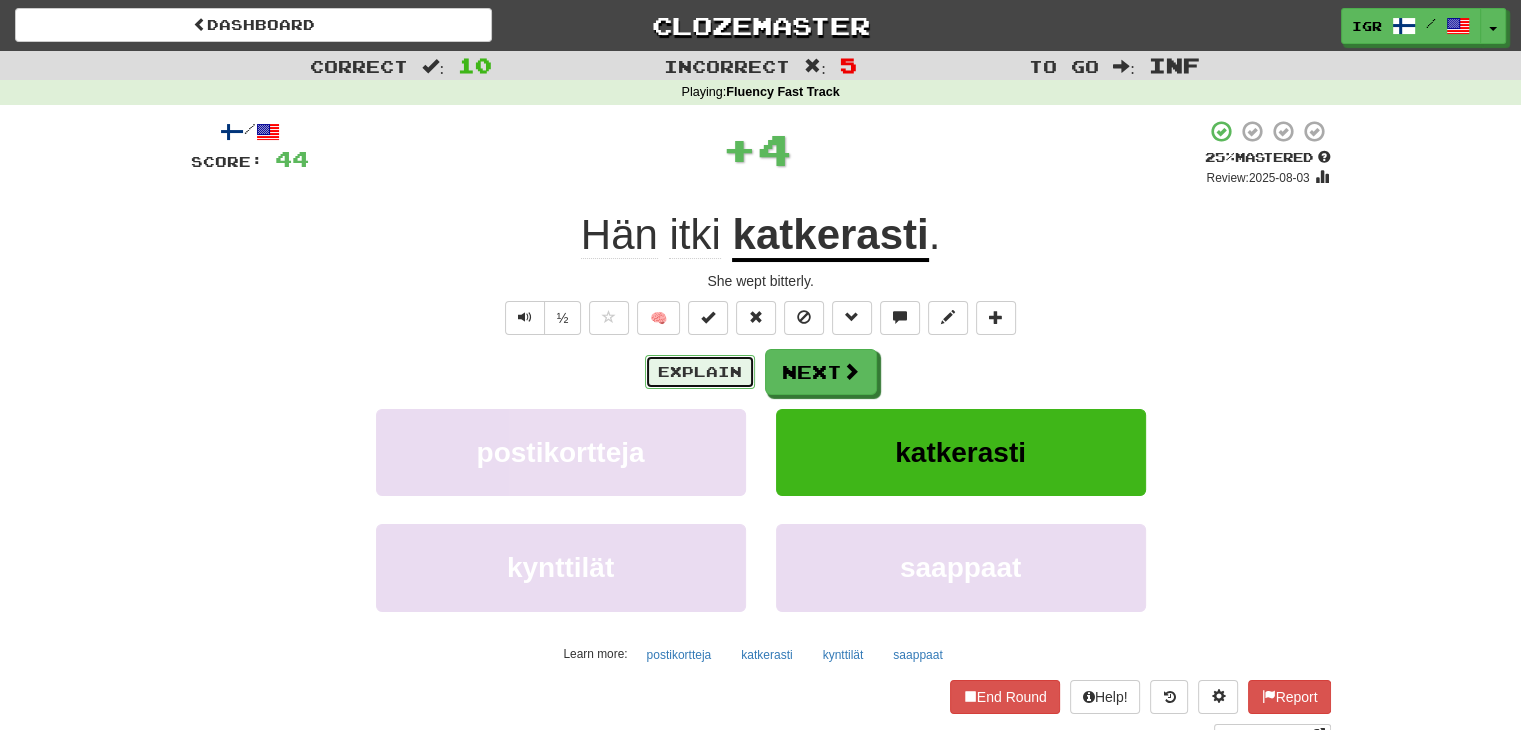 click on "Explain" at bounding box center (700, 372) 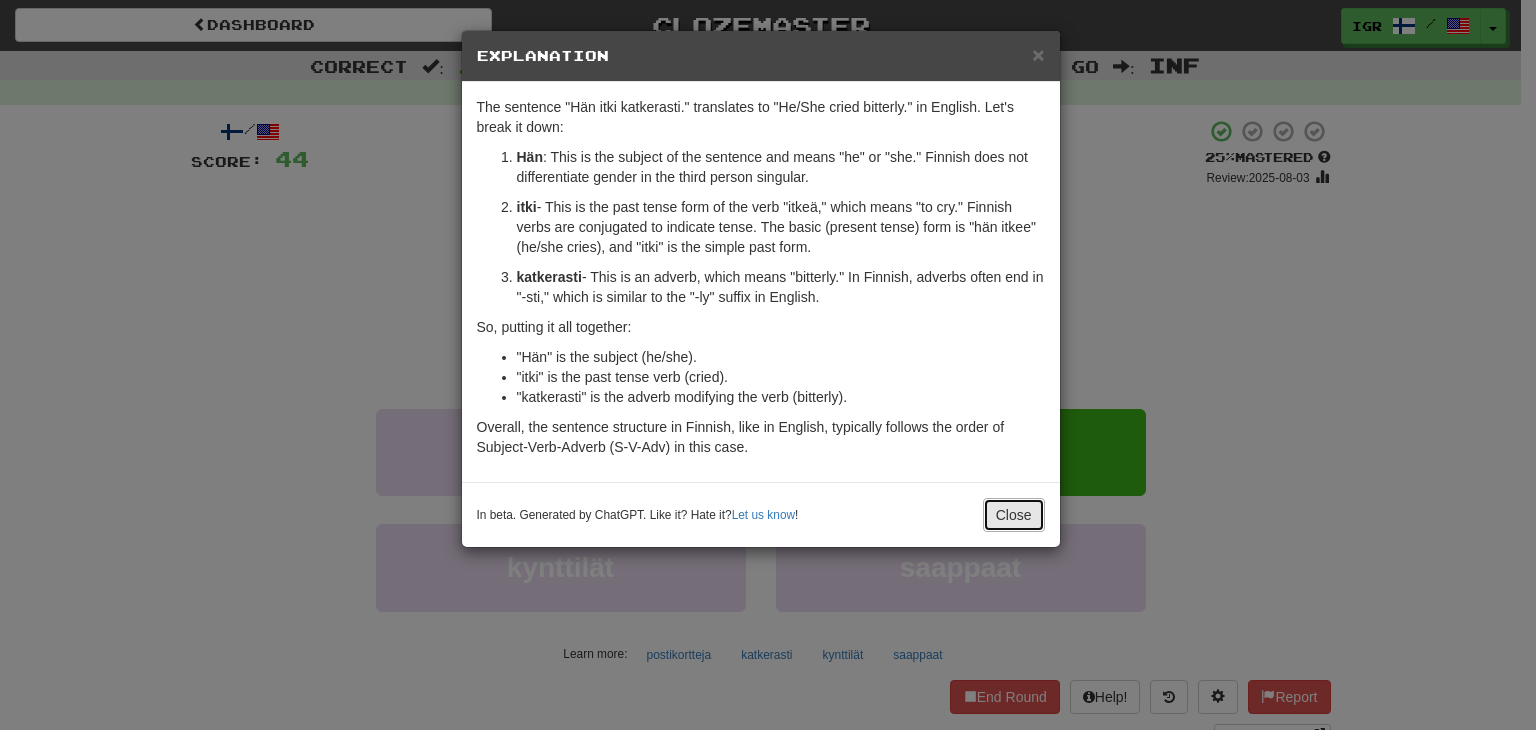 click on "Close" at bounding box center [1014, 515] 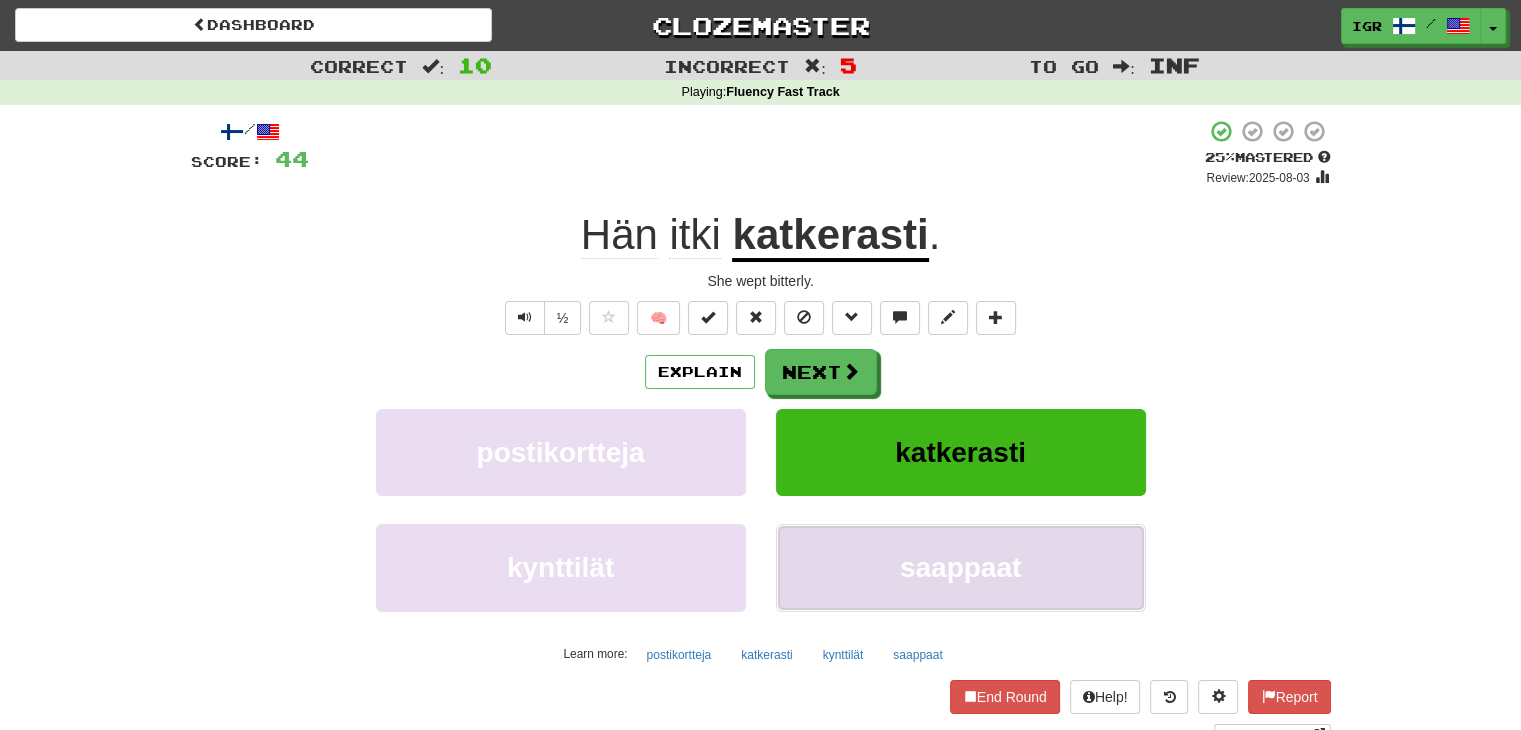 click on "saappaat" at bounding box center [960, 567] 